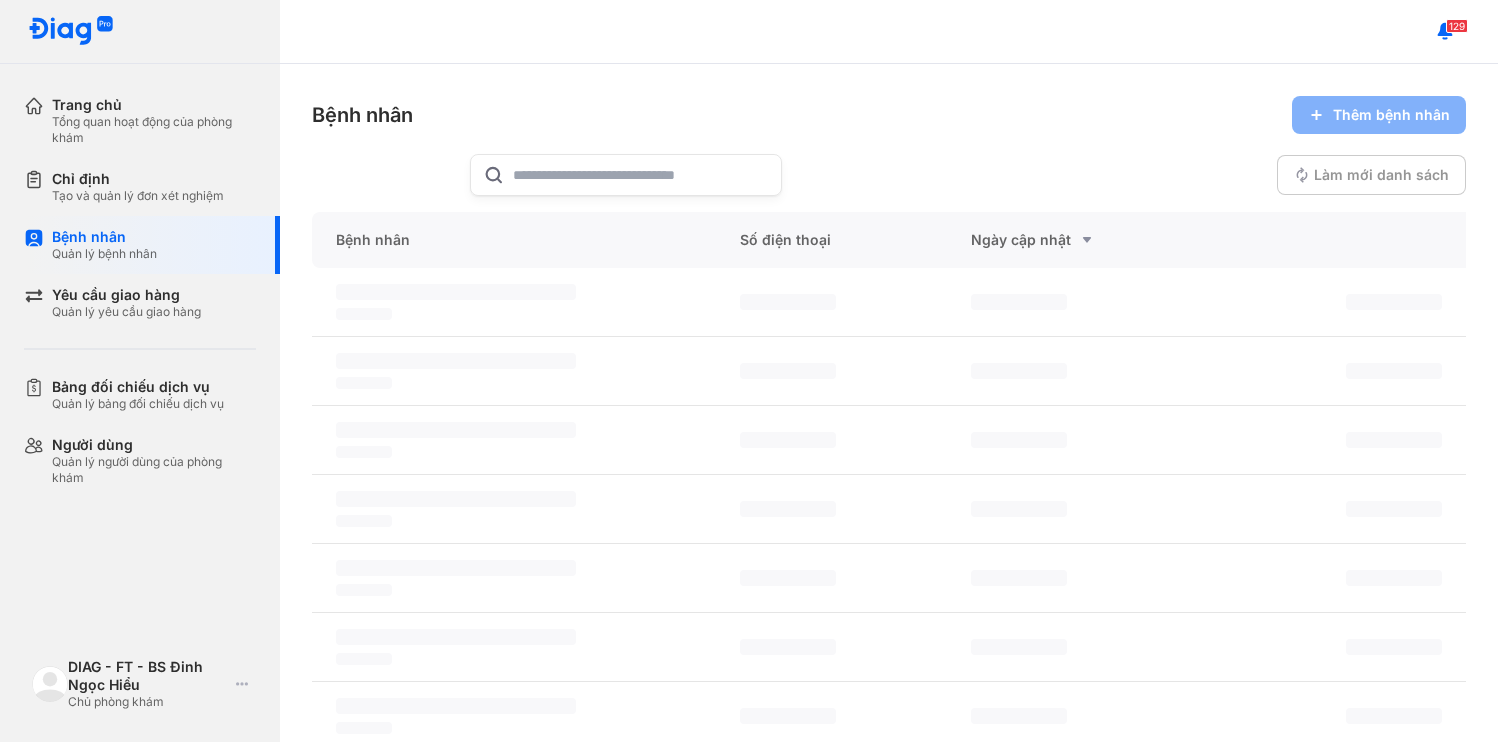 scroll, scrollTop: 0, scrollLeft: 0, axis: both 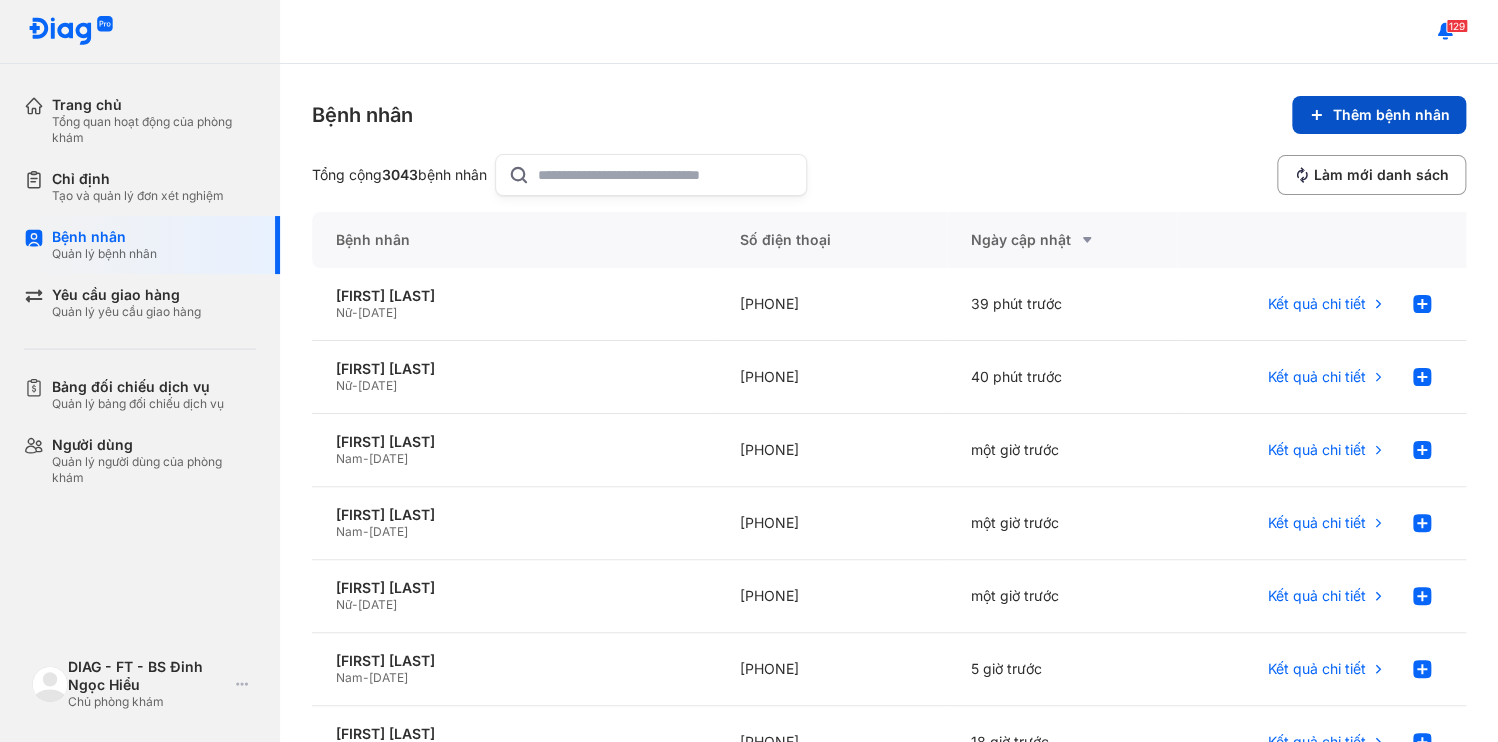 click 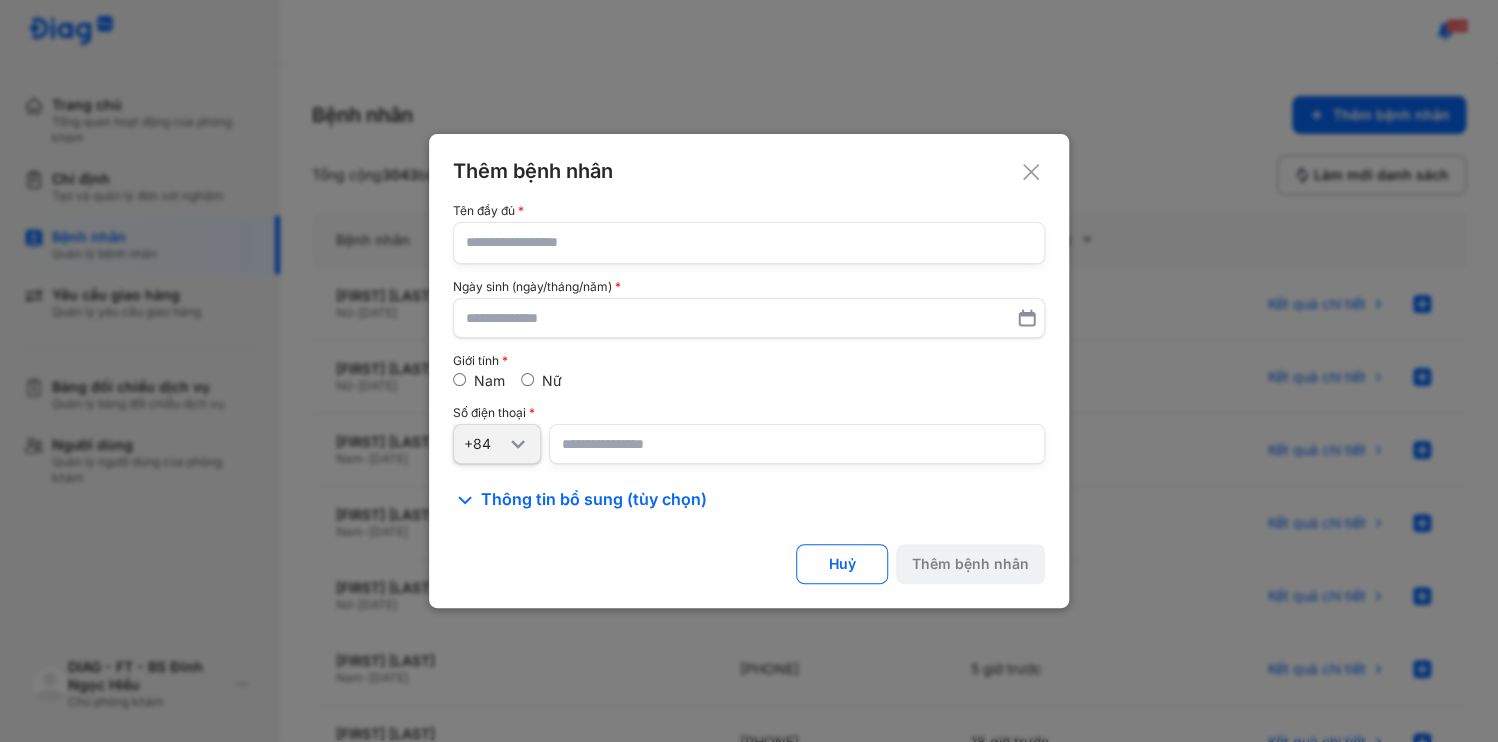 type 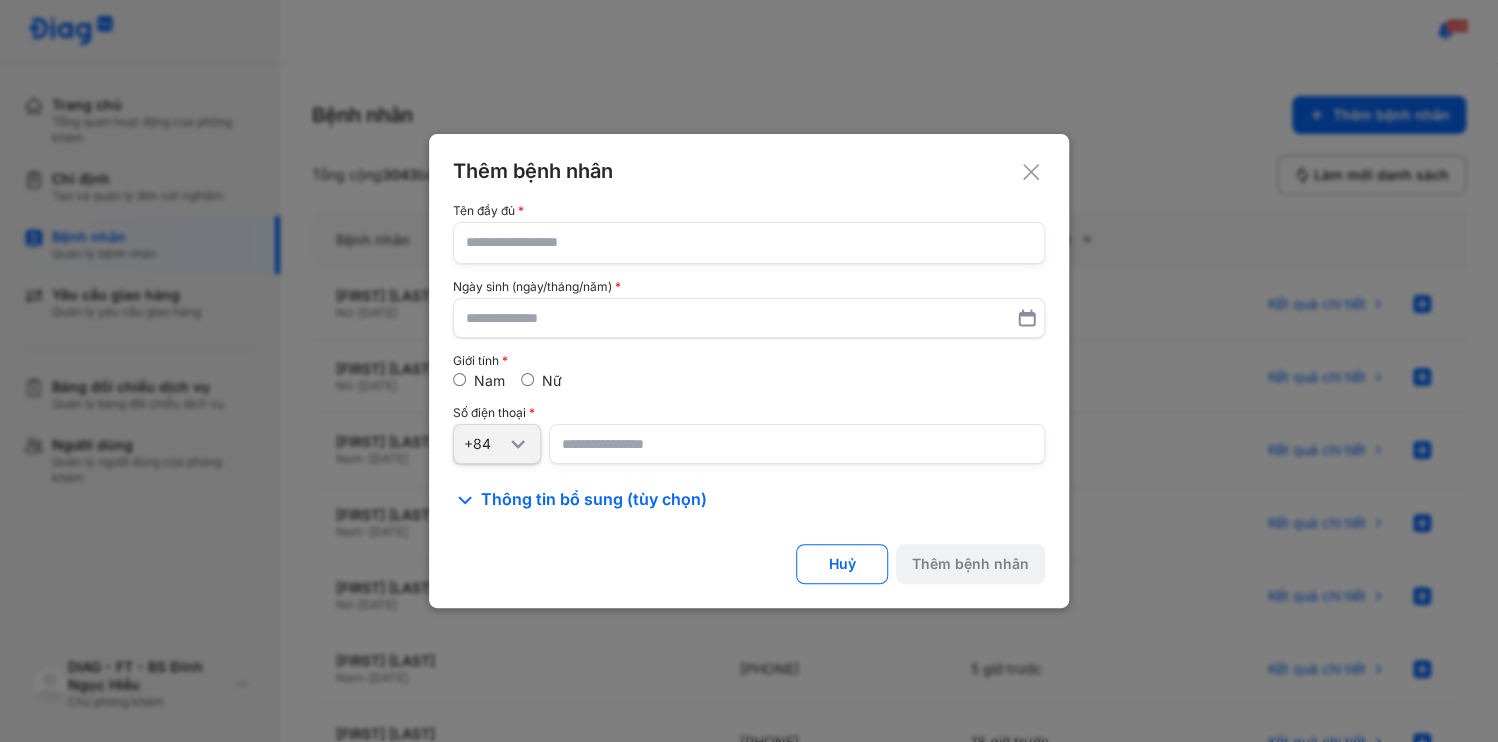 click 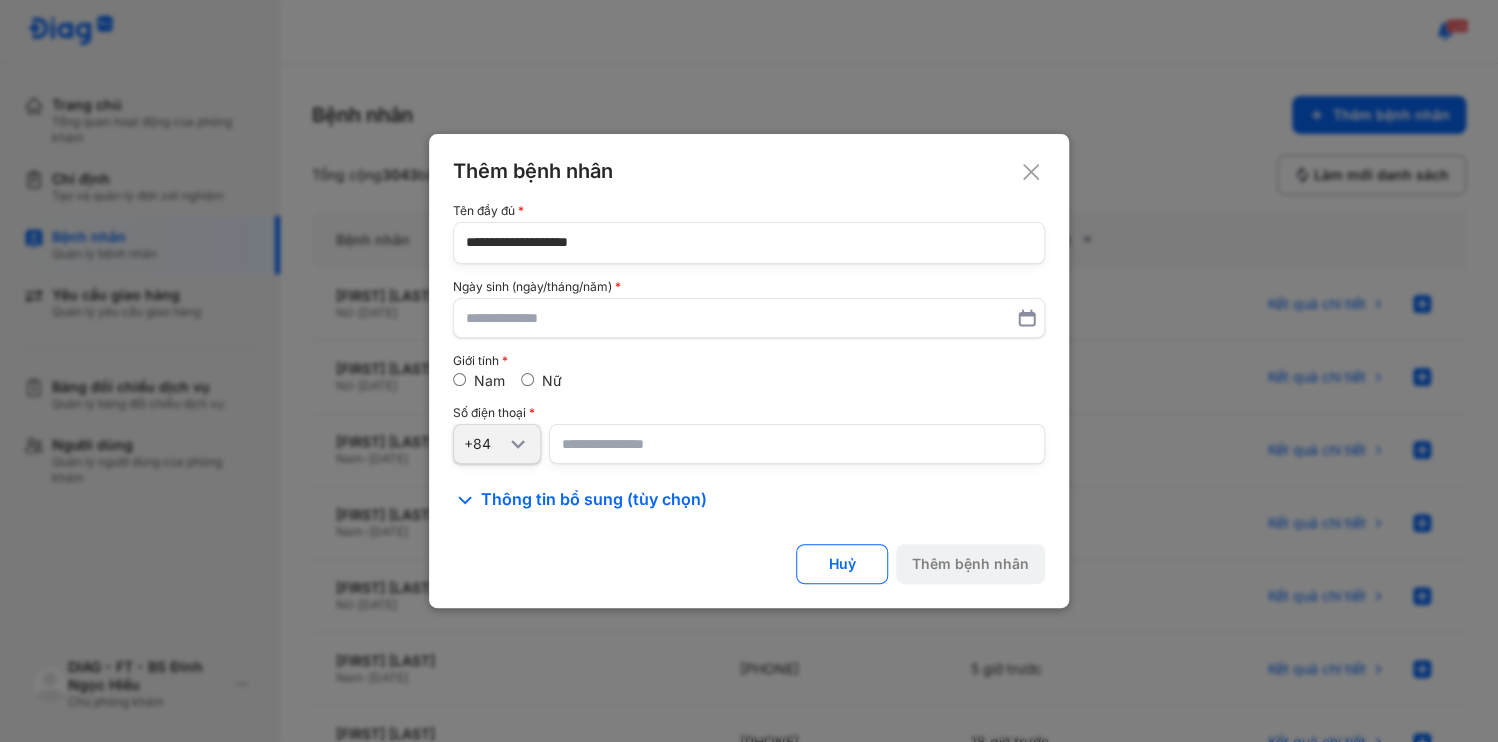 type on "**********" 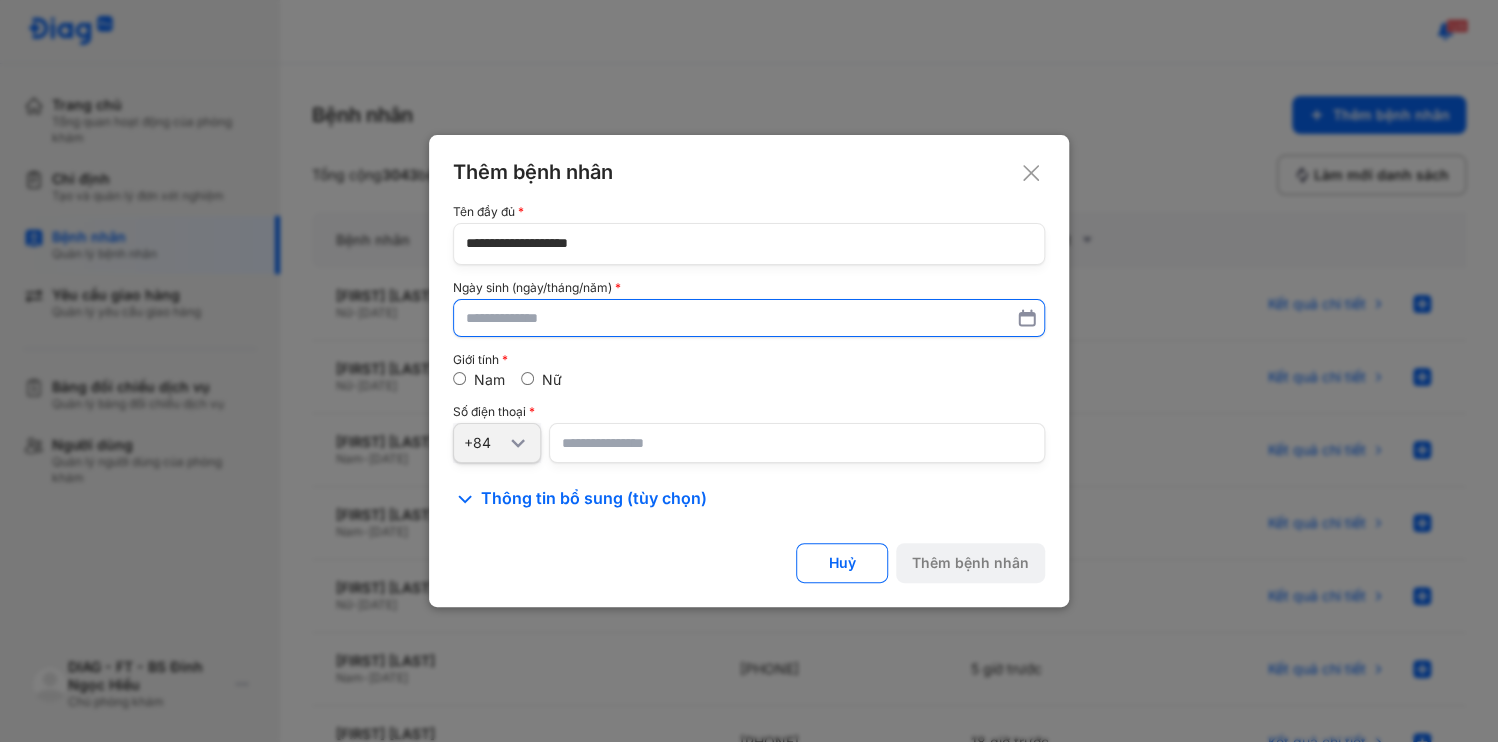 paste on "**********" 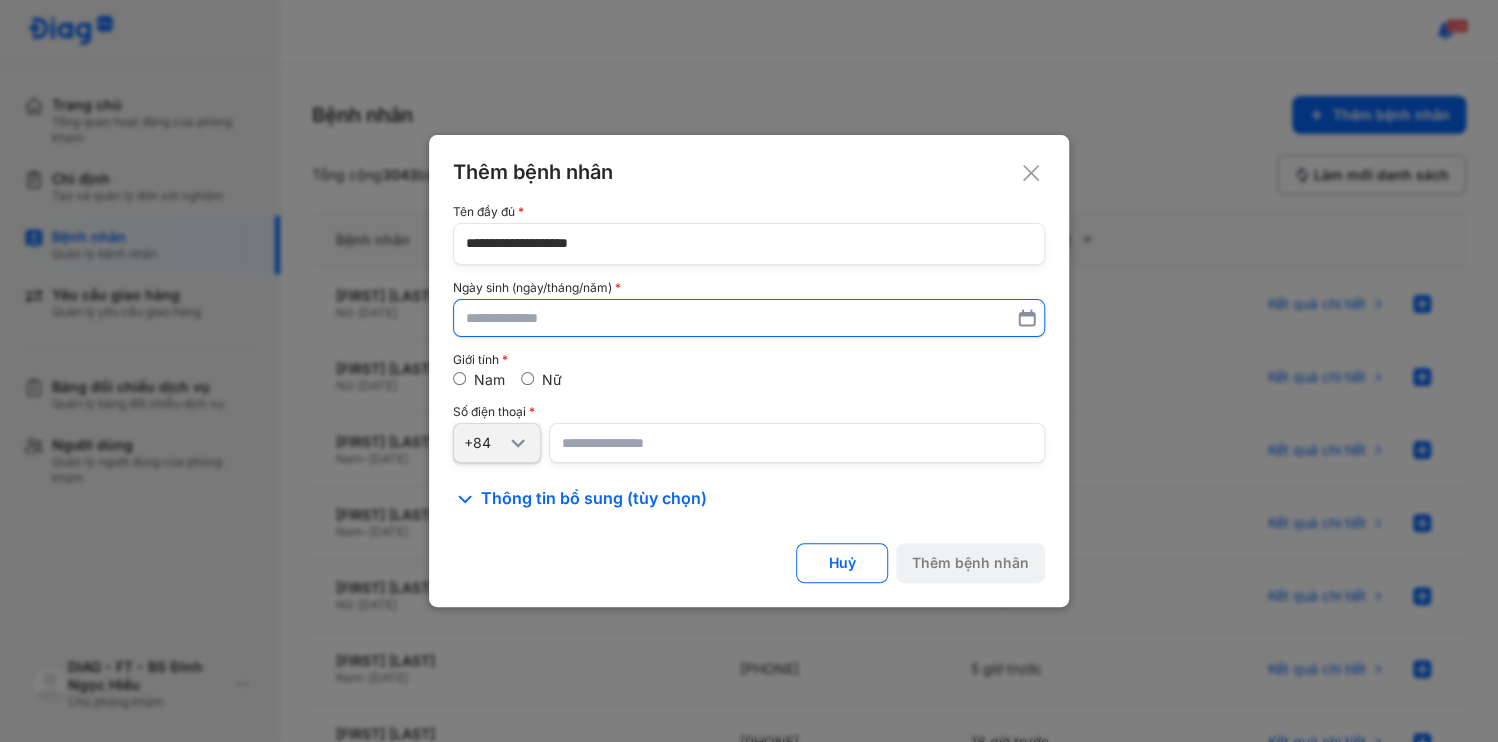 click at bounding box center (749, 318) 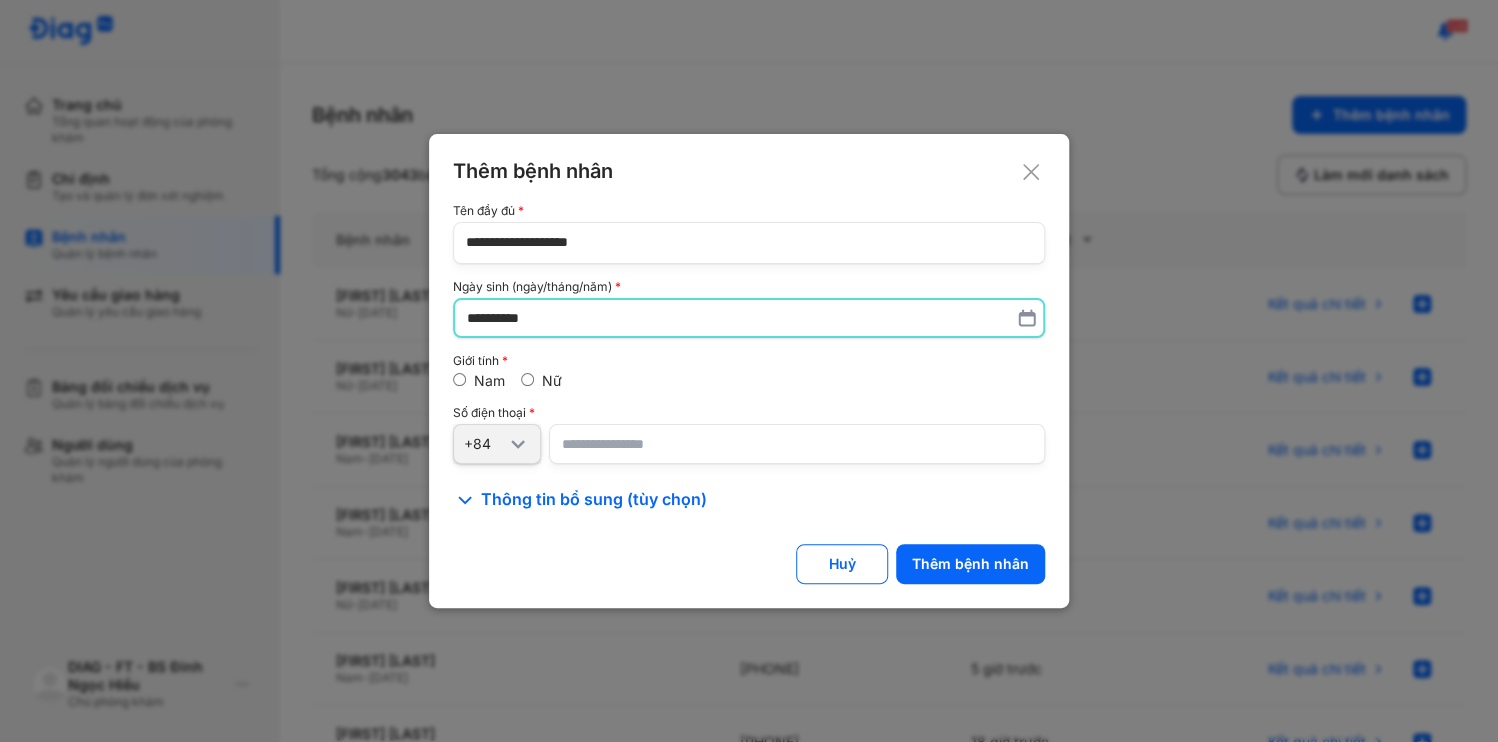 type on "**********" 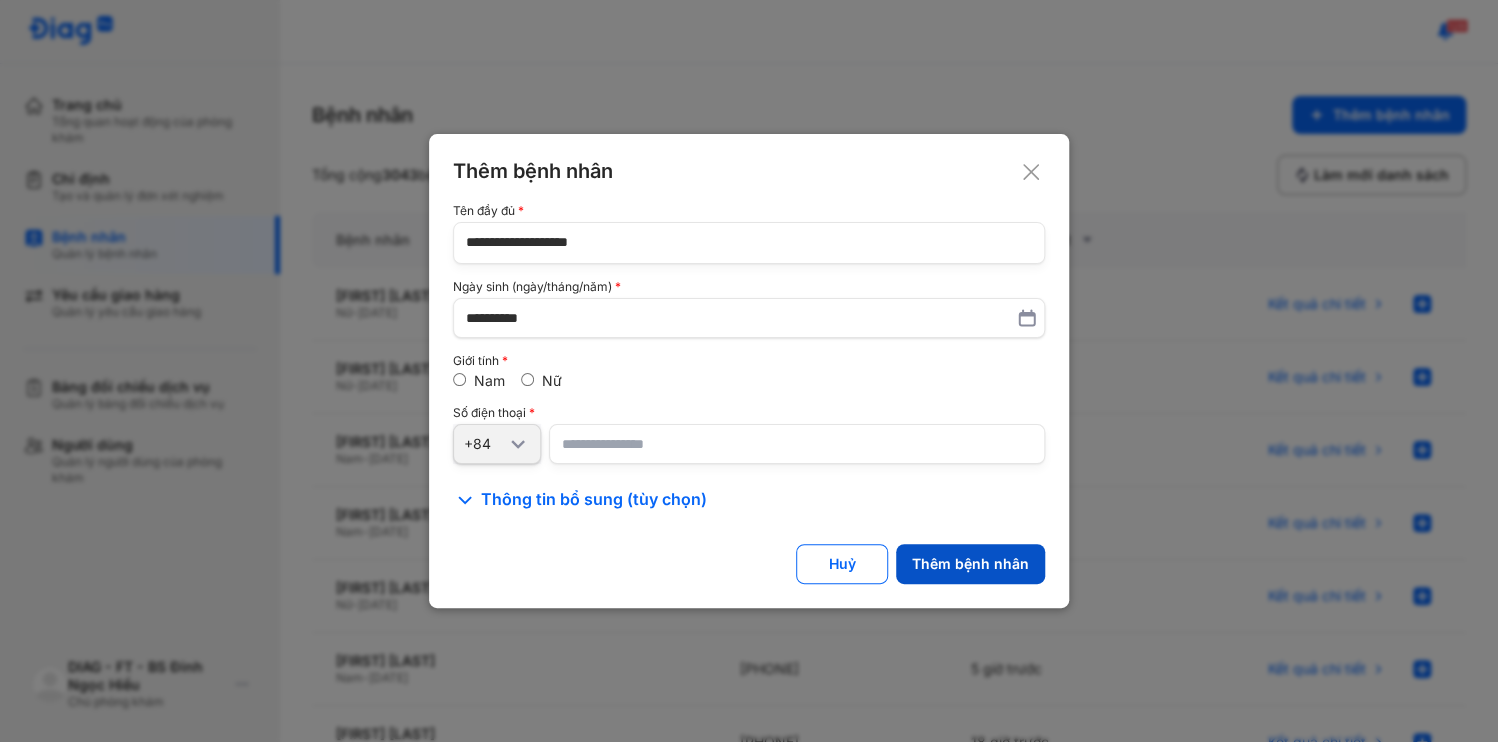 click on "Thêm bệnh nhân" 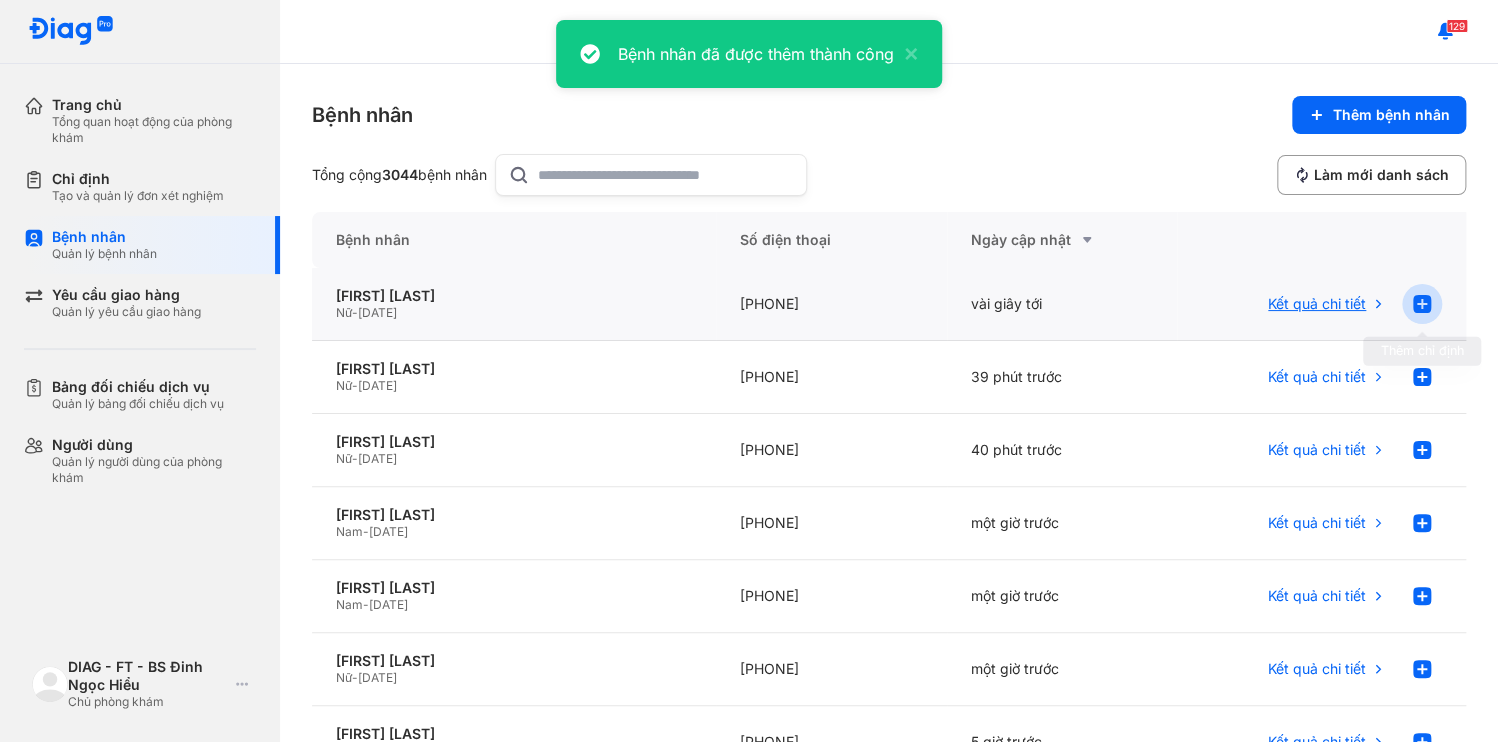 click 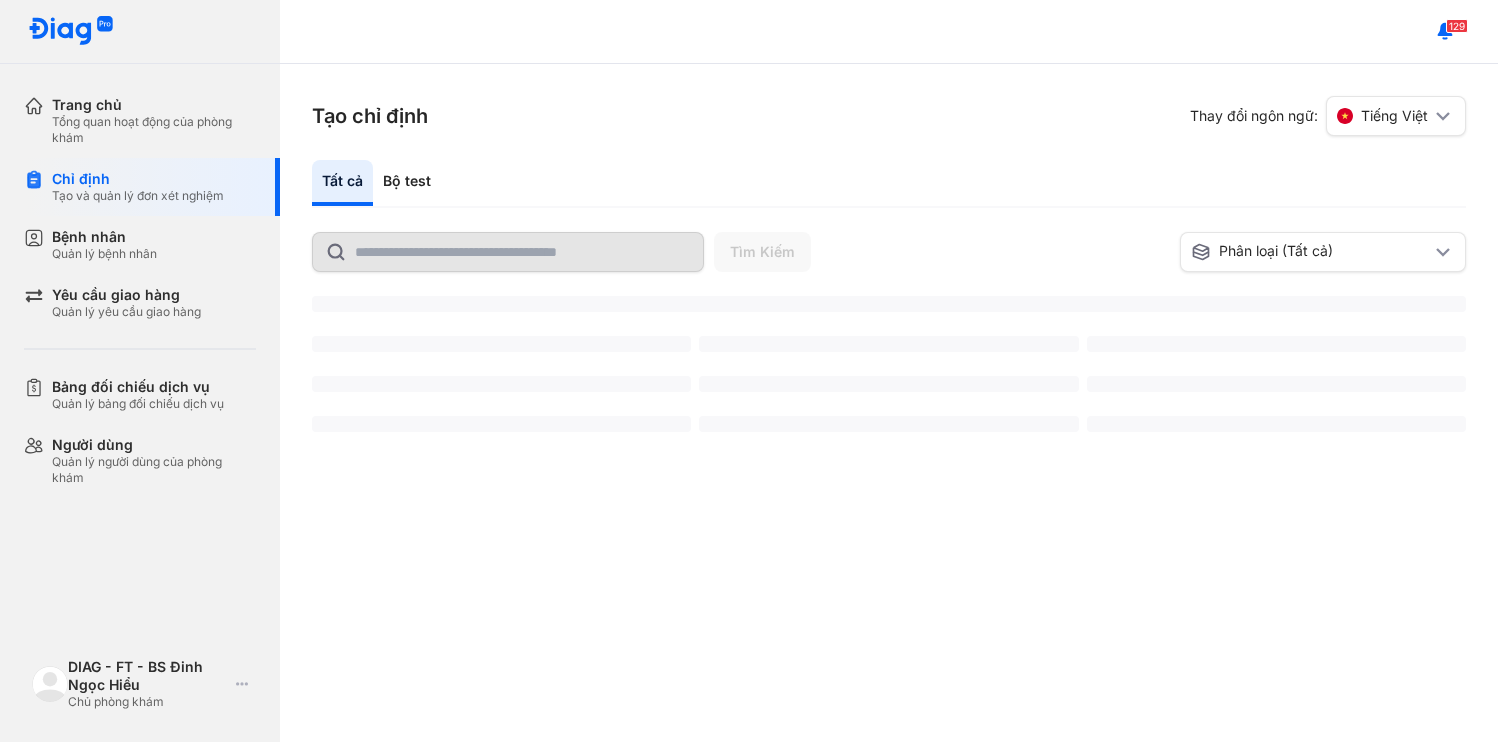 scroll, scrollTop: 0, scrollLeft: 0, axis: both 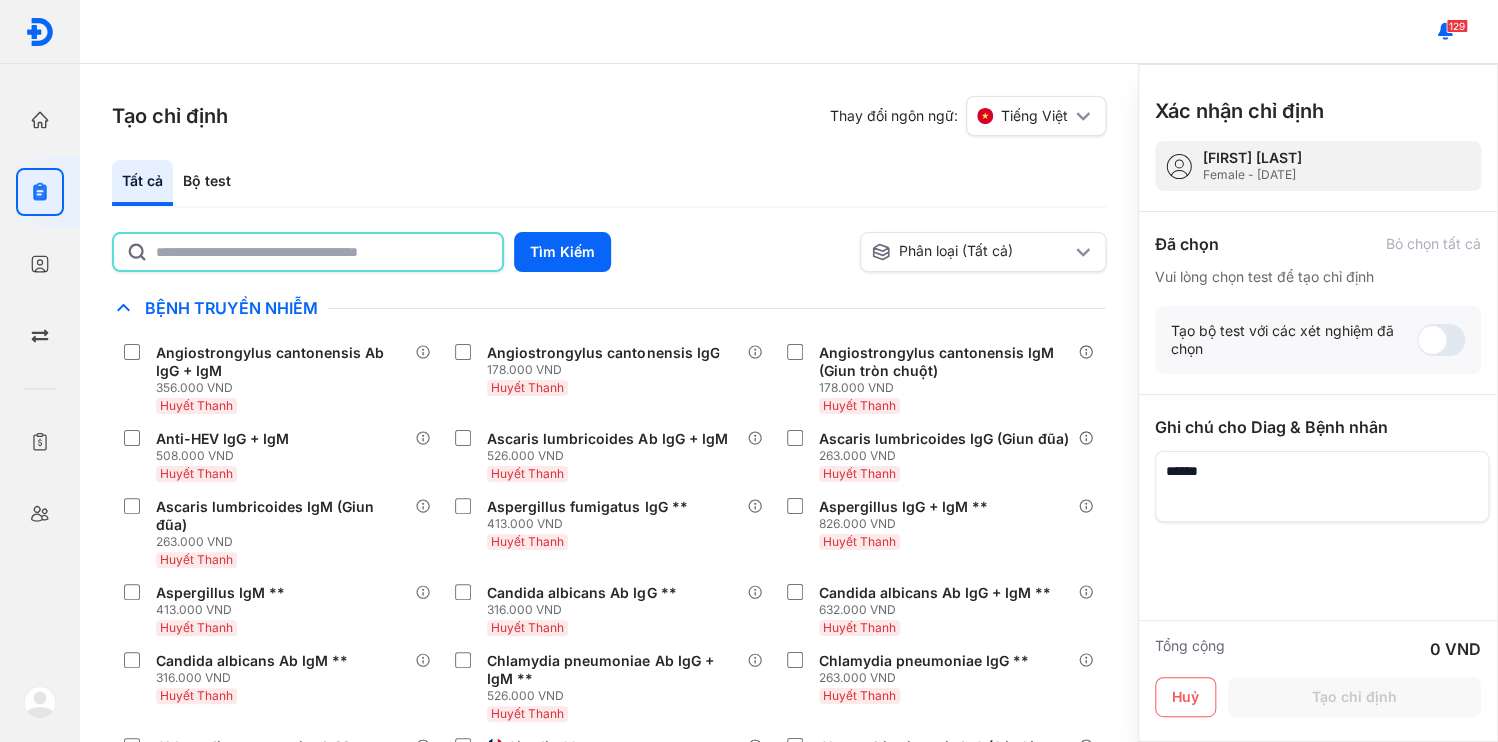 click 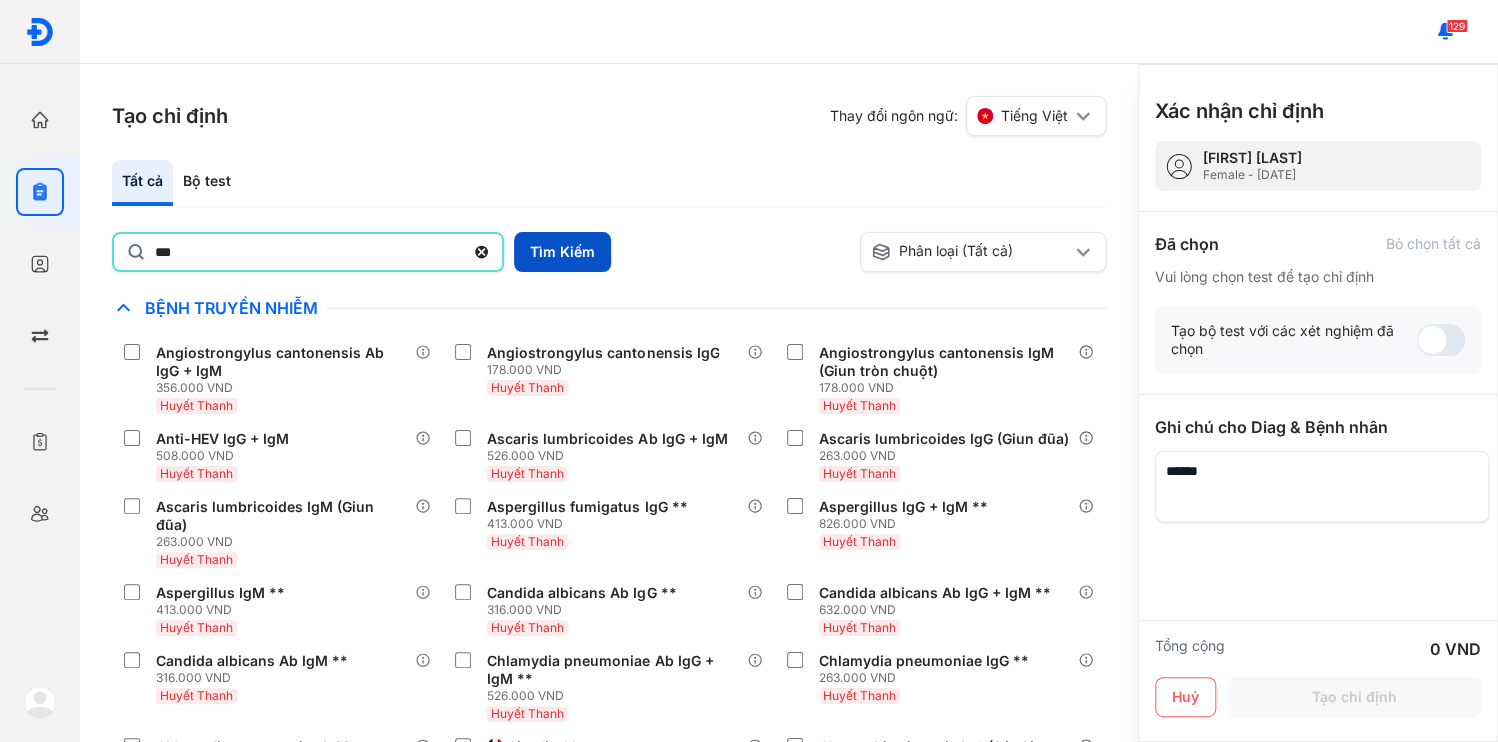 type on "***" 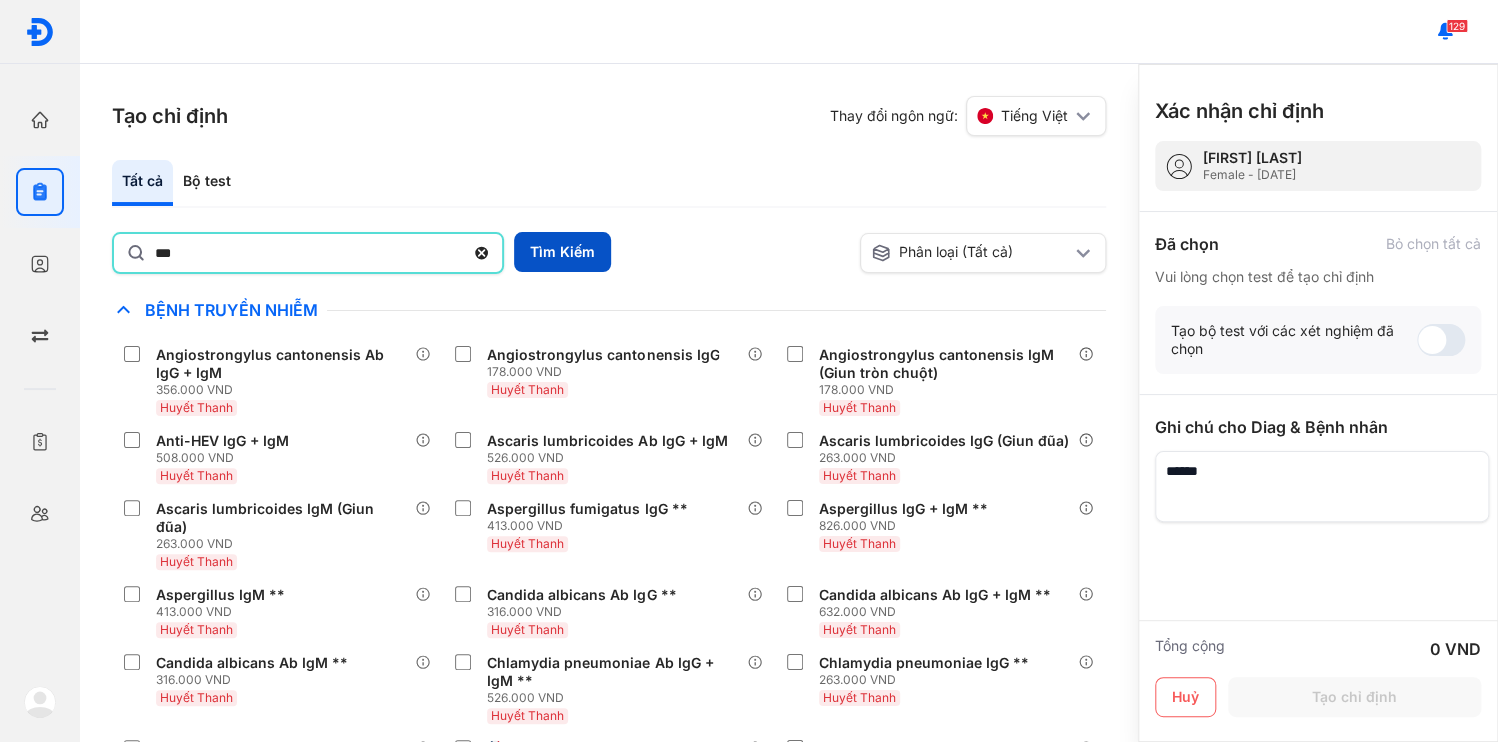 click on "Tìm Kiếm" at bounding box center [562, 252] 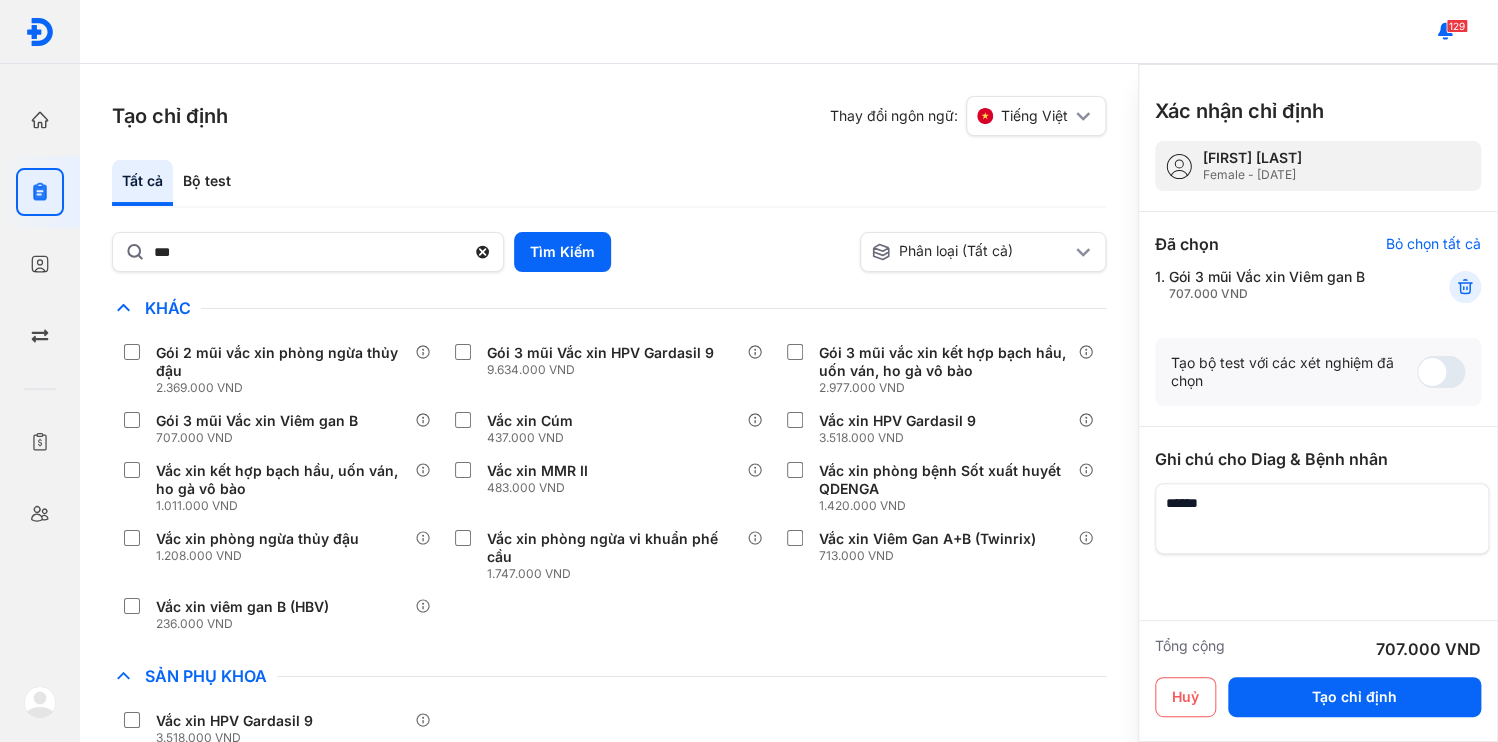 click at bounding box center (1322, 518) 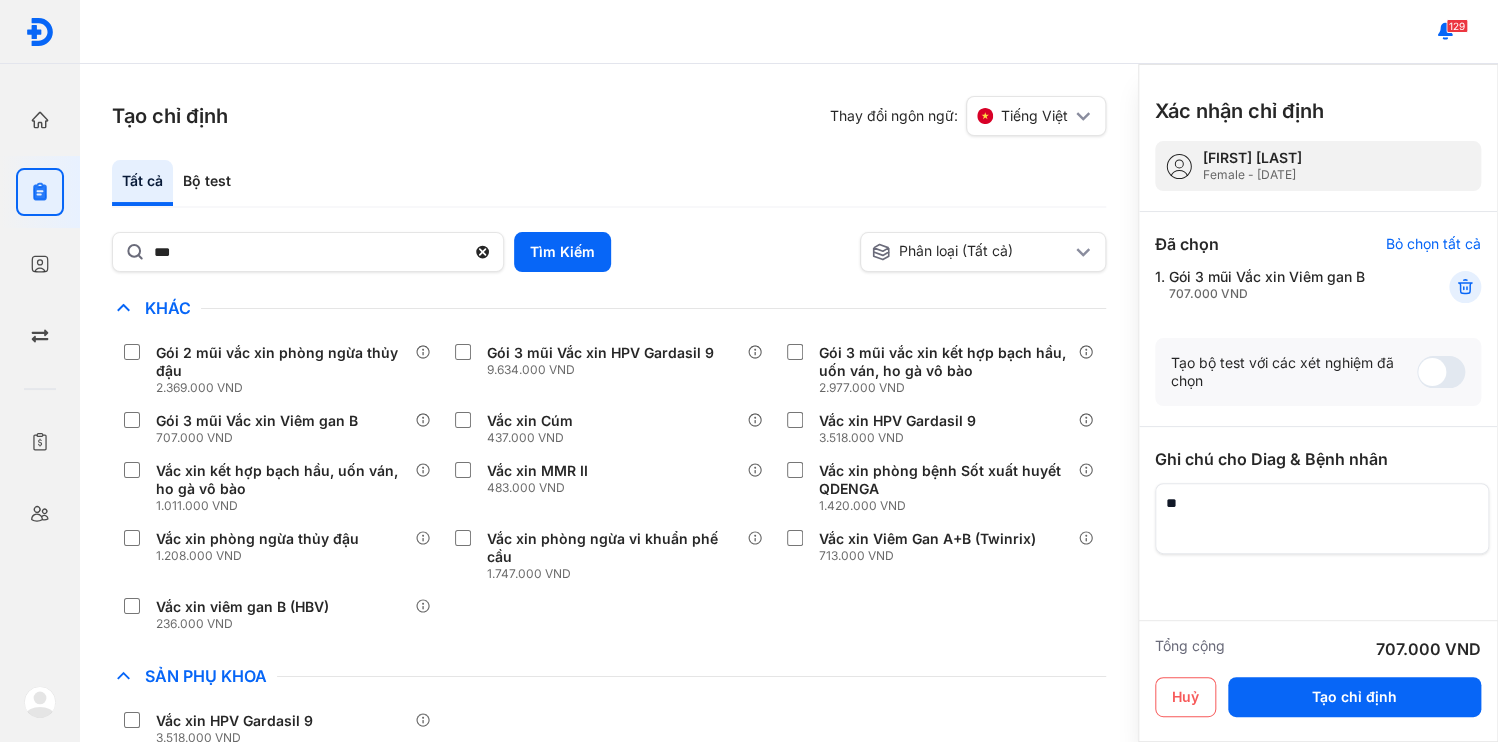 type on "*" 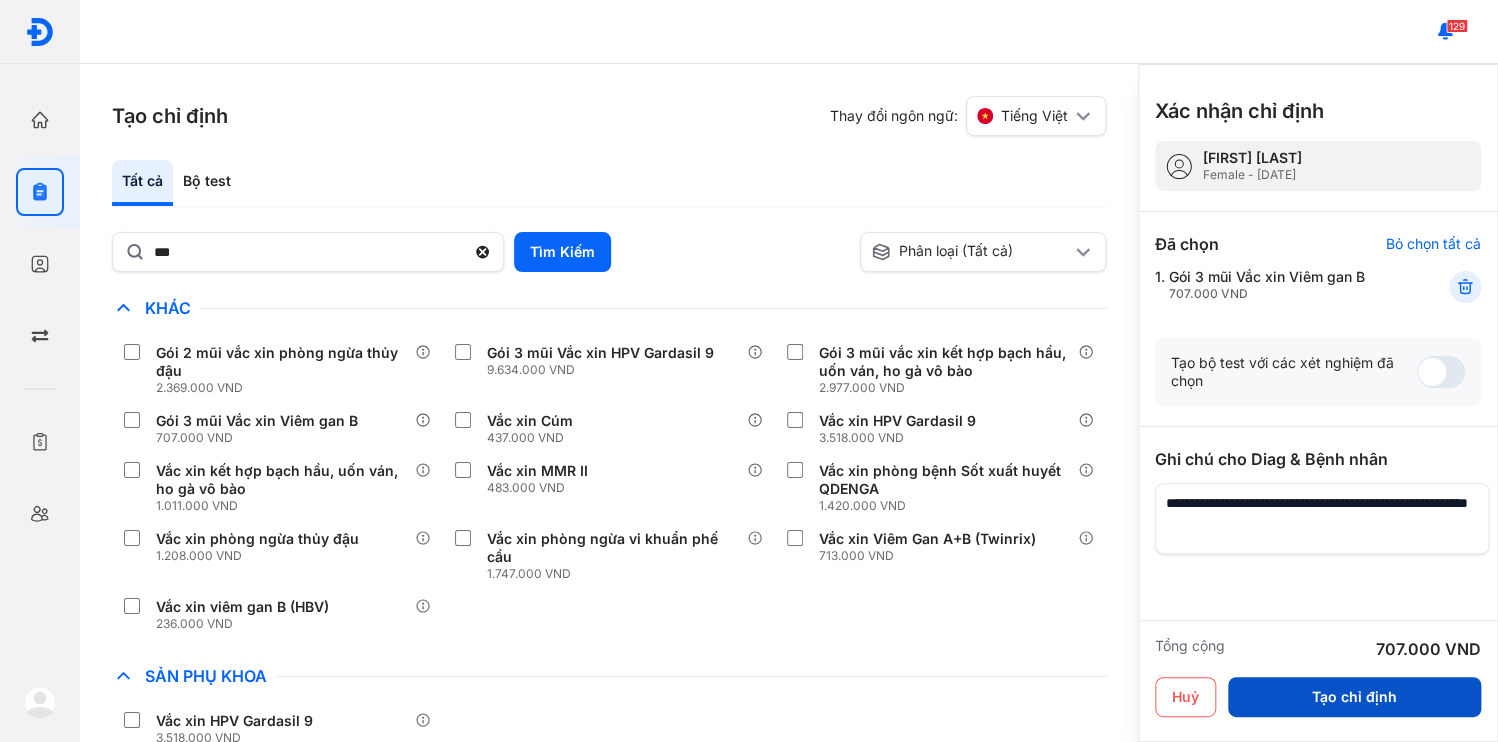 type on "**********" 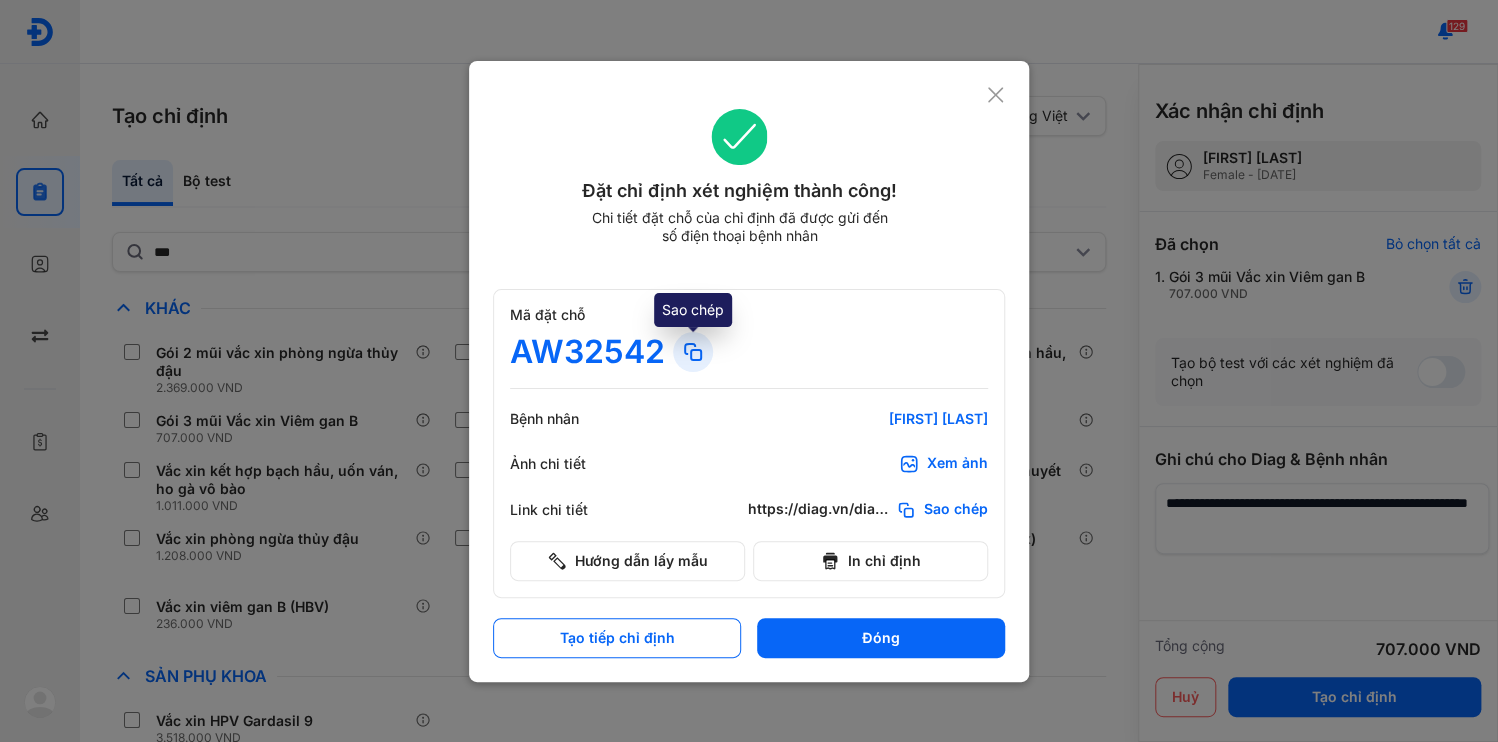 click 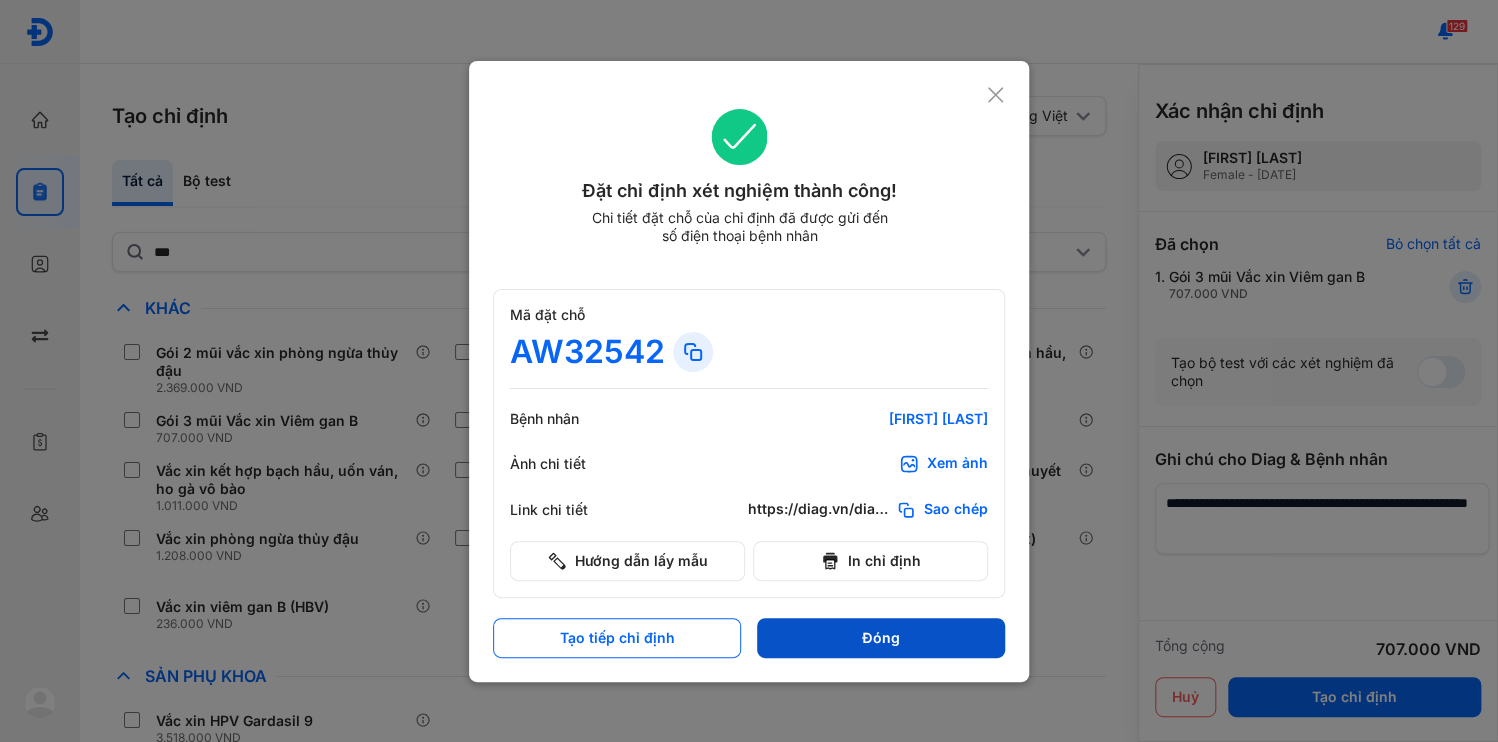 click on "Đóng" at bounding box center (881, 638) 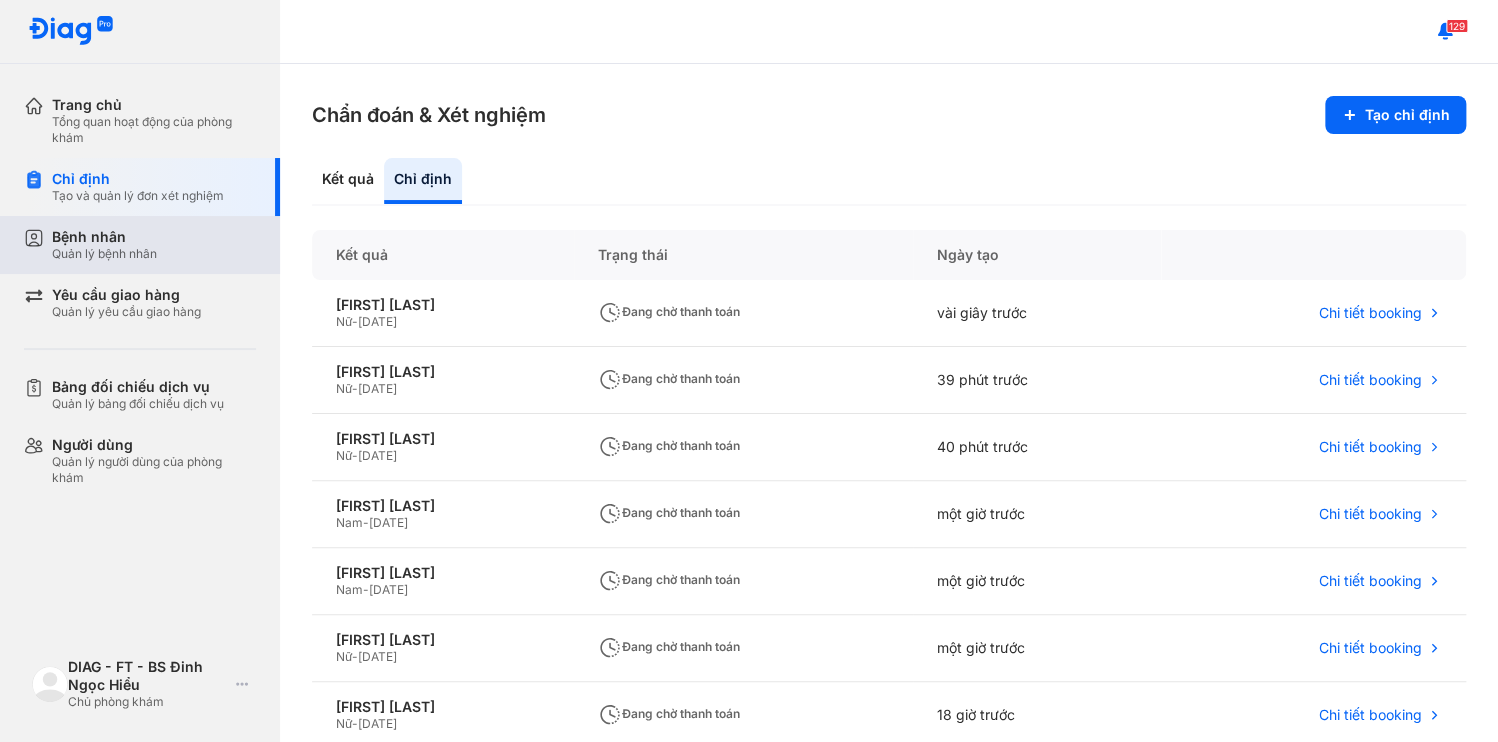 click on "Bệnh nhân Quản lý bệnh nhân" at bounding box center [154, 245] 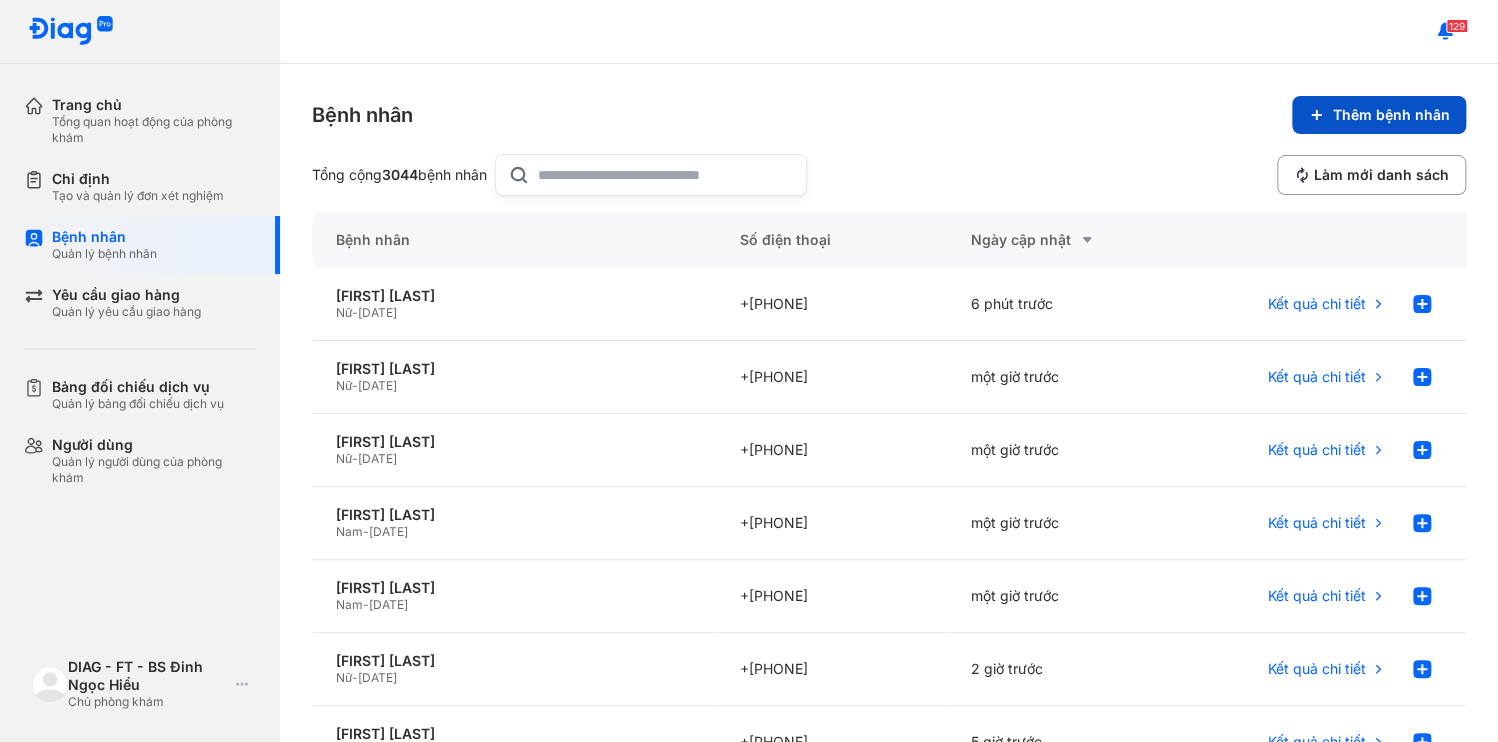 click on "Thêm bệnh nhân" at bounding box center (1379, 115) 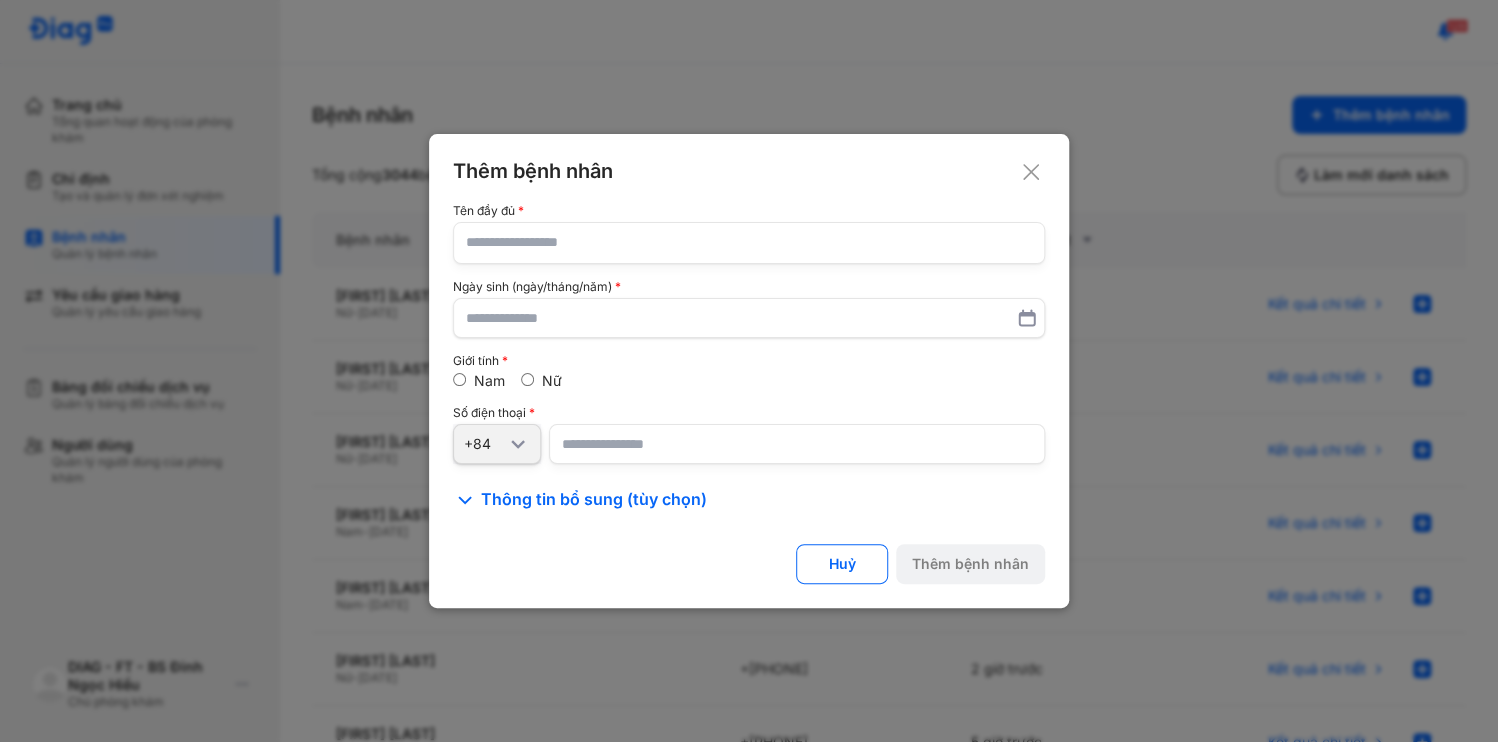 click 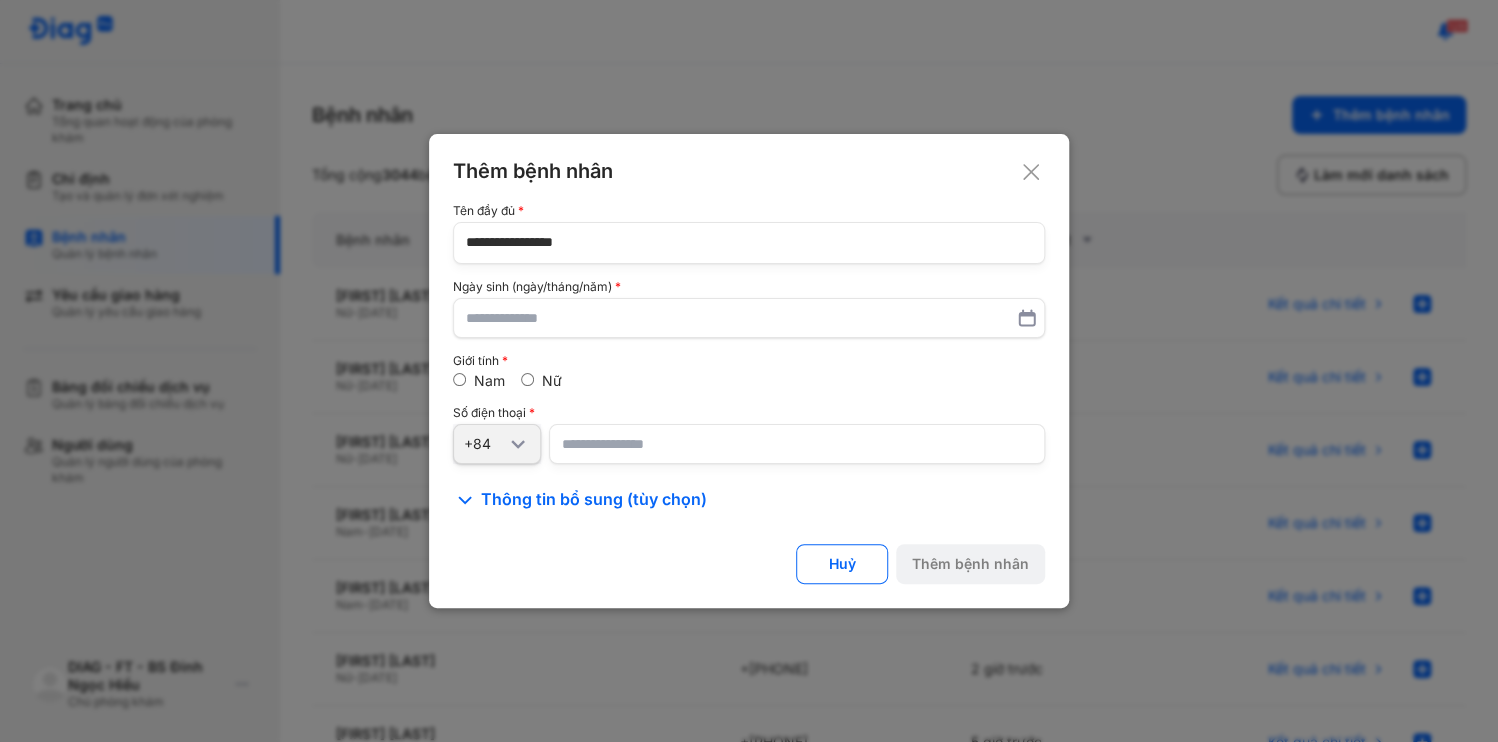 type on "**********" 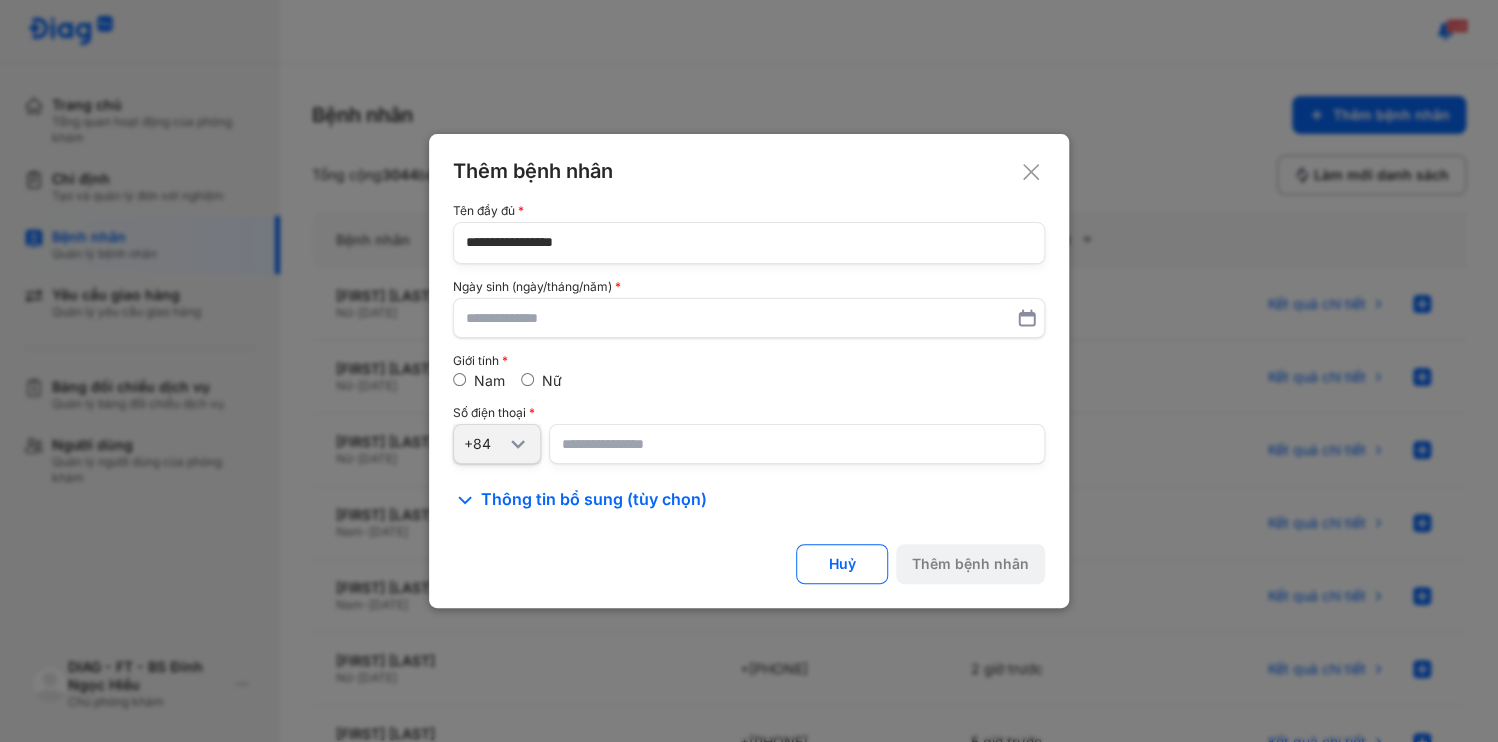click at bounding box center [797, 444] 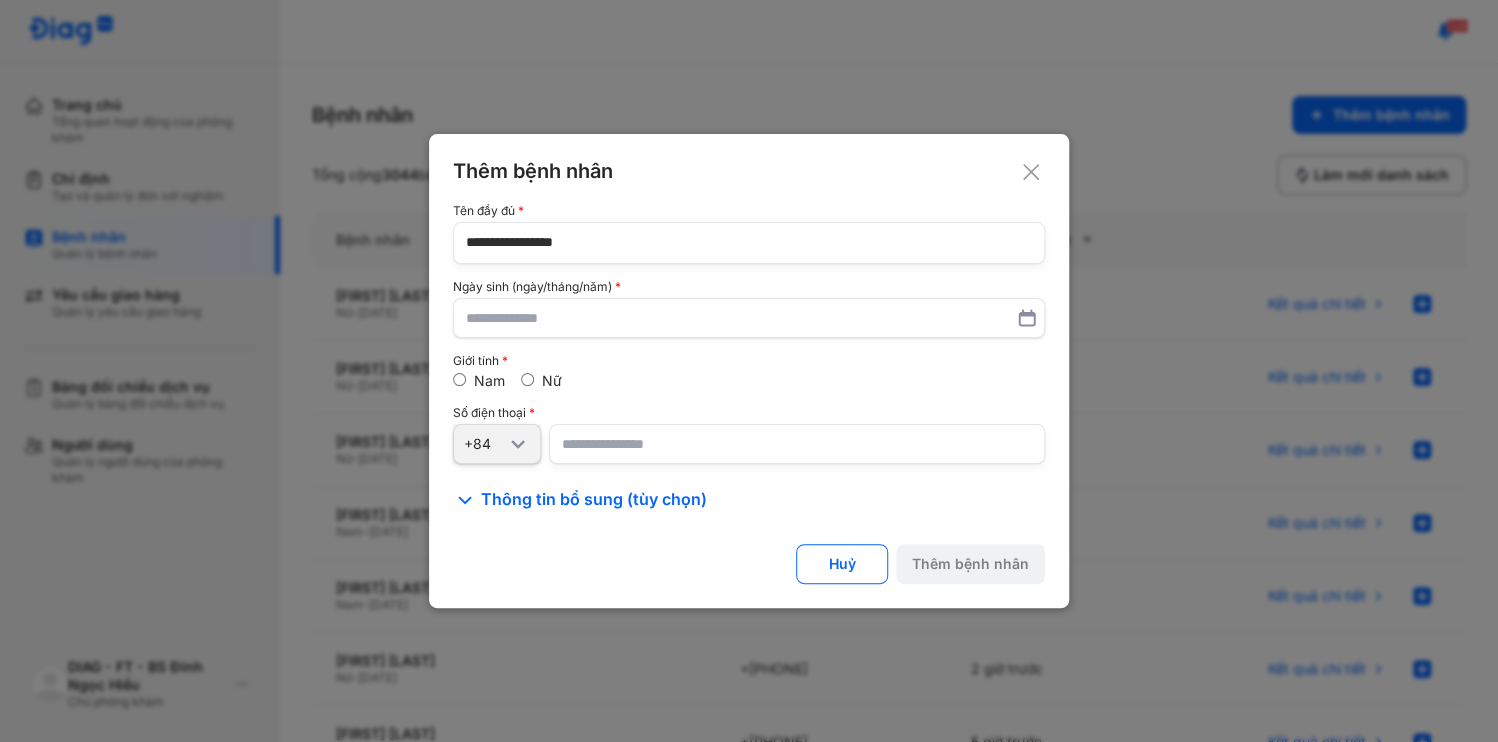 type on "**********" 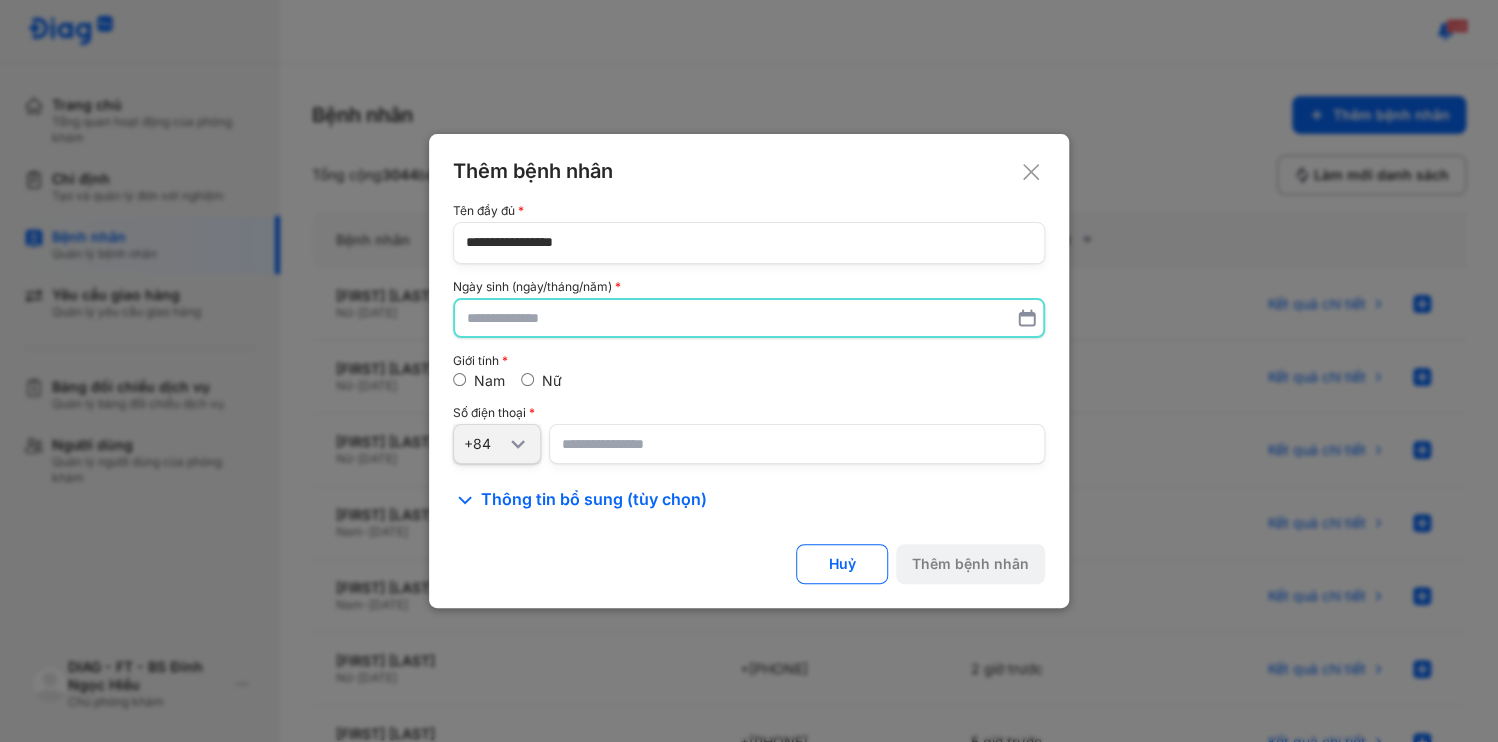 click at bounding box center (749, 318) 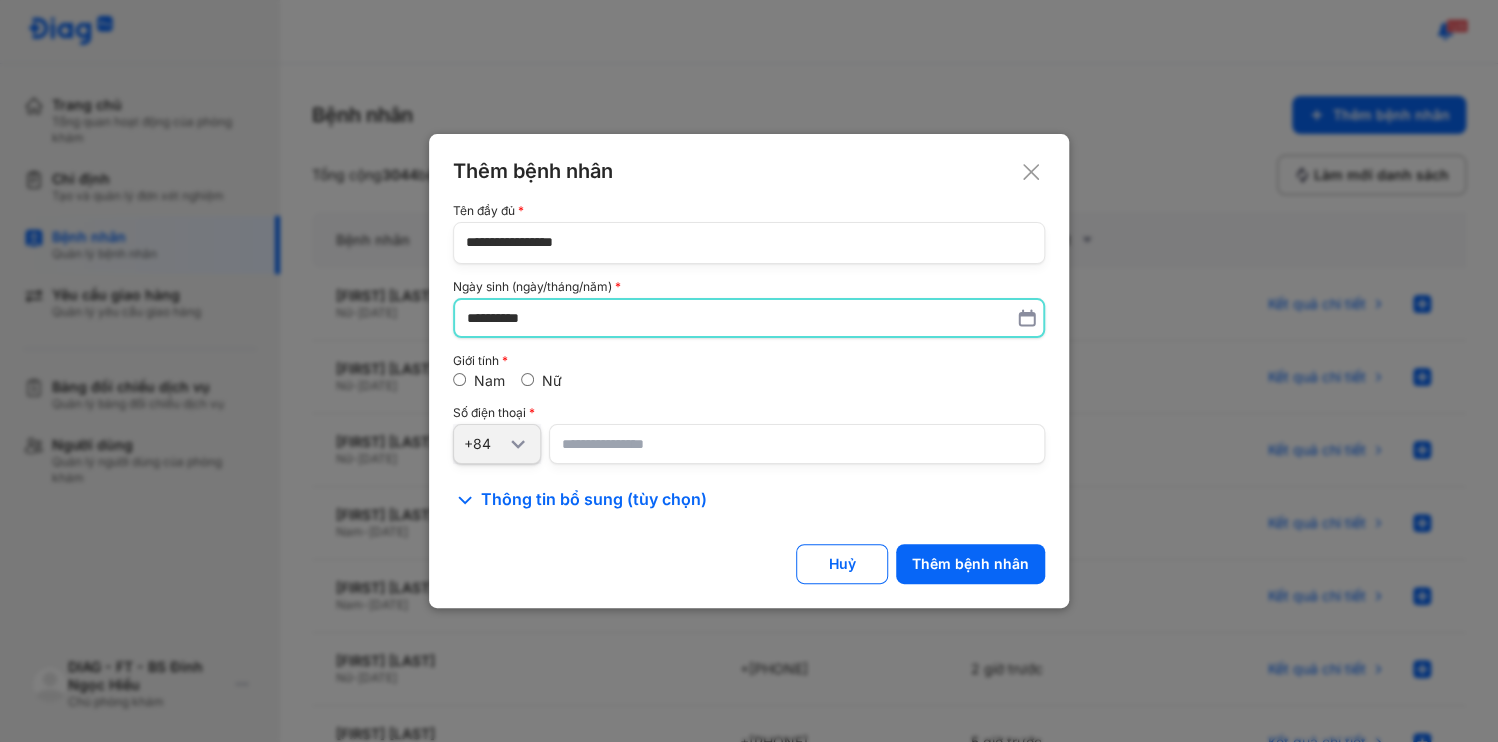 type on "**********" 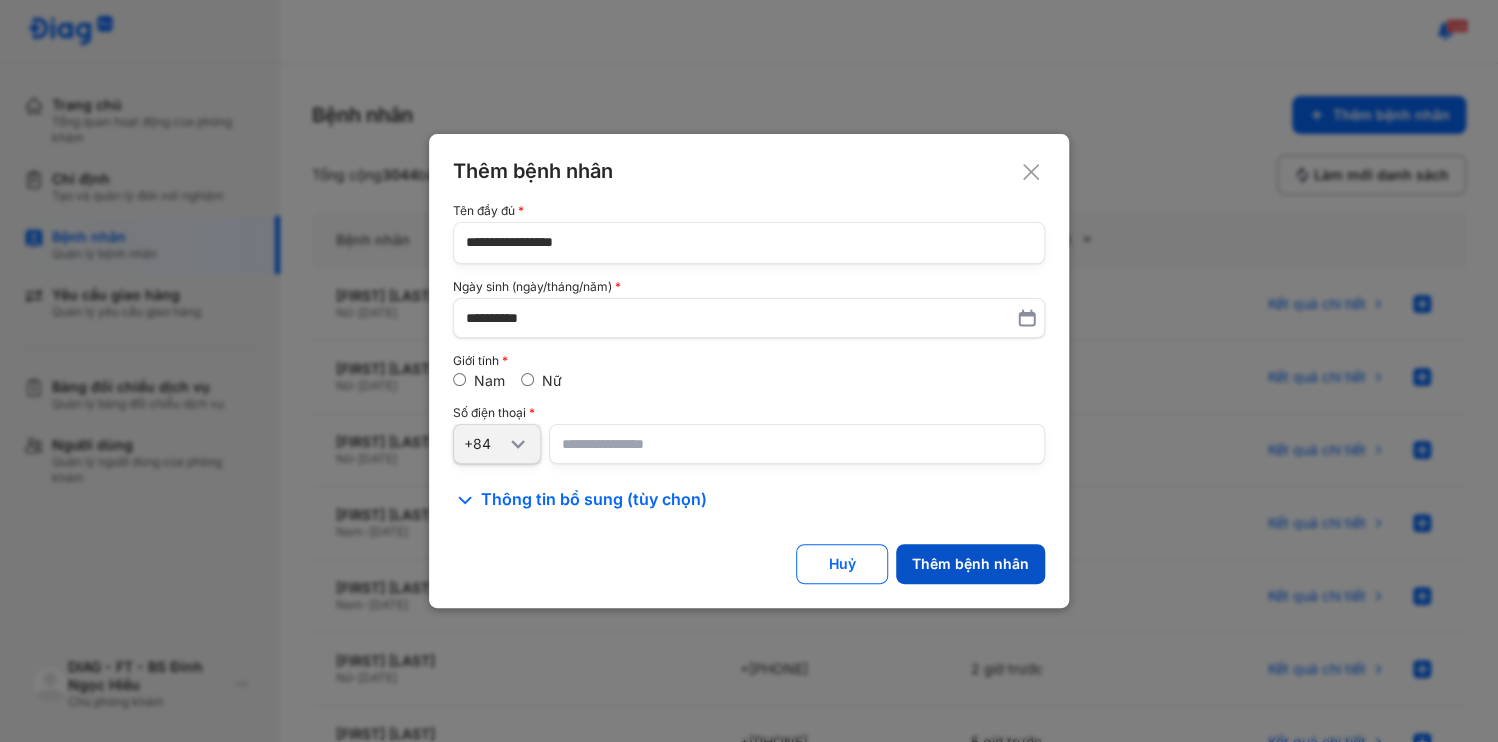click on "Thêm bệnh nhân" at bounding box center (970, 564) 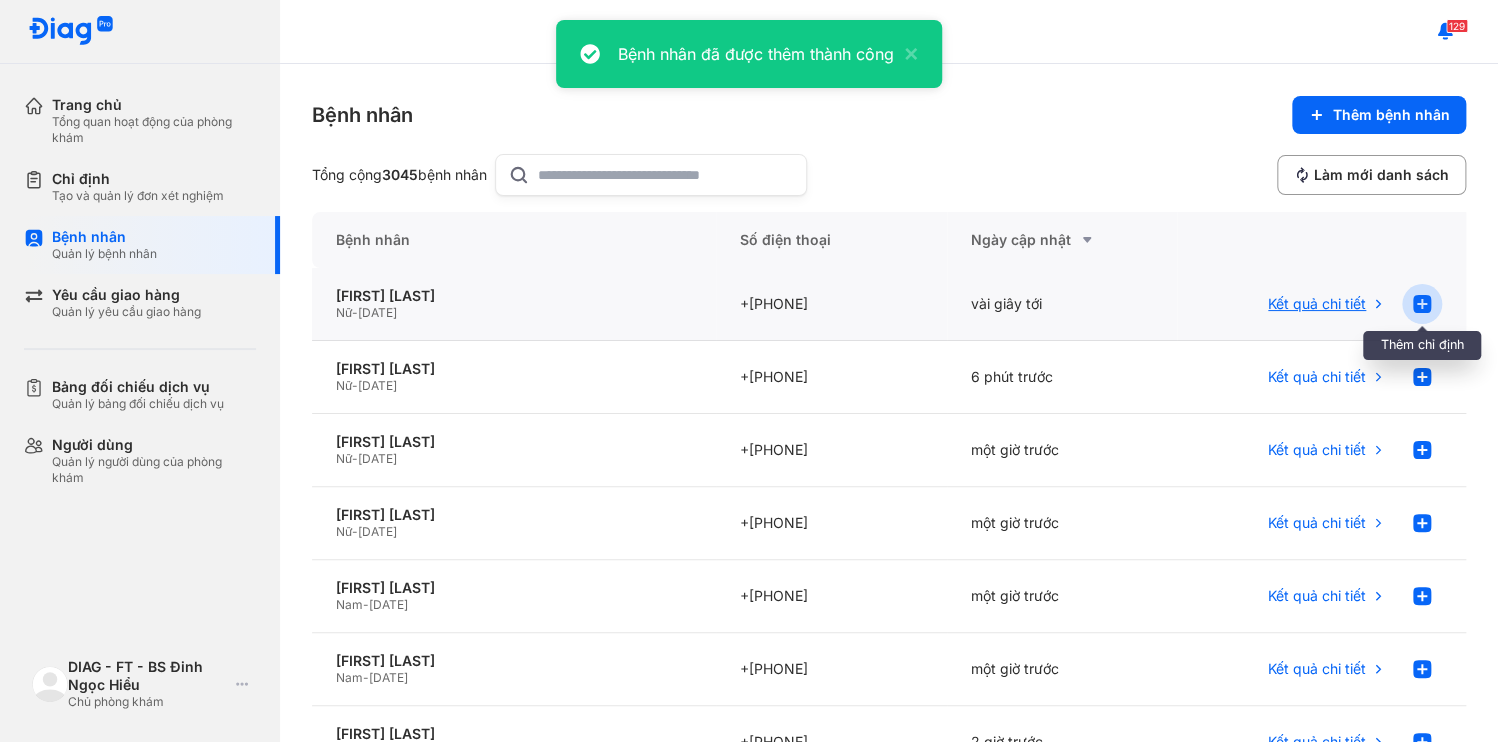 click 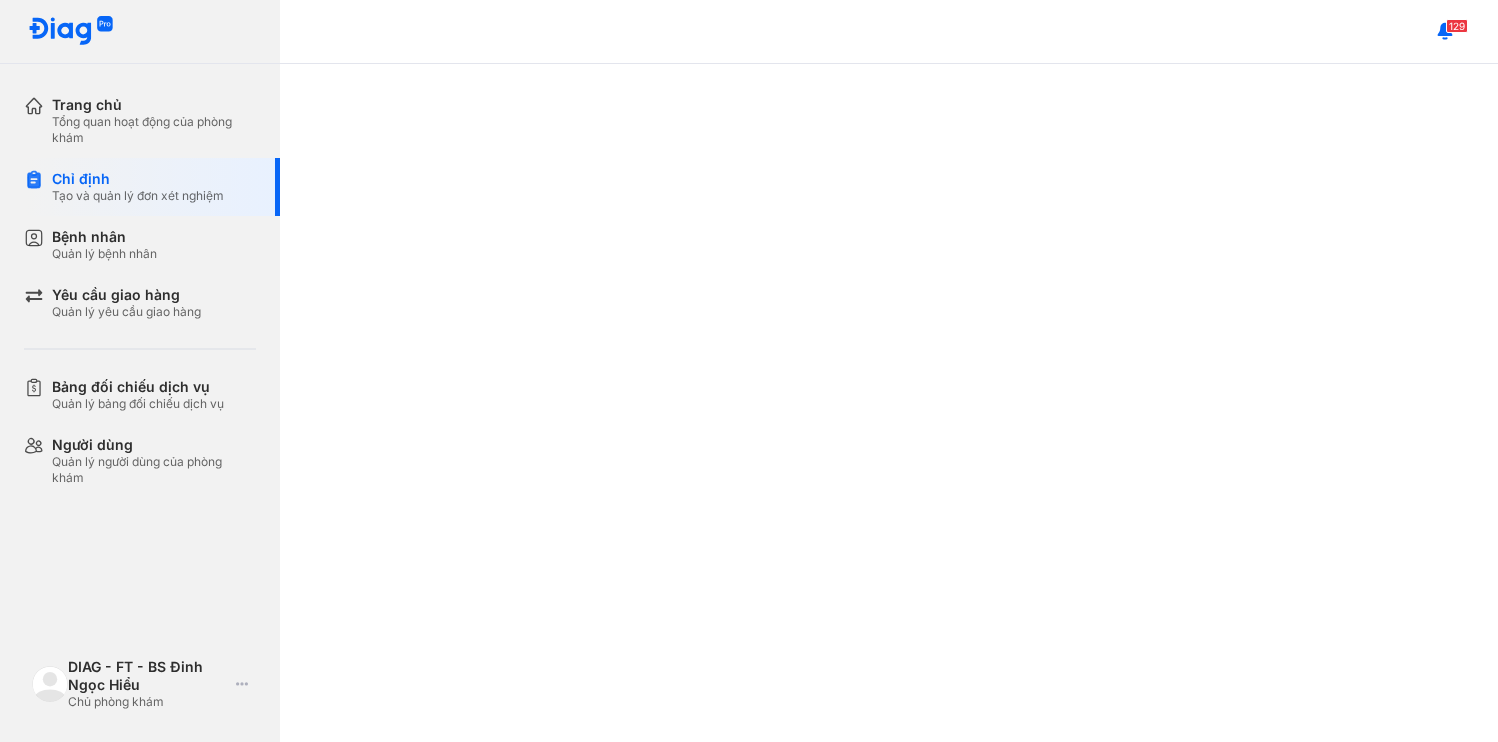 scroll, scrollTop: 0, scrollLeft: 0, axis: both 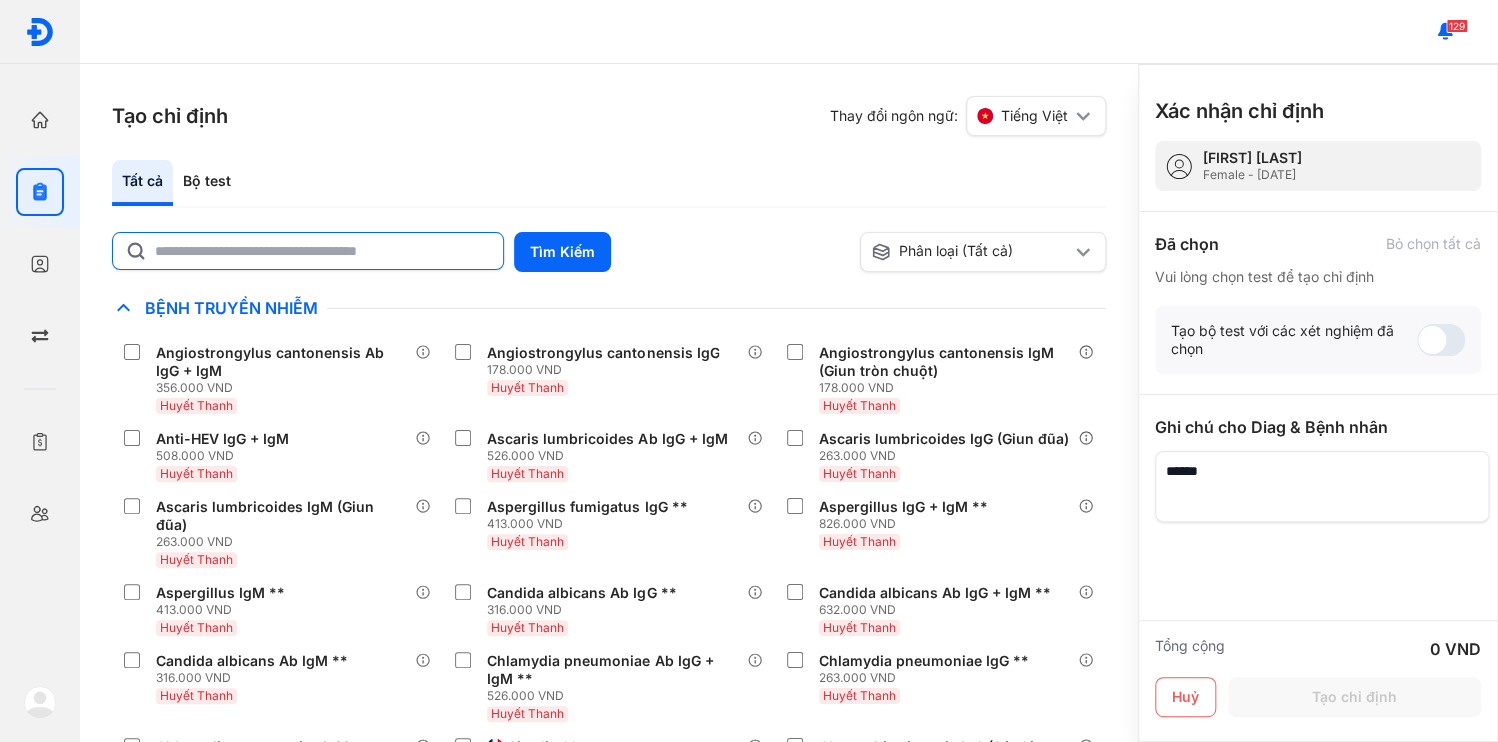 click 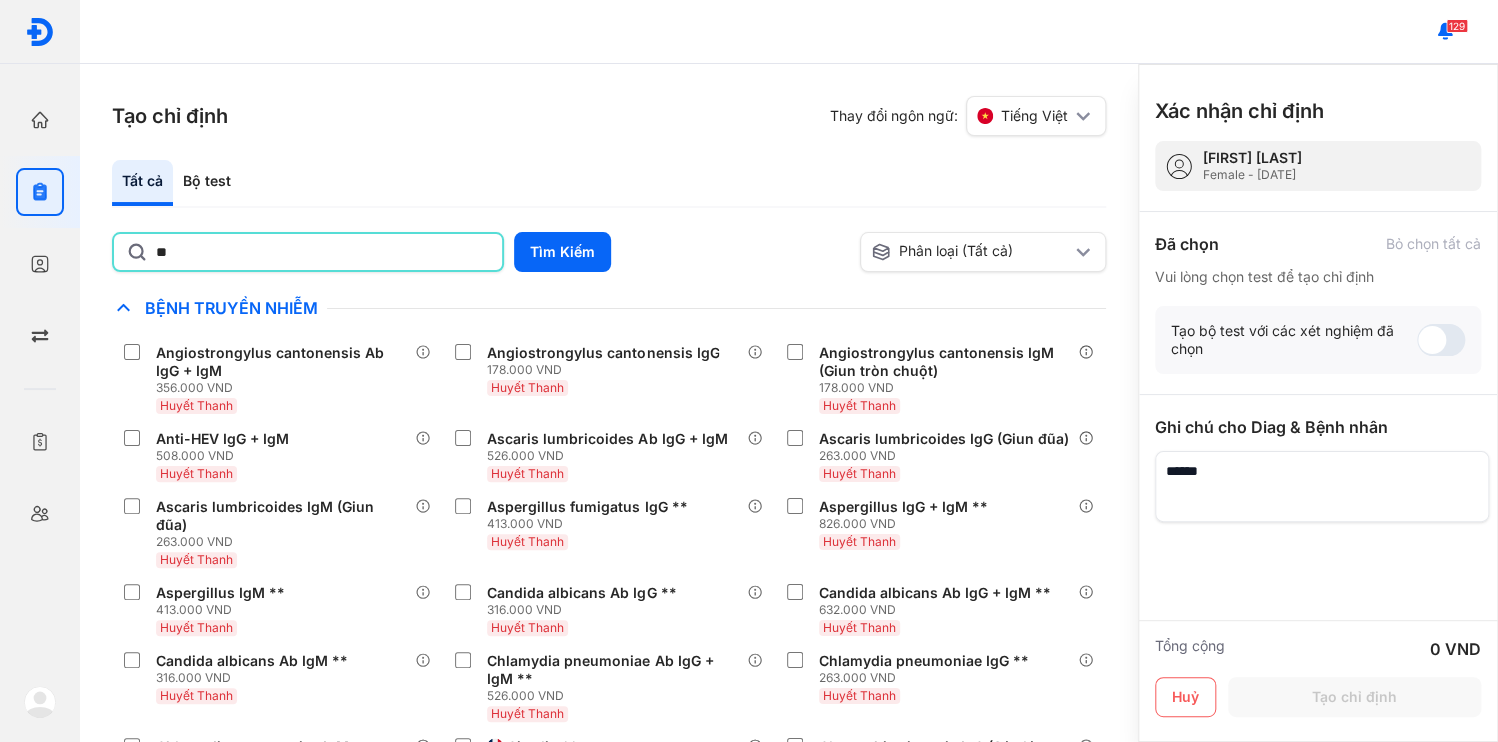 type on "*" 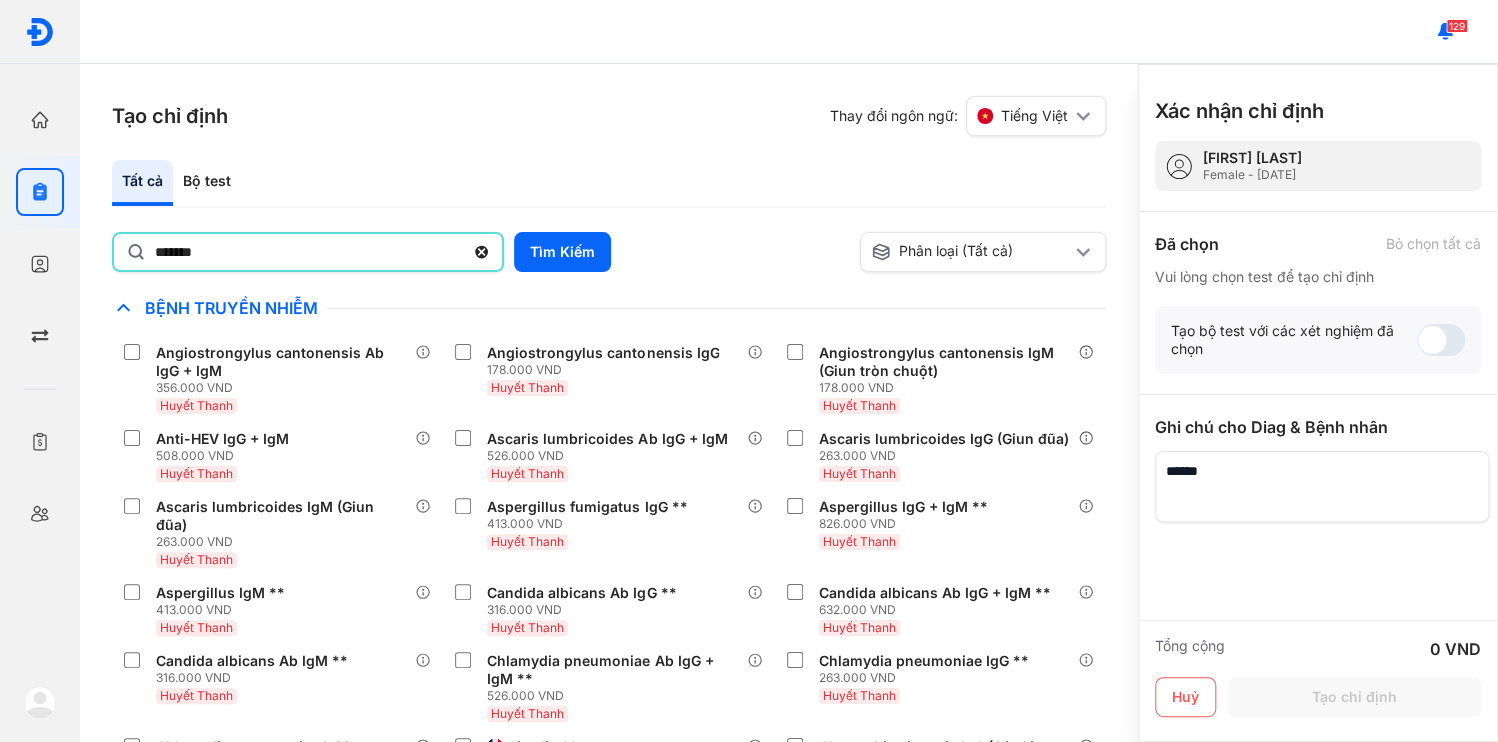 type on "*******" 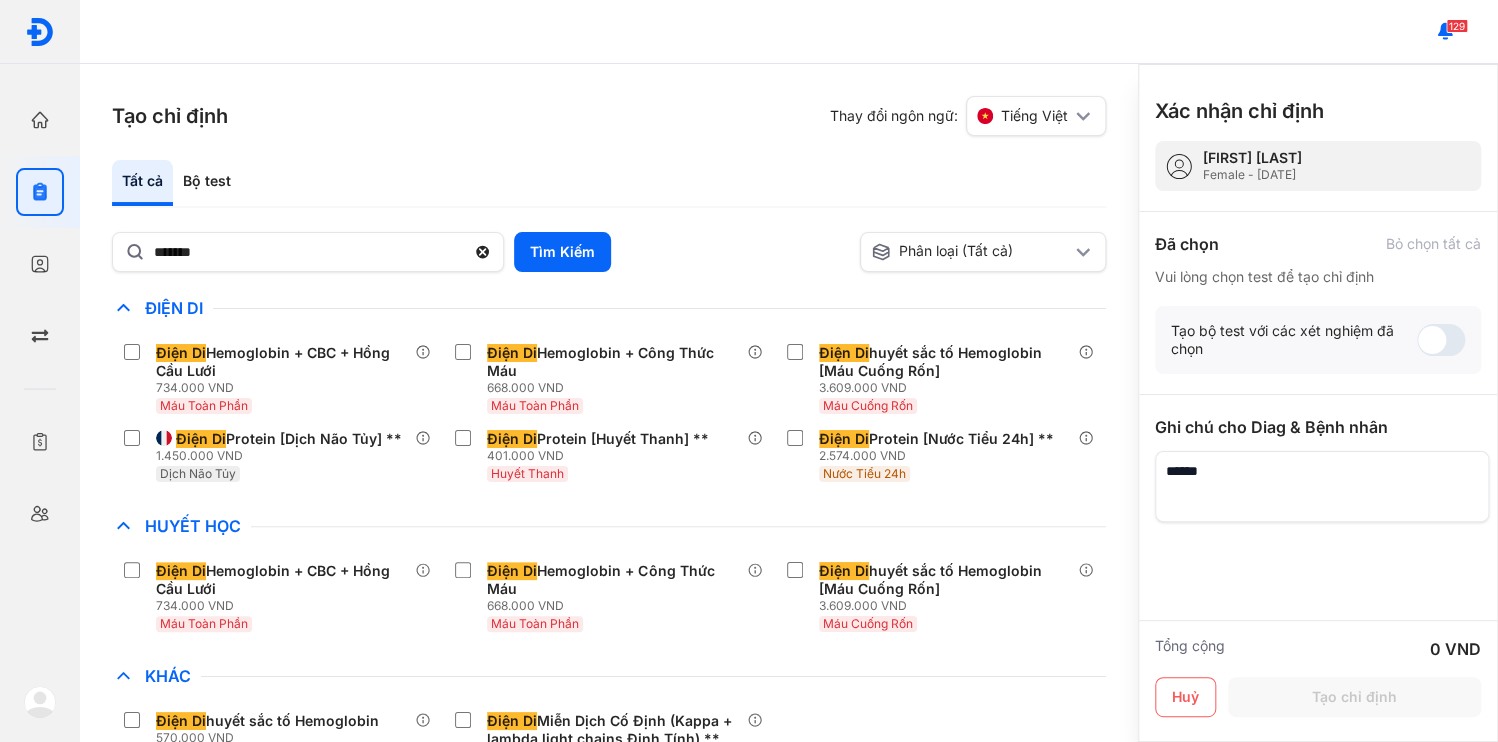 click on "******* Tìm Kiếm  Phân loại (Tất cả) Lưu làm chế độ xem mặc định Chỉ định nhiều nhất Bệnh Truyền Nhiễm Chẩn Đoán Hình Ảnh Chất Gây Nghiện COVID Di Truyền Dị Ứng Điện Di Điện Di  Hemoglobin + CBC + Hồng Cầu Lưới 734.000 VND Máu Toàn Phần Điện Di  Hemoglobin + Công Thức Máu 668.000 VND Máu Toàn Phần Điện Di  huyết sắc tố Hemoglobin [Máu Cuống Rốn] 3.609.000 VND Máu Cuống RốnĐiện Di  Protein [Dịch Não Tủy] ** 1.450.000 VND Dịch Não TủyĐiện Di  Protein [Huyết Thanh] ** 401.000 VND Huyết ThanhĐiện Di  Protein [Nước Tiểu 24h] ** 2.574.000 VND Nước Tiểu 24h Độc Chất Đông Máu Gan Hô Hấp Huyết Học Điện Di  Hemoglobin + CBC + Hồng Cầu Lưới 734.000 VND Máu Toàn Phần Điện Di  Hemoglobin + Công Thức Máu 668.000 VND Máu Toàn Phần Điện Di  huyết sắc tố Hemoglobin [Máu Cuống Rốn] 3.609.000 VND Máu Cuống Rốn KhácĐiện Di STIs" 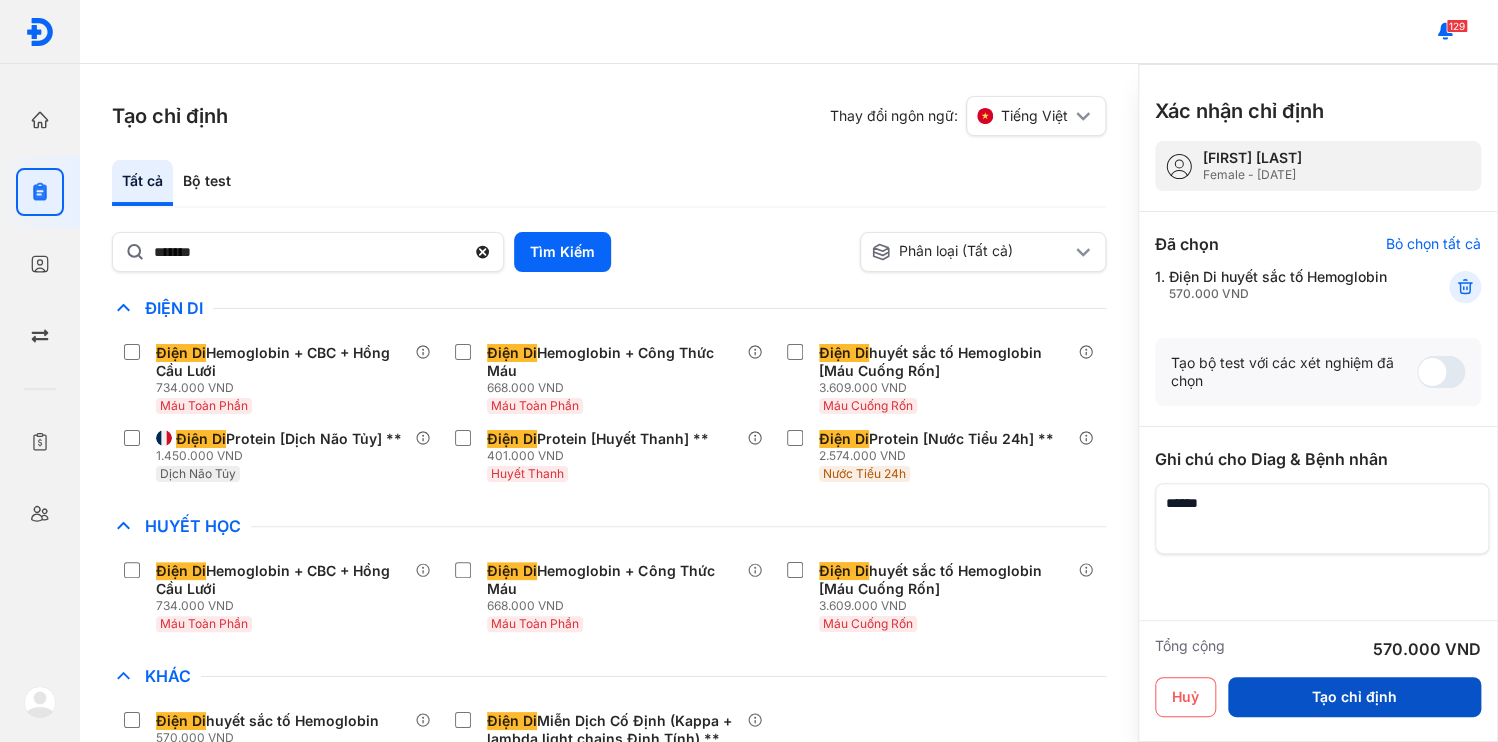 click on "Tạo chỉ định" at bounding box center (1354, 697) 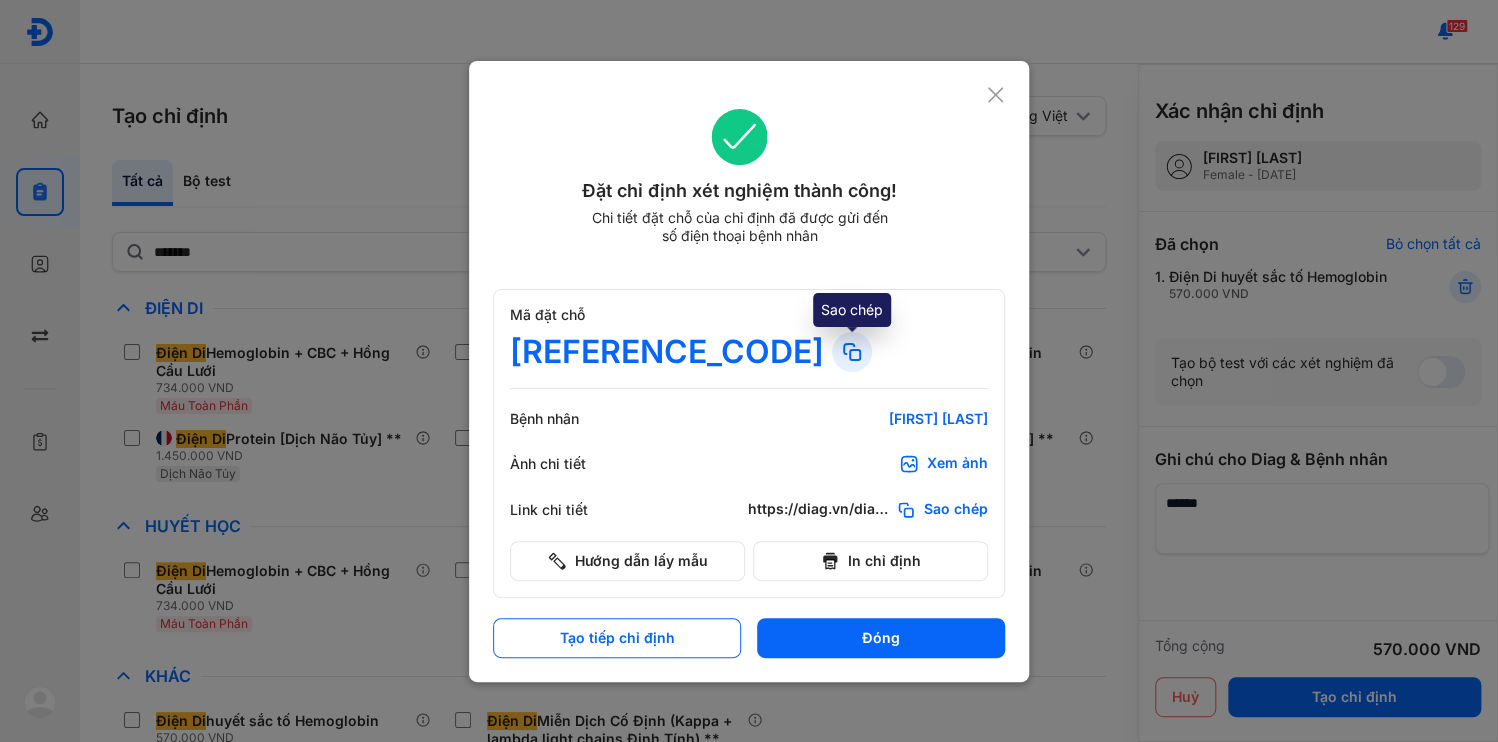 click 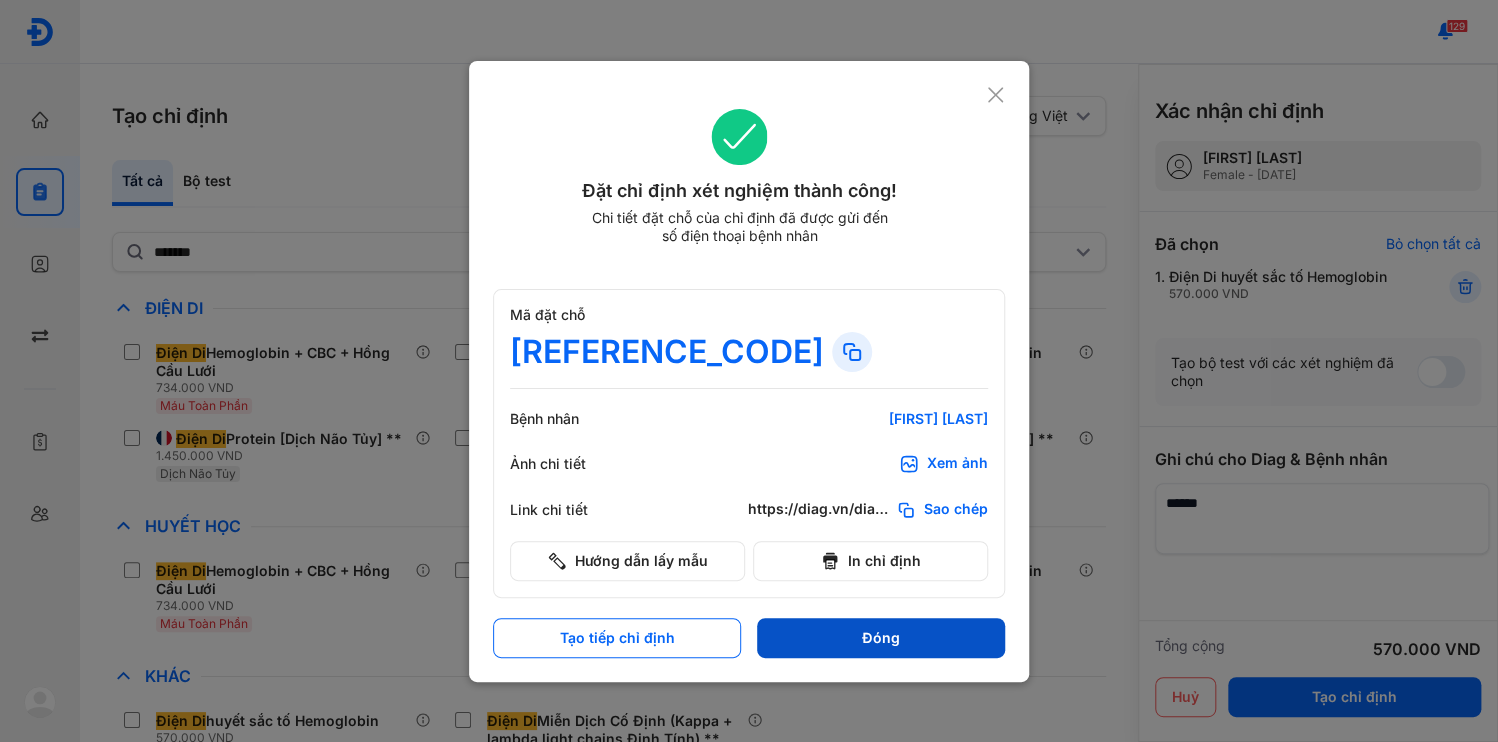 click on "Đóng" at bounding box center [881, 638] 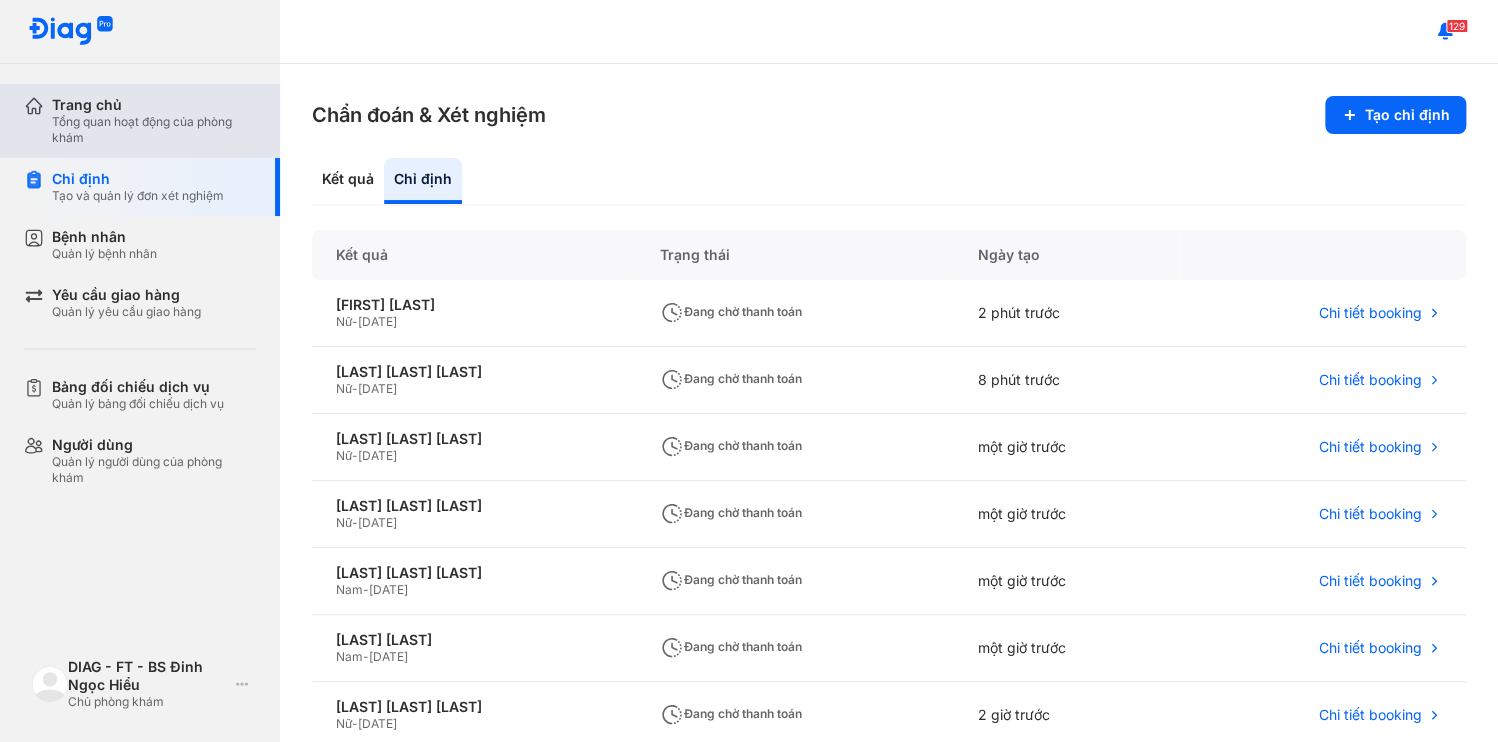 click on "Tổng quan hoạt động của phòng khám" at bounding box center (154, 130) 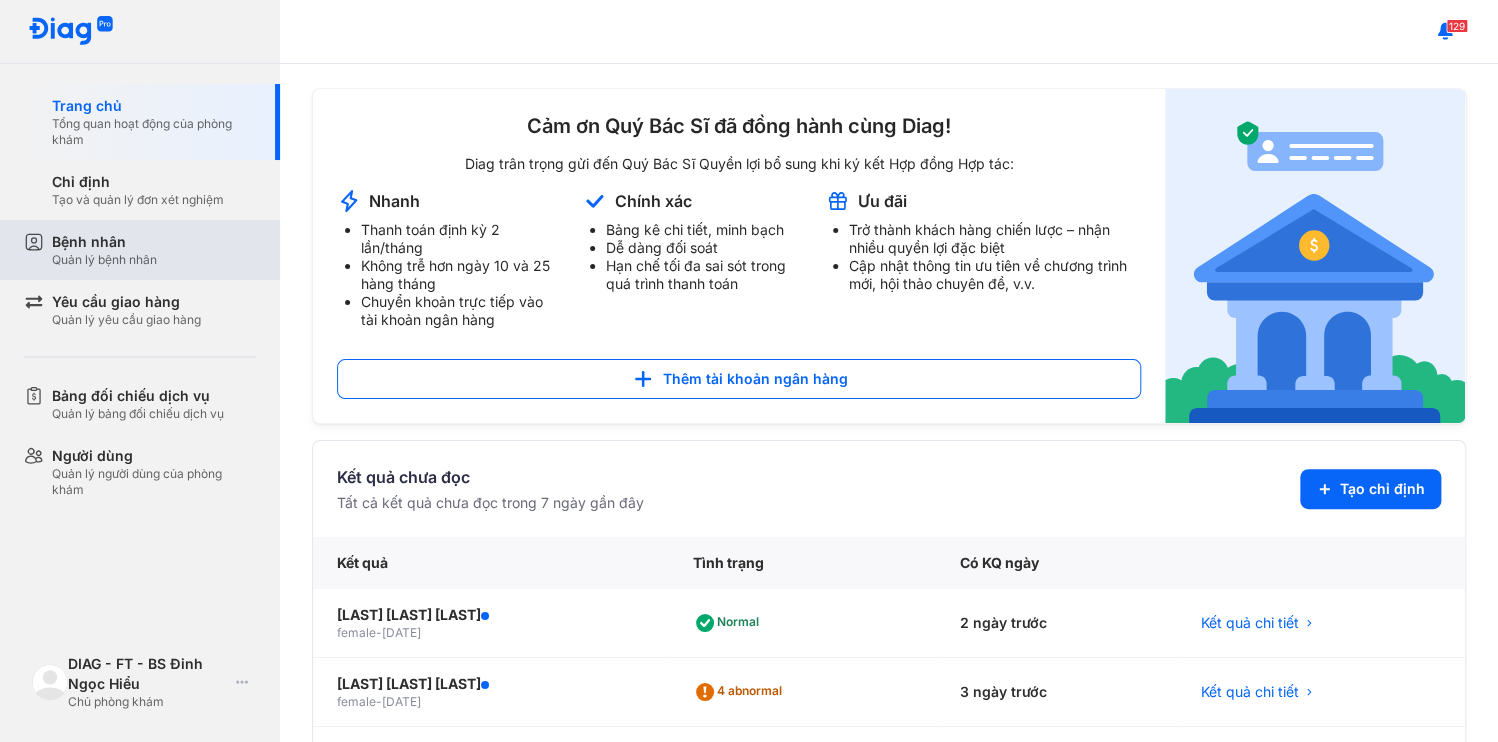 scroll, scrollTop: 0, scrollLeft: 0, axis: both 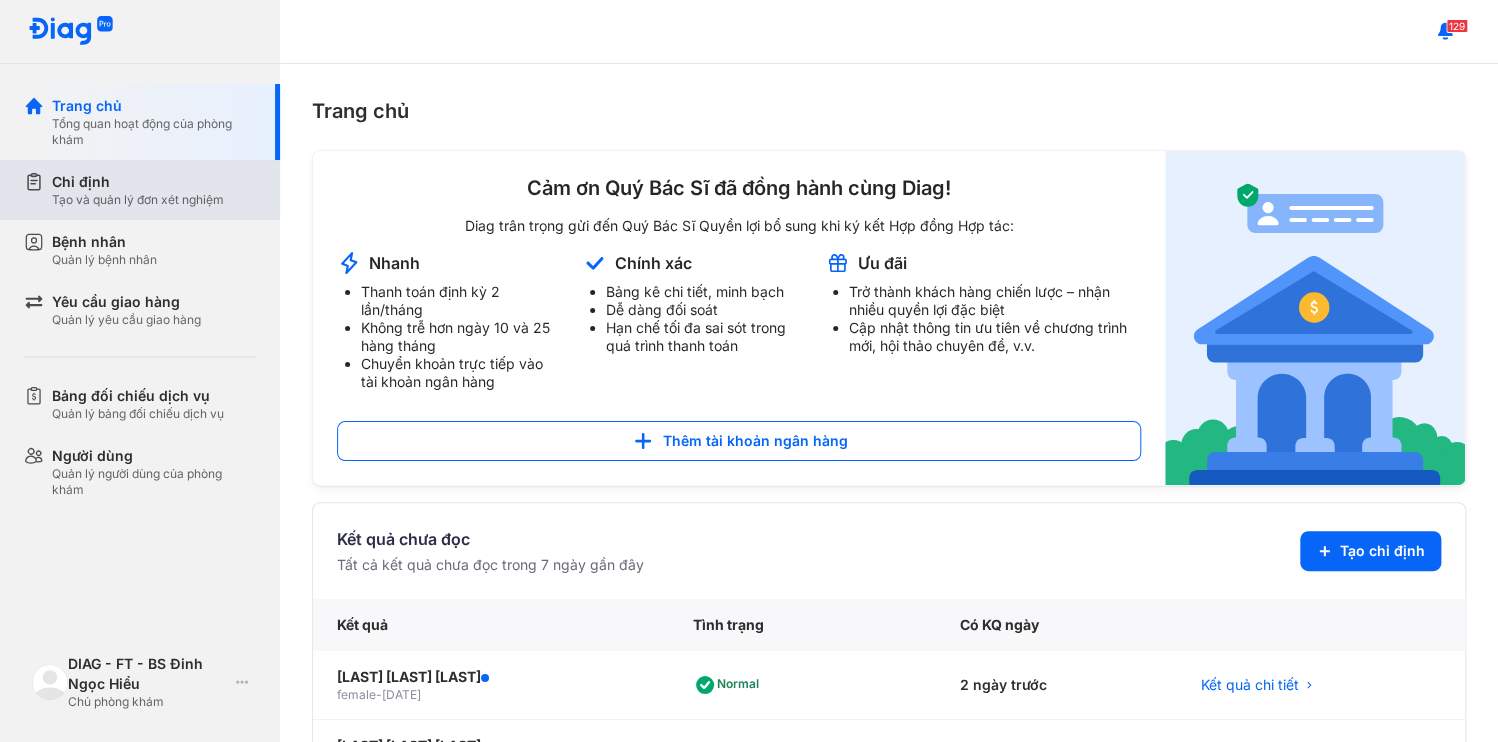 click on "Chỉ định" at bounding box center [138, 182] 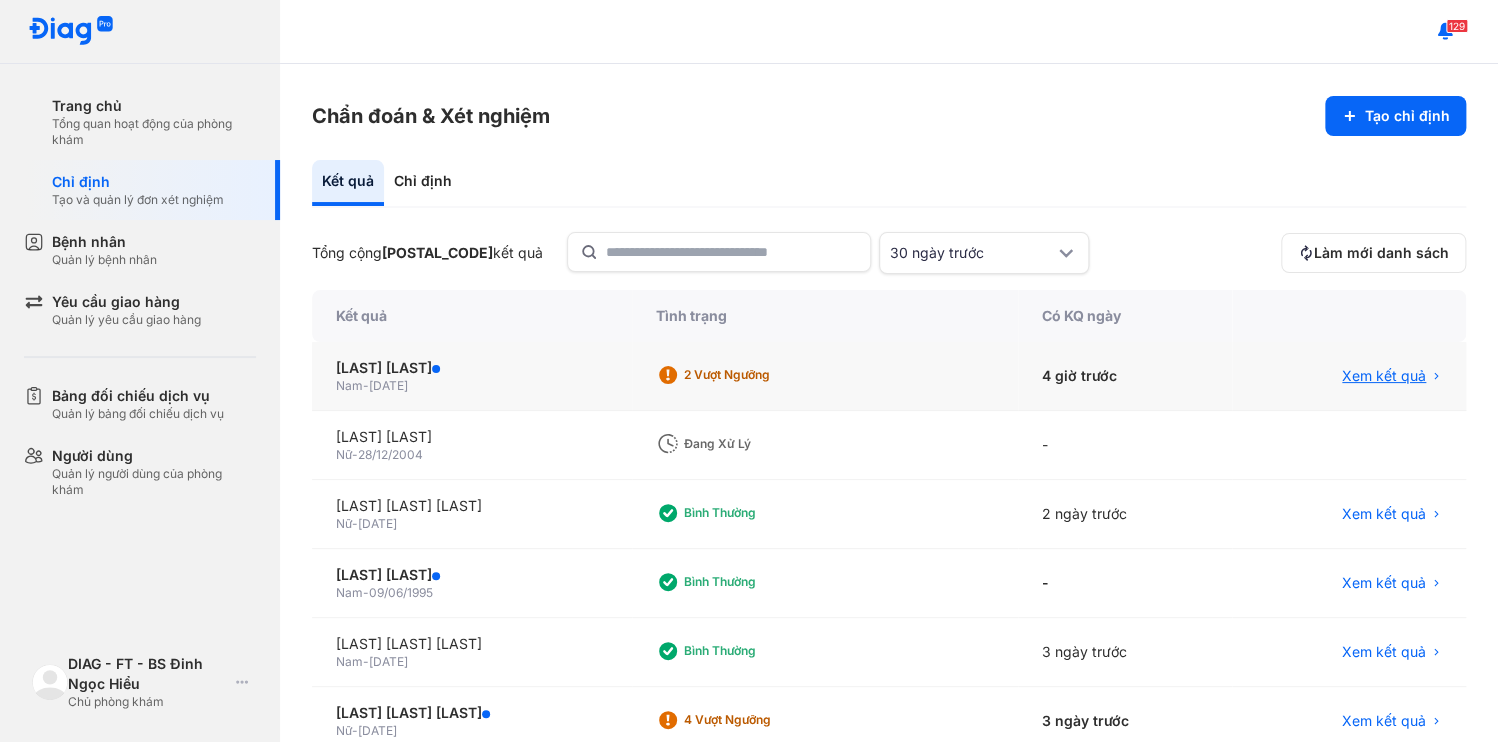 click on "Xem kết quả" at bounding box center (1384, 376) 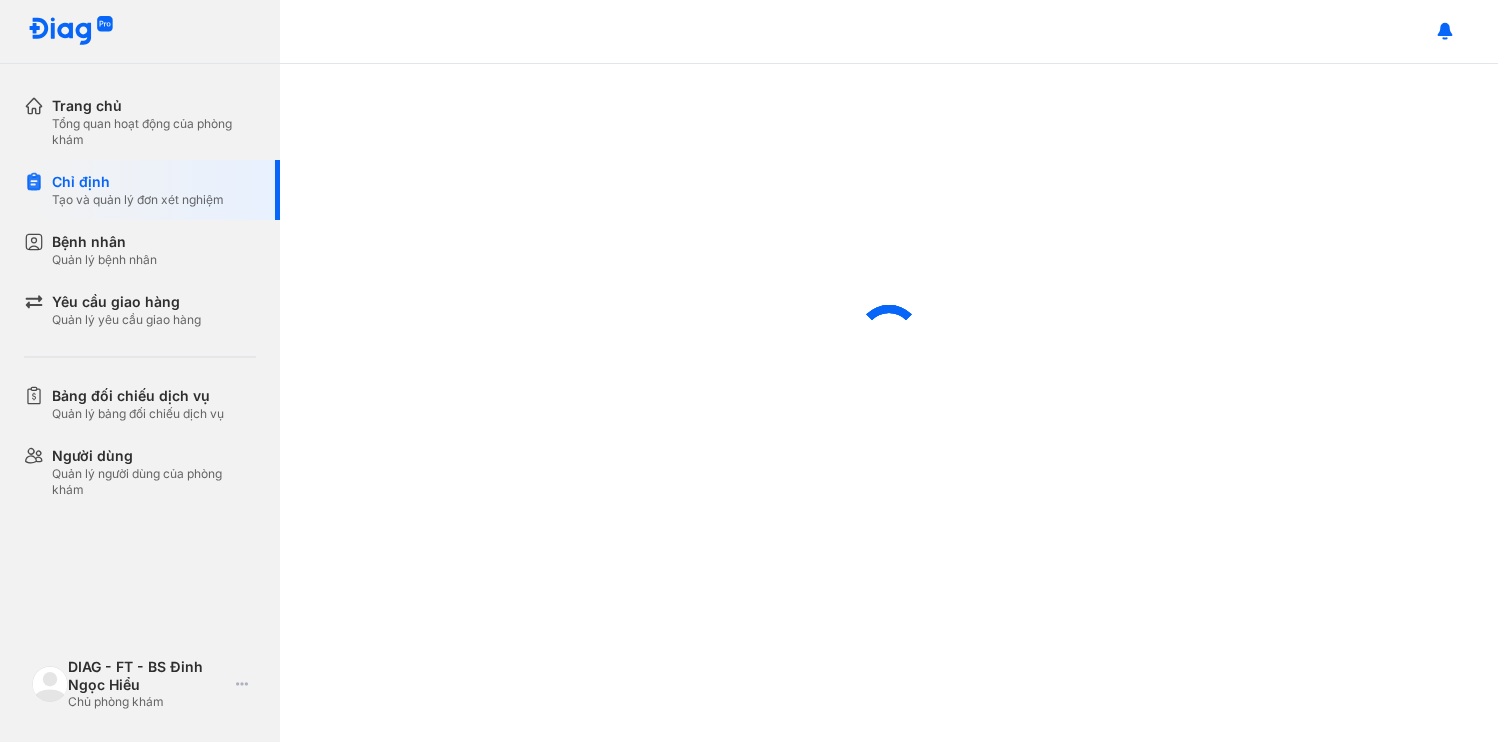 scroll, scrollTop: 0, scrollLeft: 0, axis: both 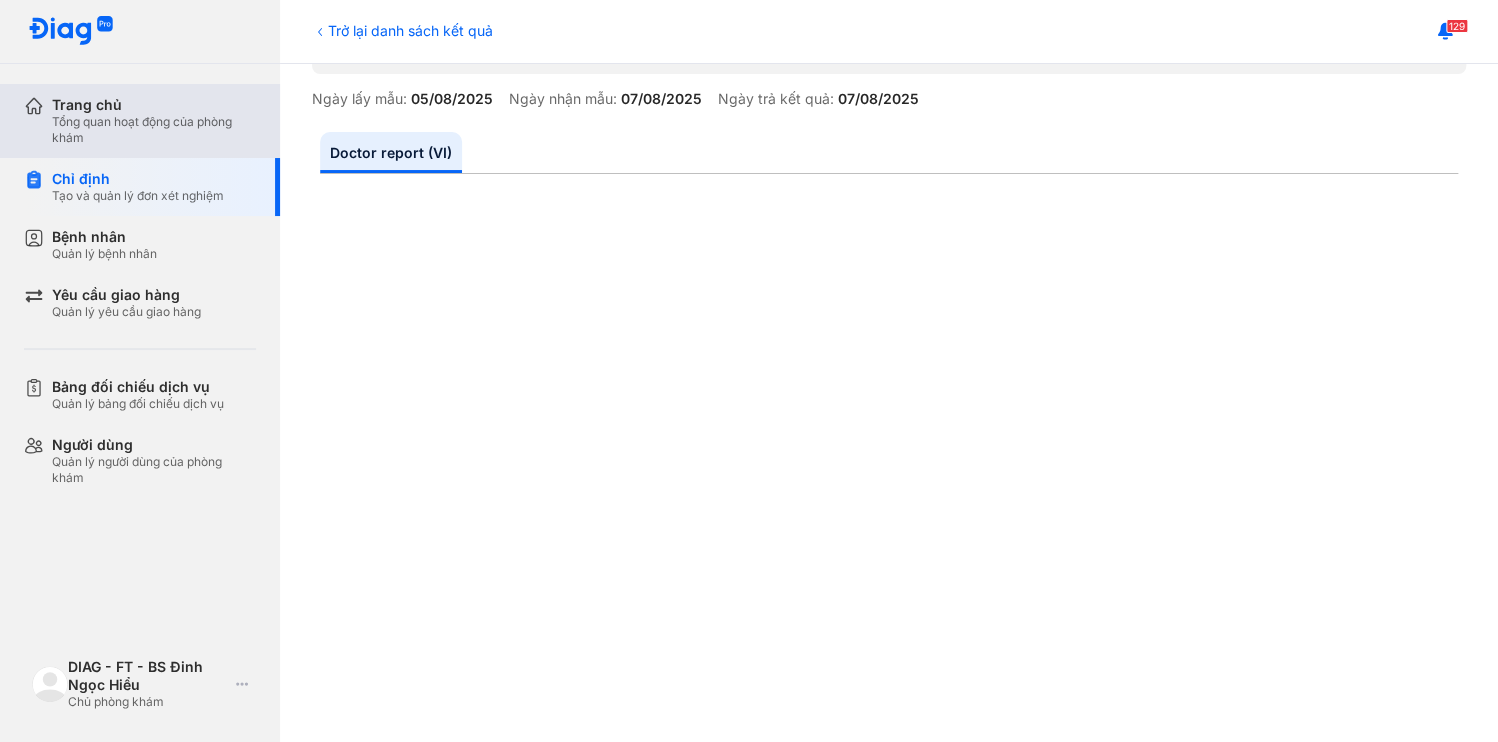 click on "Trang chủ" at bounding box center (154, 105) 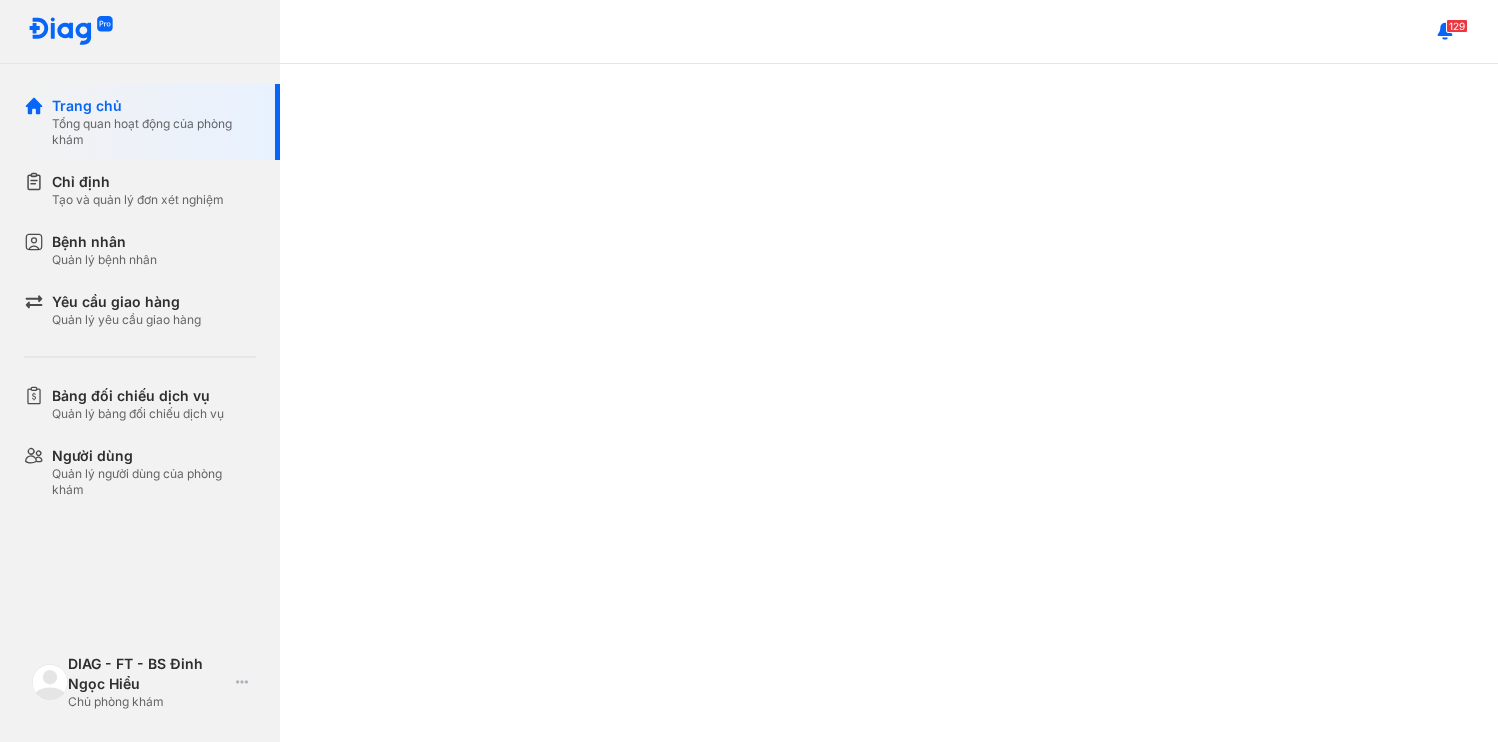 scroll, scrollTop: 0, scrollLeft: 0, axis: both 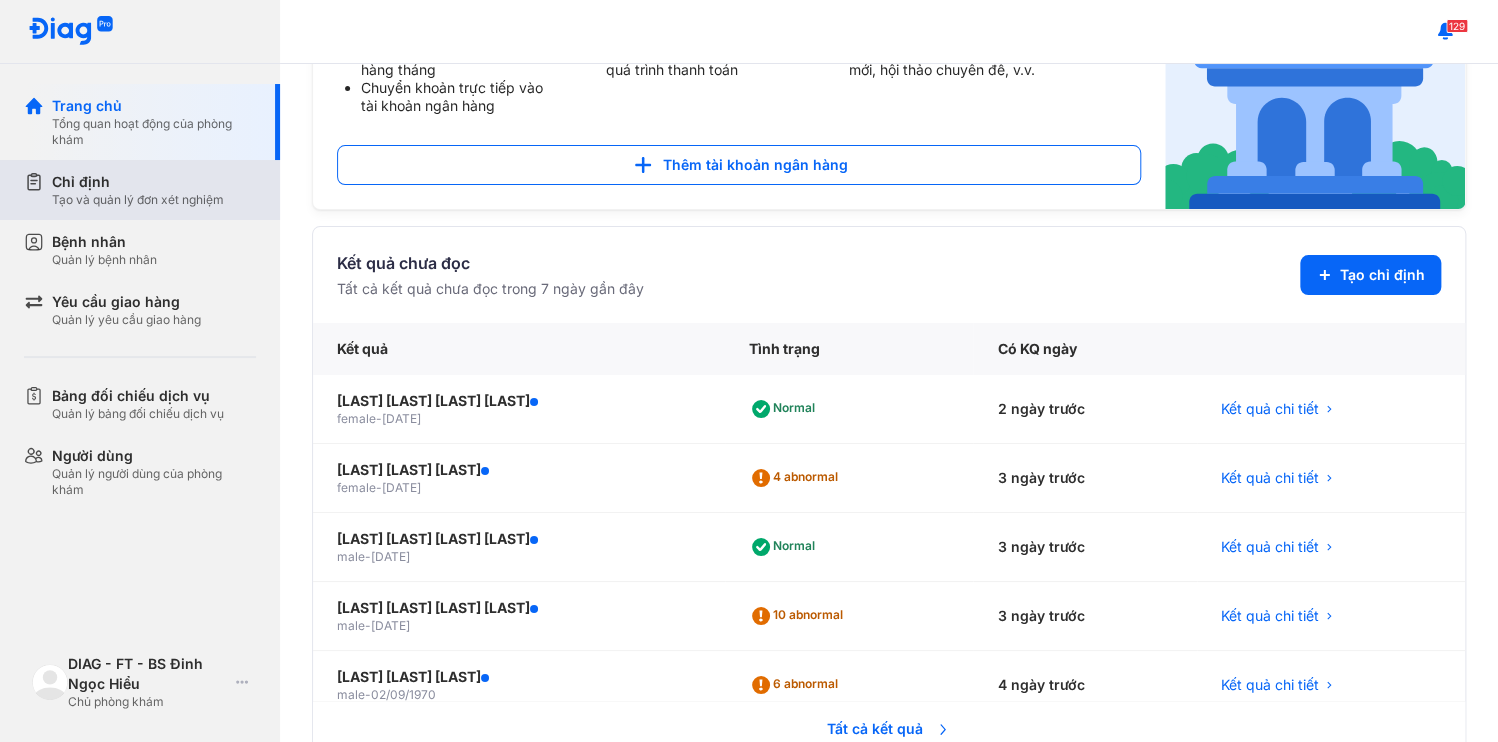 click on "Chỉ định" at bounding box center [138, 182] 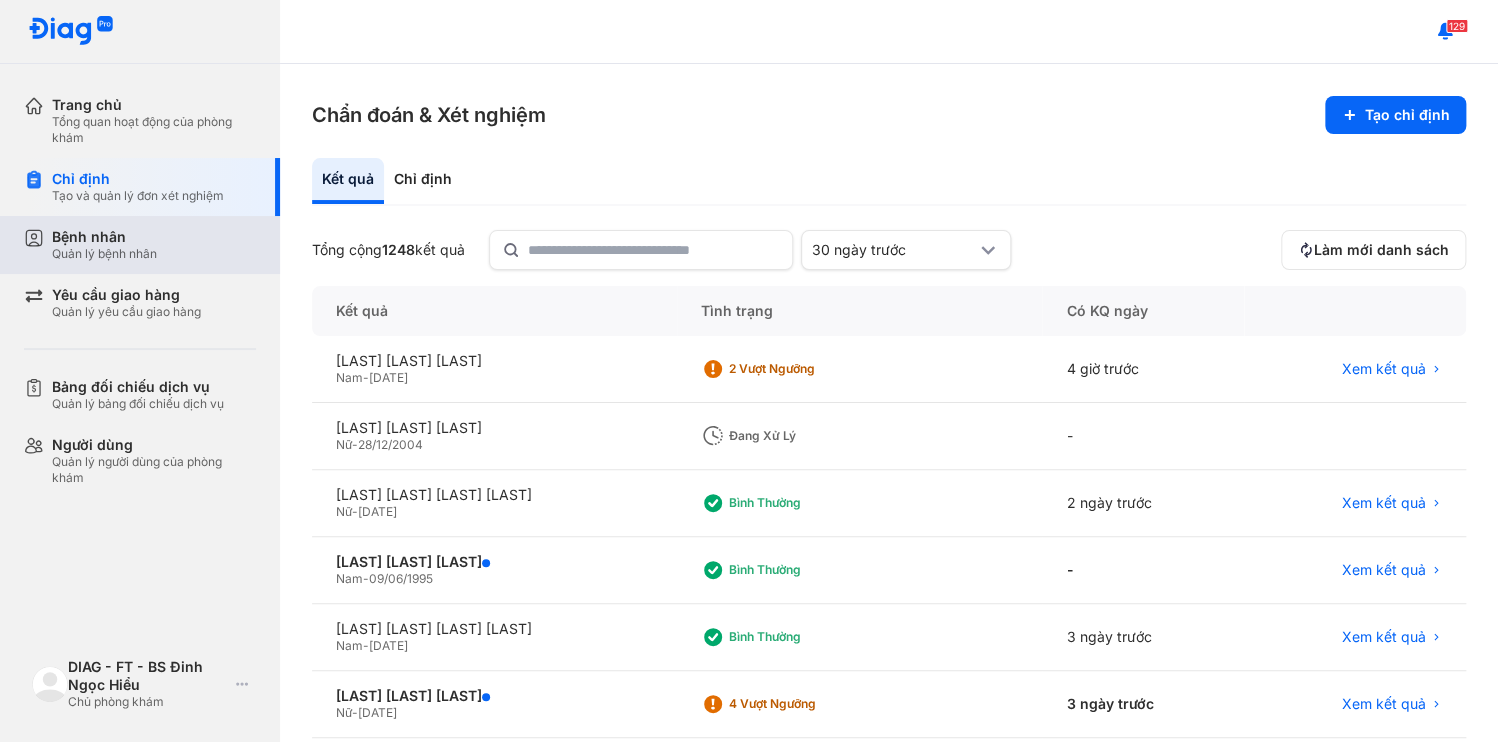 click on "Quản lý bệnh nhân" at bounding box center (104, 254) 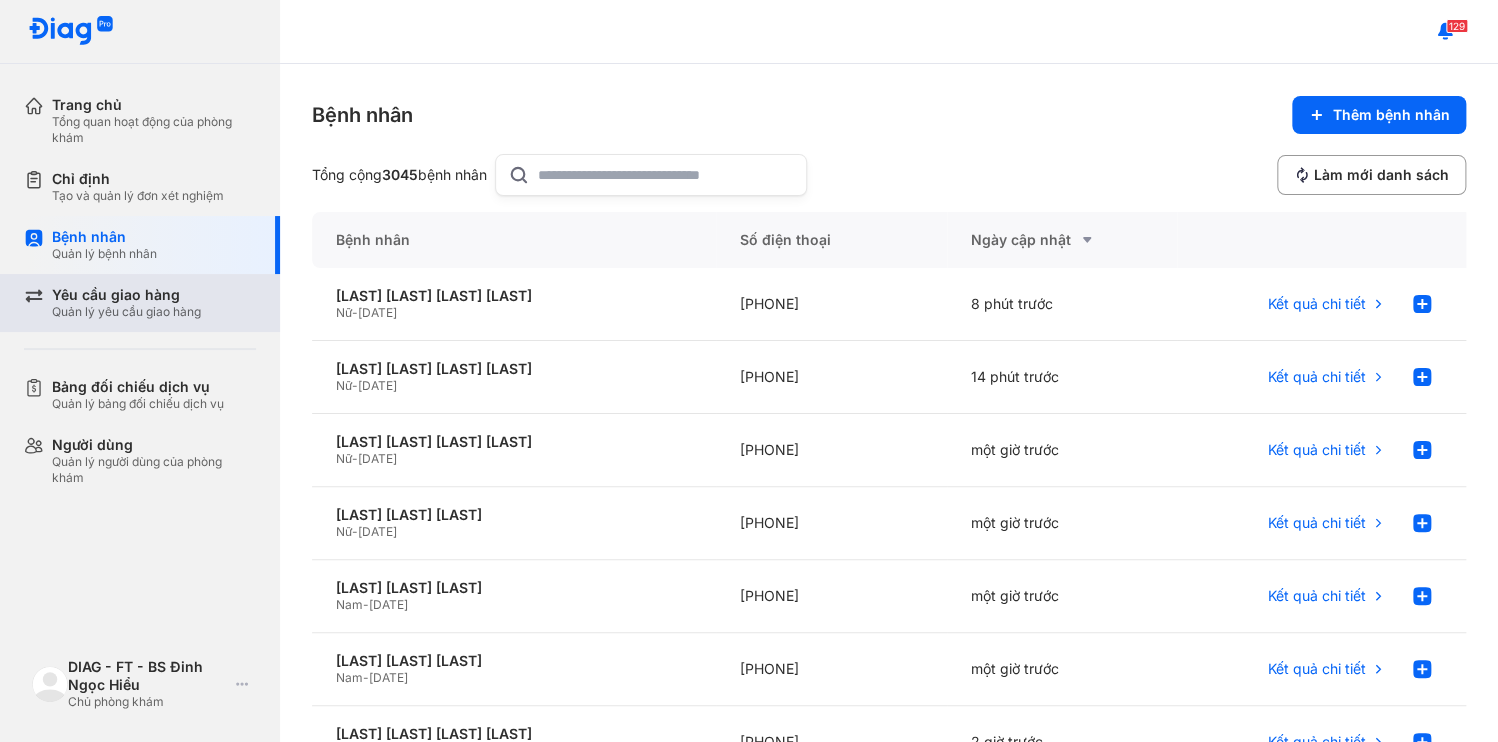 click on "Quản lý yêu cầu giao hàng" at bounding box center (126, 312) 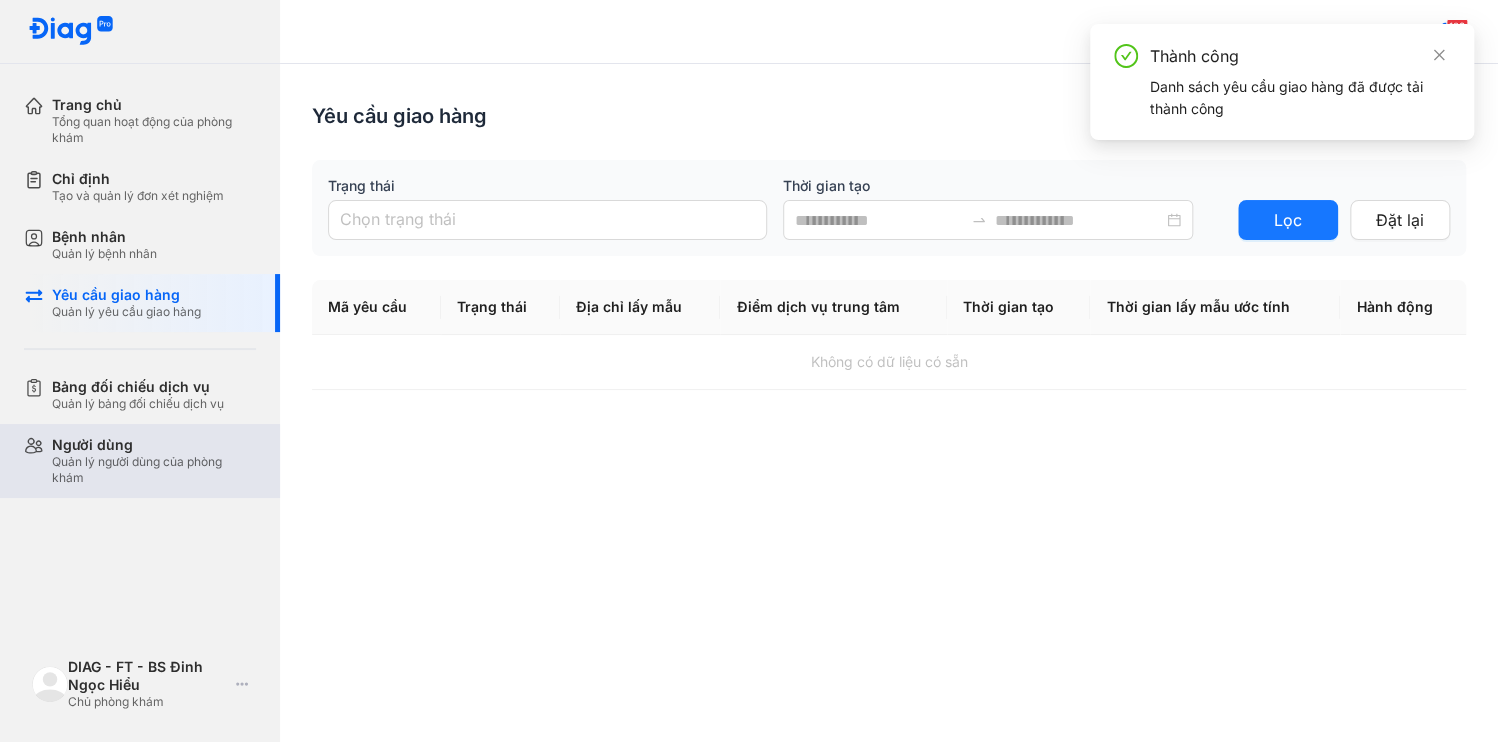 click on "Người dùng" at bounding box center [154, 445] 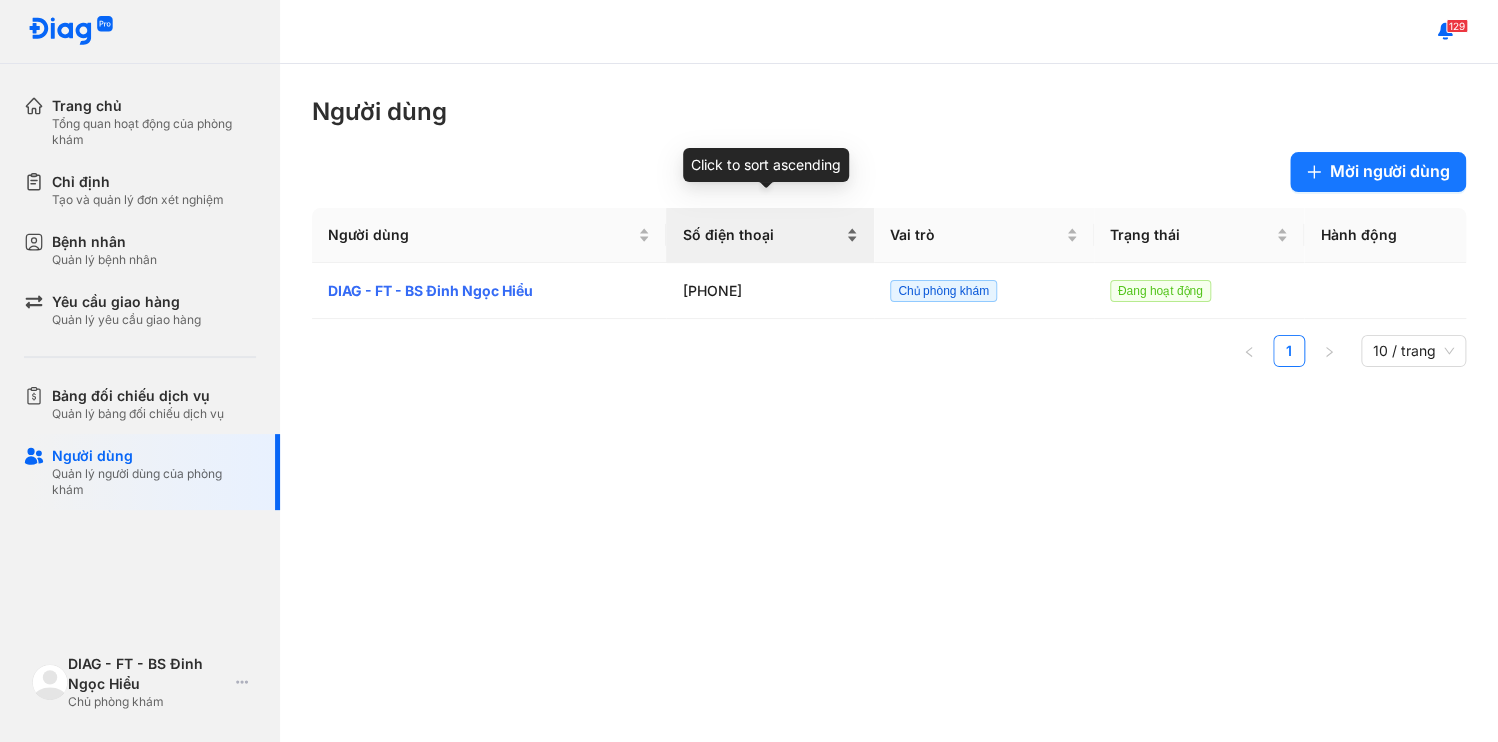 click on "Số điện thoại" at bounding box center (762, 235) 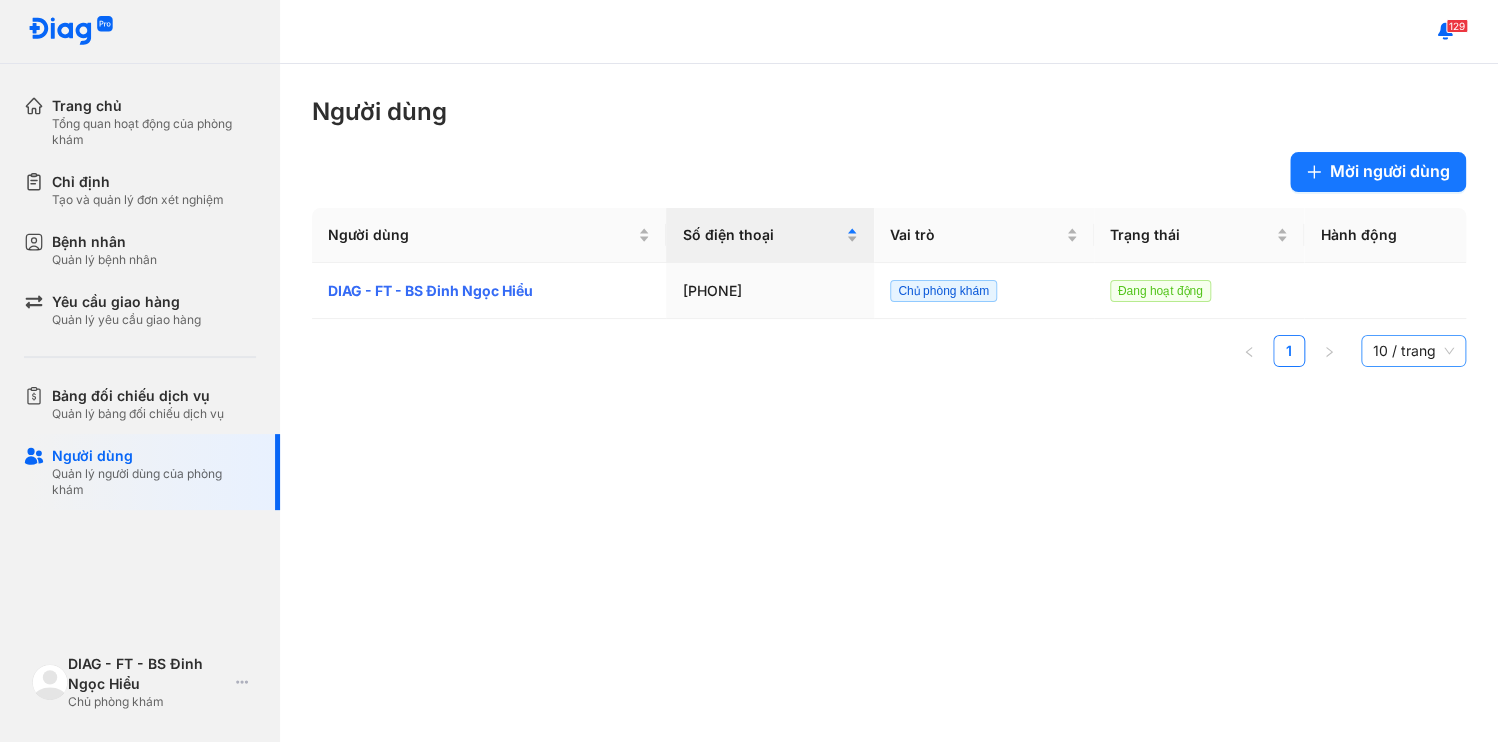 click on "10 / trang" 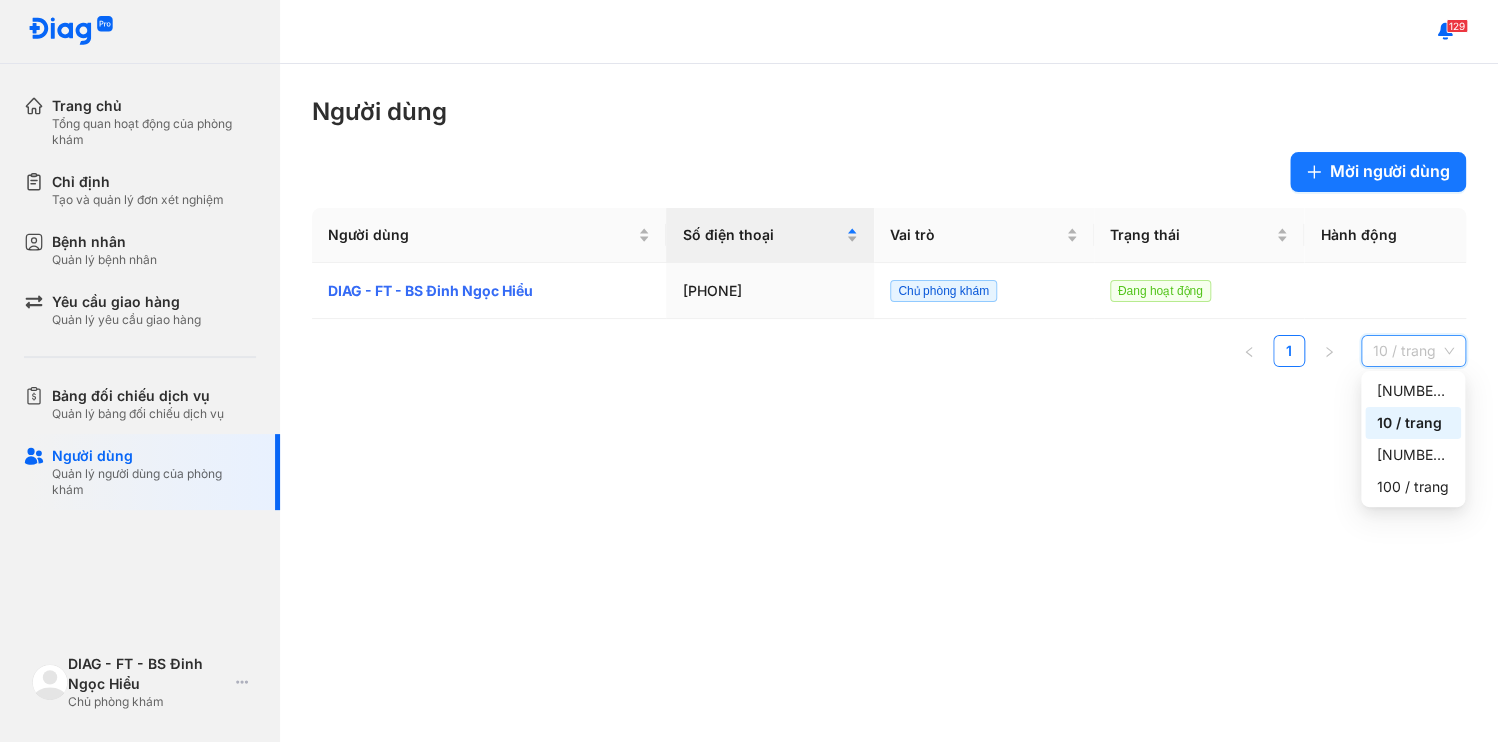 click on "Người dùng Mời người dùng Người dùng Số điện thoại Vai trò Trạng thái Hành động DIAG - FT - BS Đinh Ngọc Hiểu 0365658999 Chủ phòng khám Đang hoạt động 1 10 / trang 5 10 20 5 / trang 10 / trang 20 / trang 100 / trang" 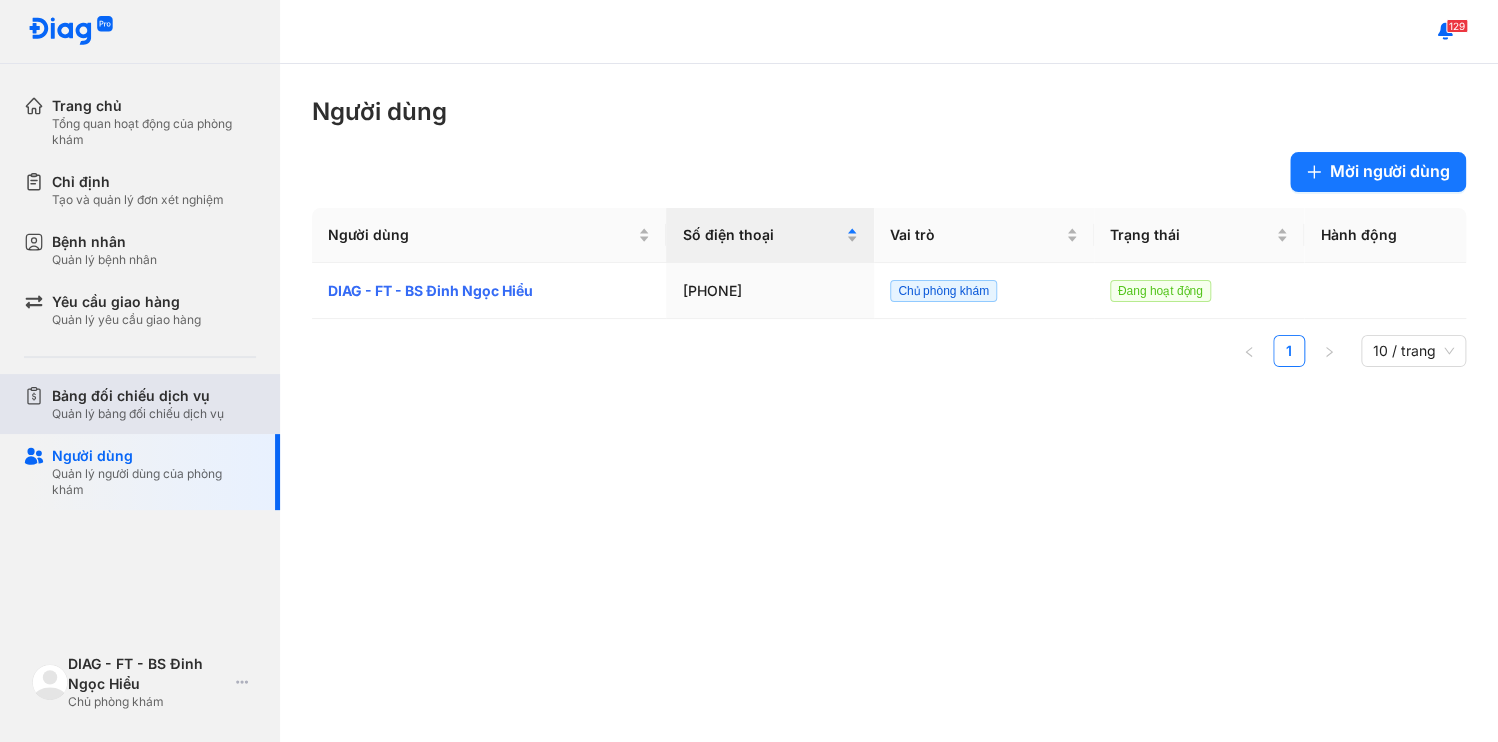 click on "Bảng đối chiếu dịch vụ" at bounding box center [138, 396] 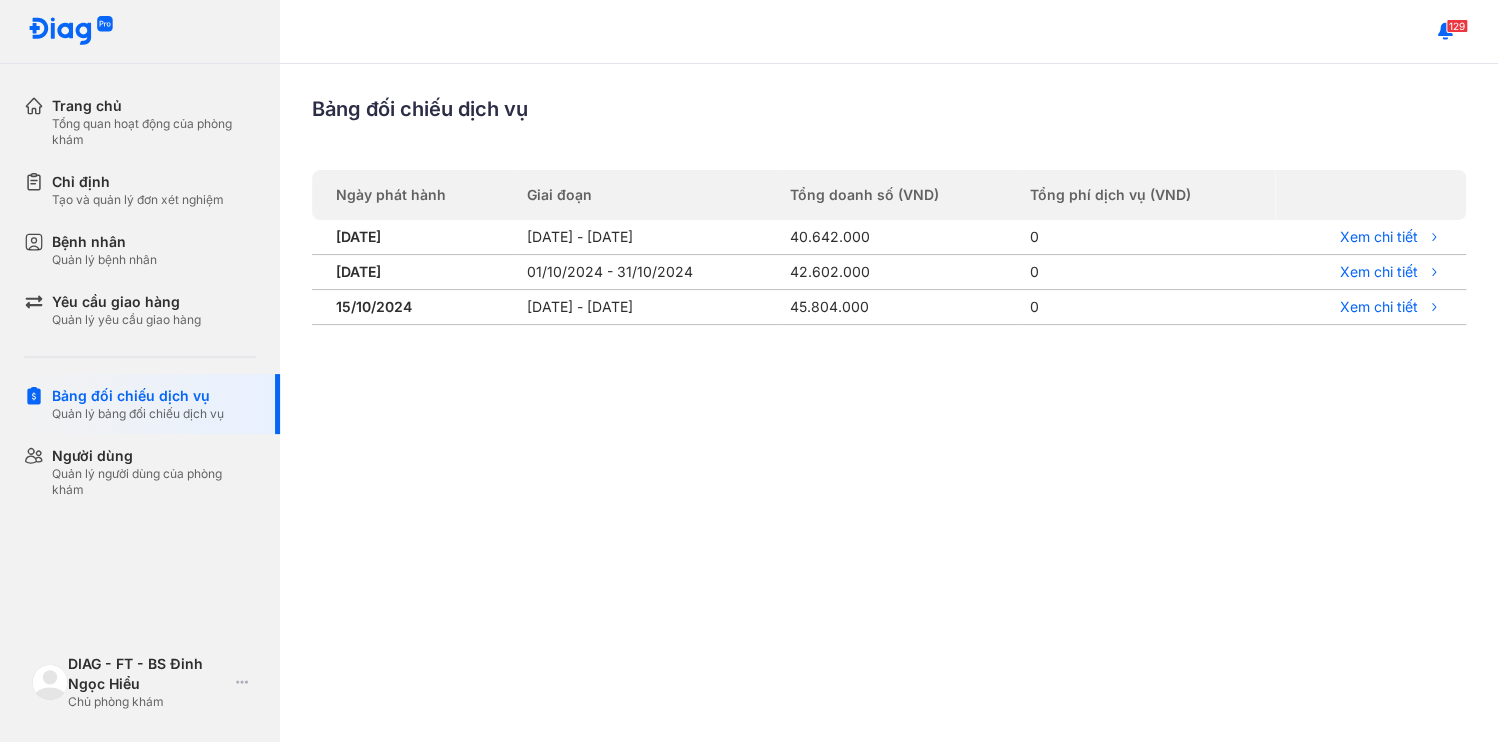 click on "Bảng đối chiếu dịch vụ Ngày phát hành Giai đoạn Tổng doanh số (VND) Tổng phí dịch vụ (VND) 12/12/2024 01/11/2024 - 30/11/2024 40.642.000 0 Xem chi tiết  12/11/2024 01/10/2024 - 31/10/2024 42.602.000 0 Xem chi tiết  15/10/2024 01/09/2024 - 30/09/2024 45.804.000 0 Xem chi tiết" at bounding box center [889, 403] 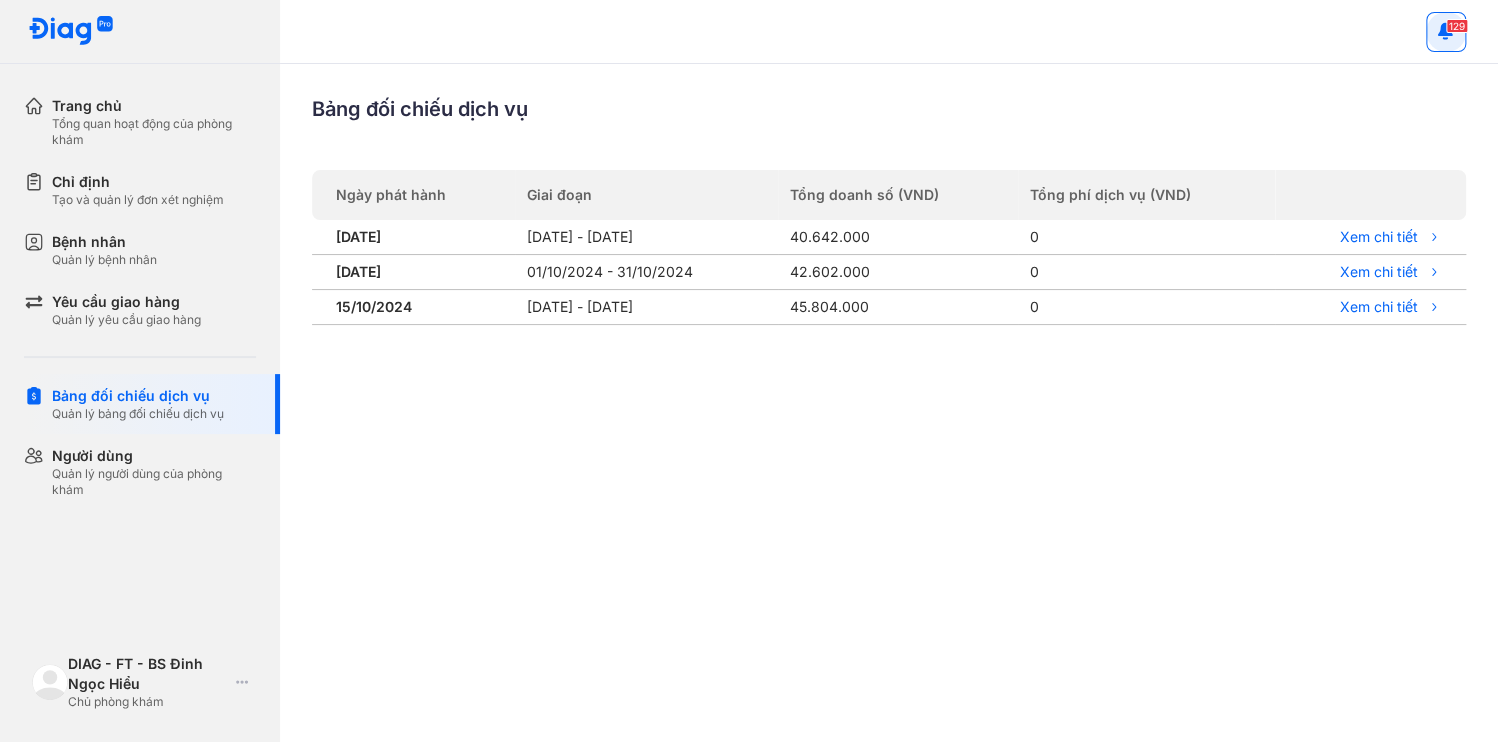 click 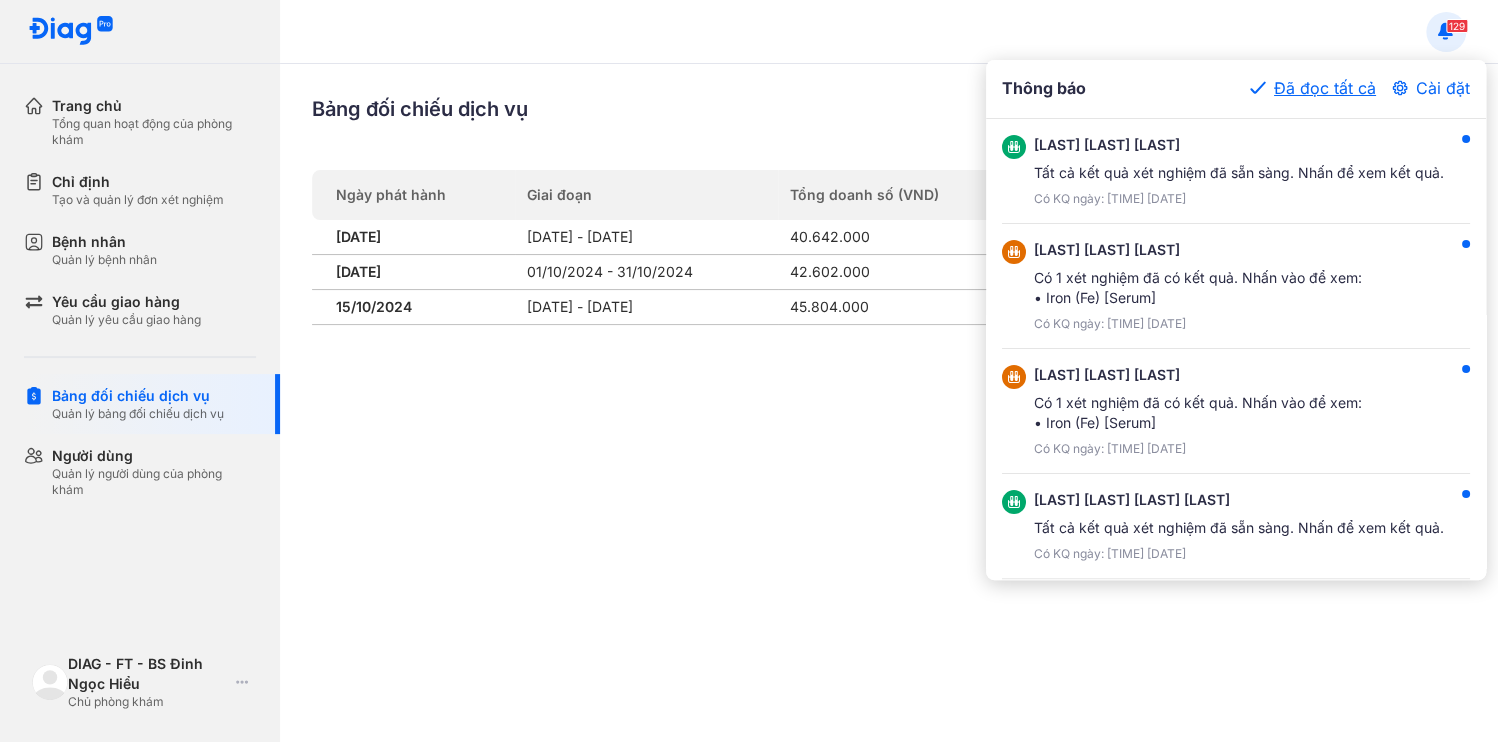 click on "Đã đọc tất cả" at bounding box center [1313, 88] 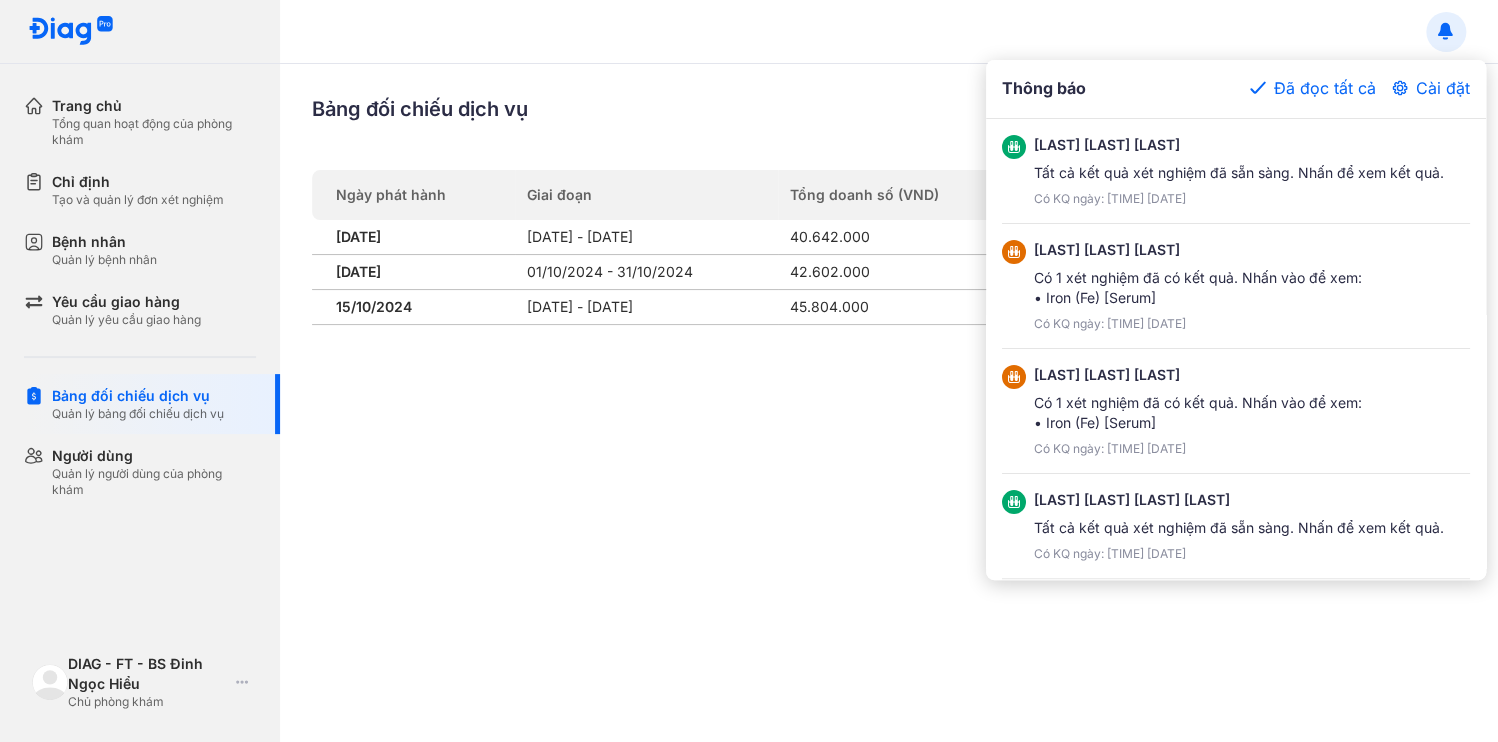 click at bounding box center [749, 371] 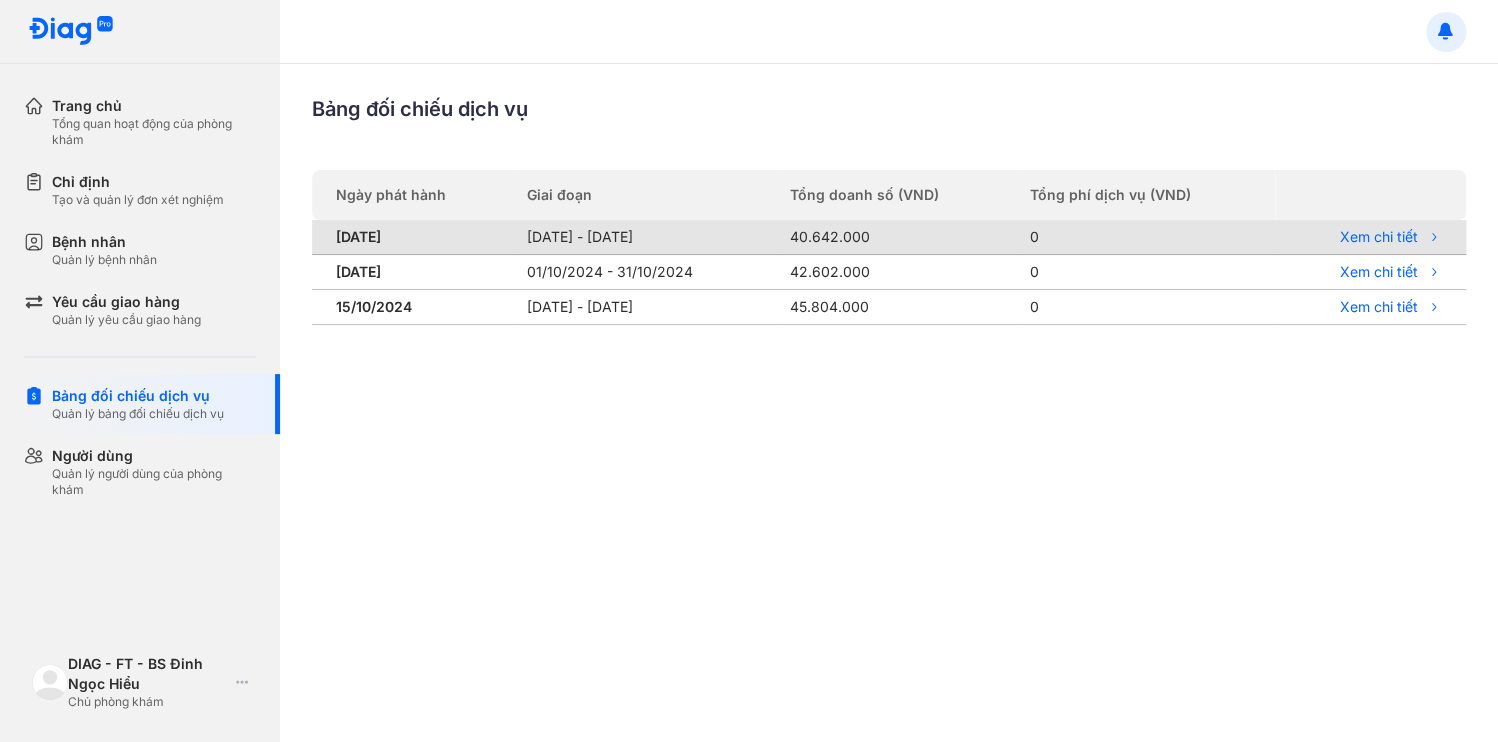 click on "40.642.000" at bounding box center (898, 237) 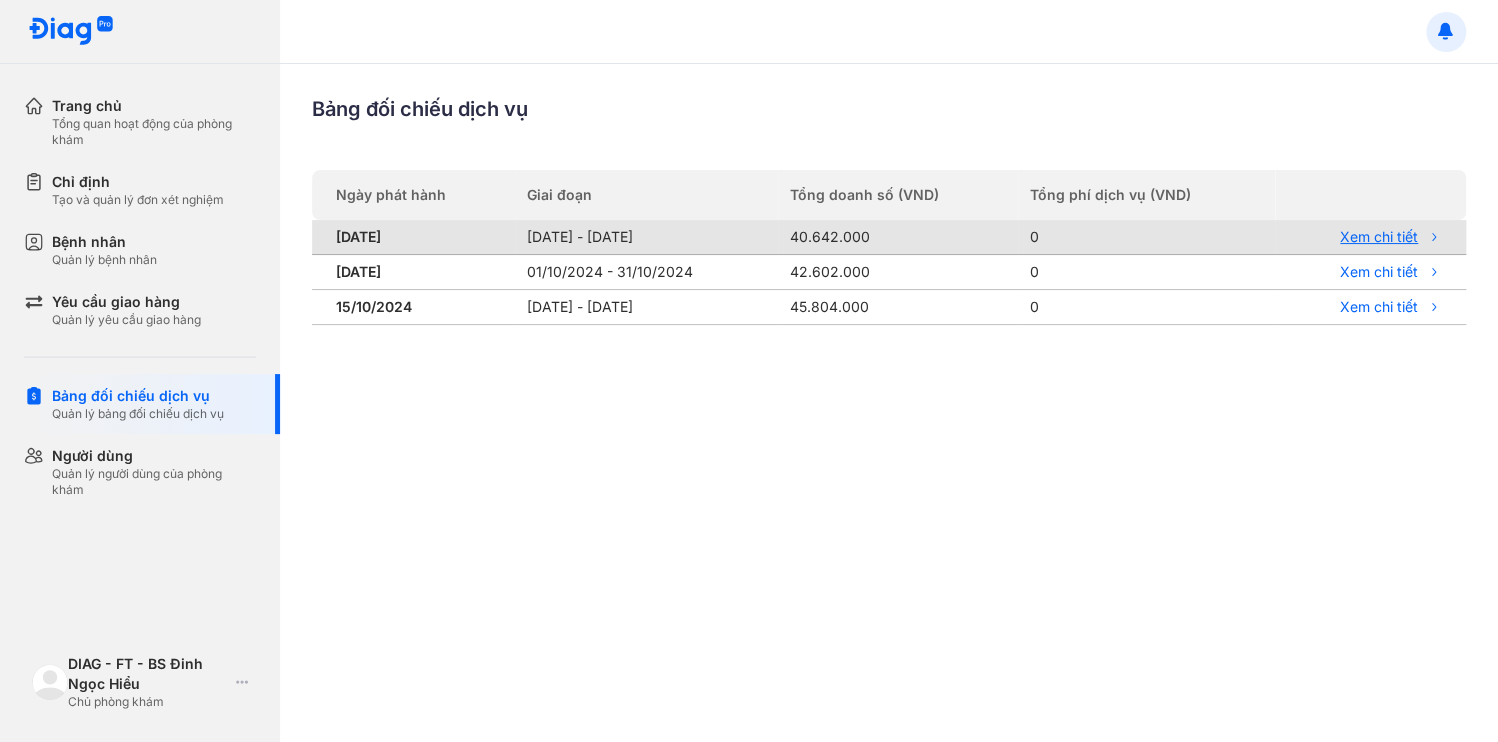 click on "Xem chi tiết" at bounding box center [1364, 237] 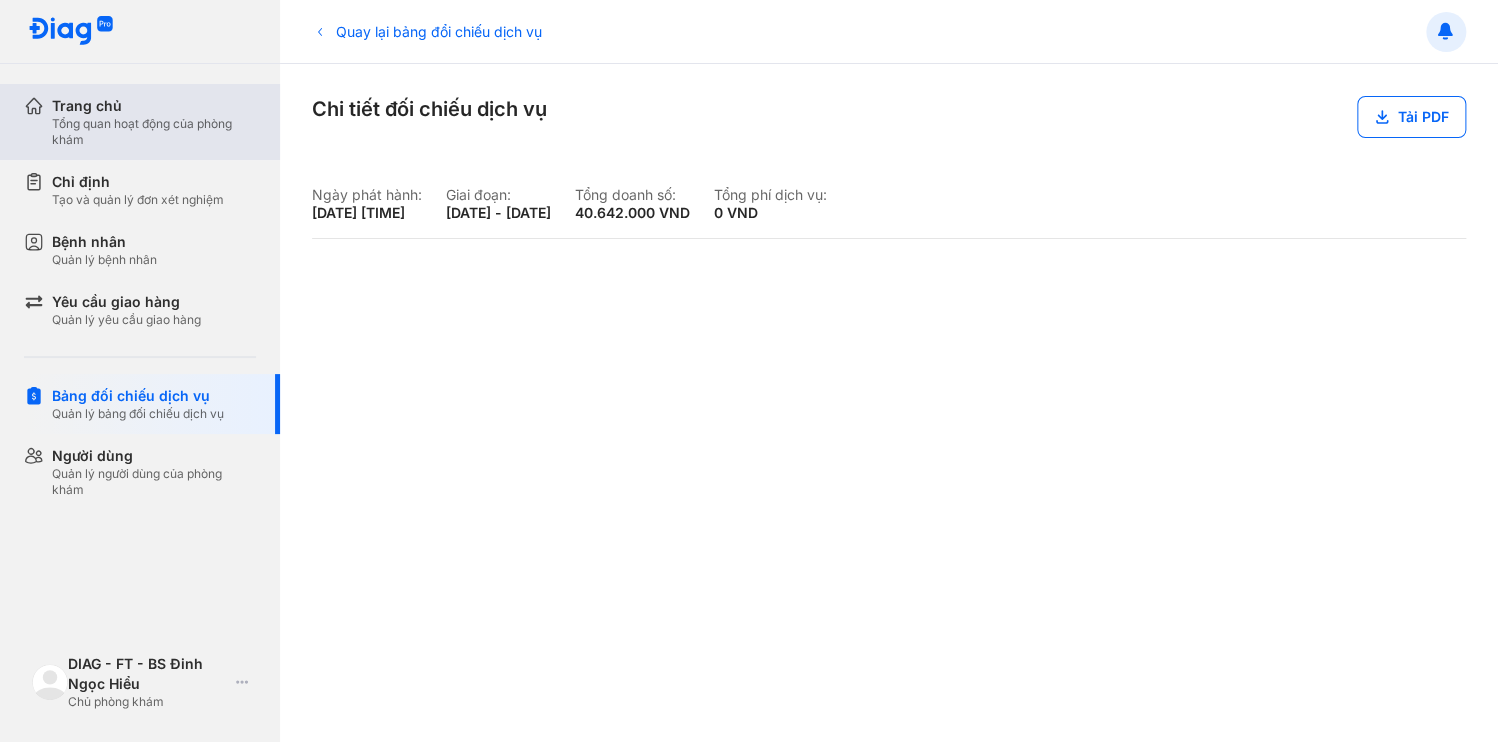 click on "Tổng quan hoạt động của phòng khám" at bounding box center (154, 132) 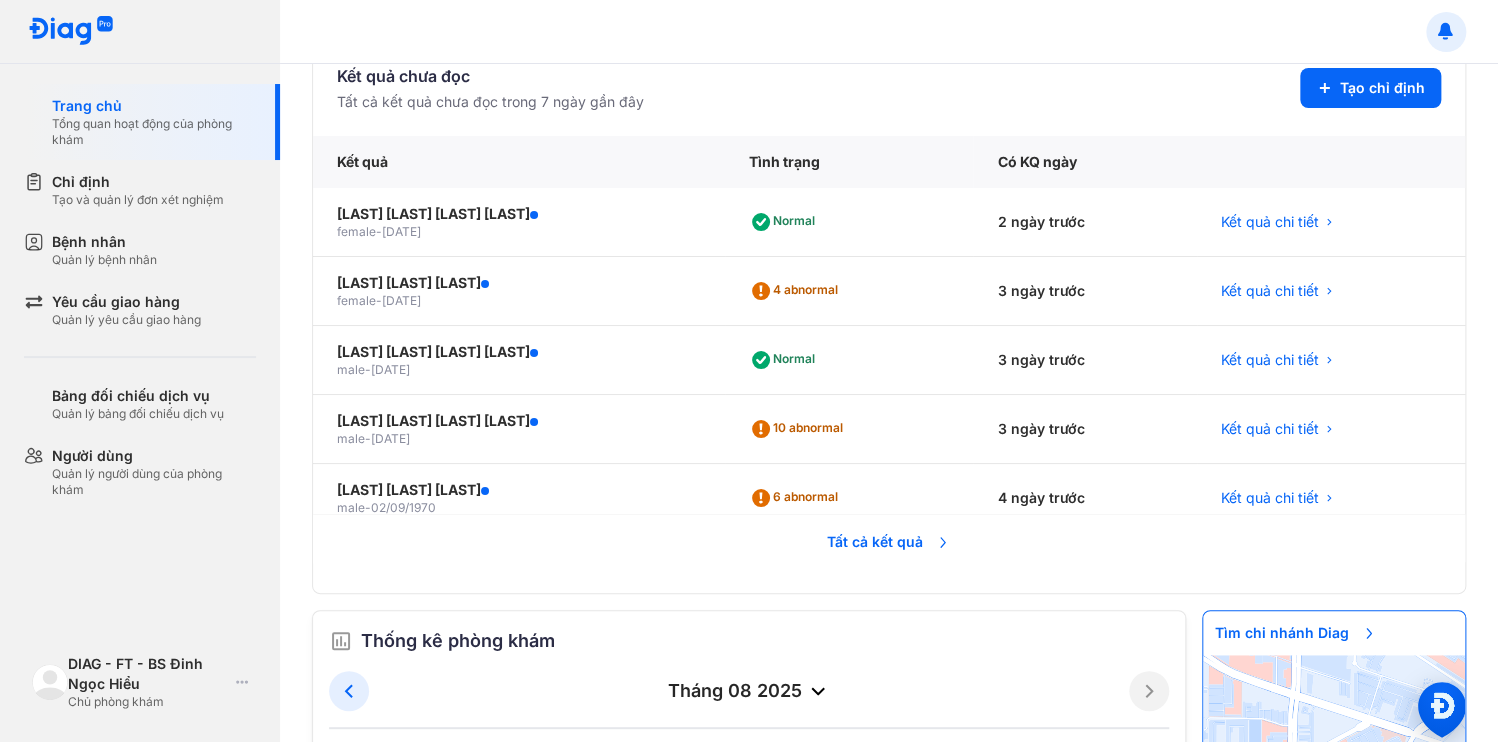 scroll, scrollTop: 101, scrollLeft: 0, axis: vertical 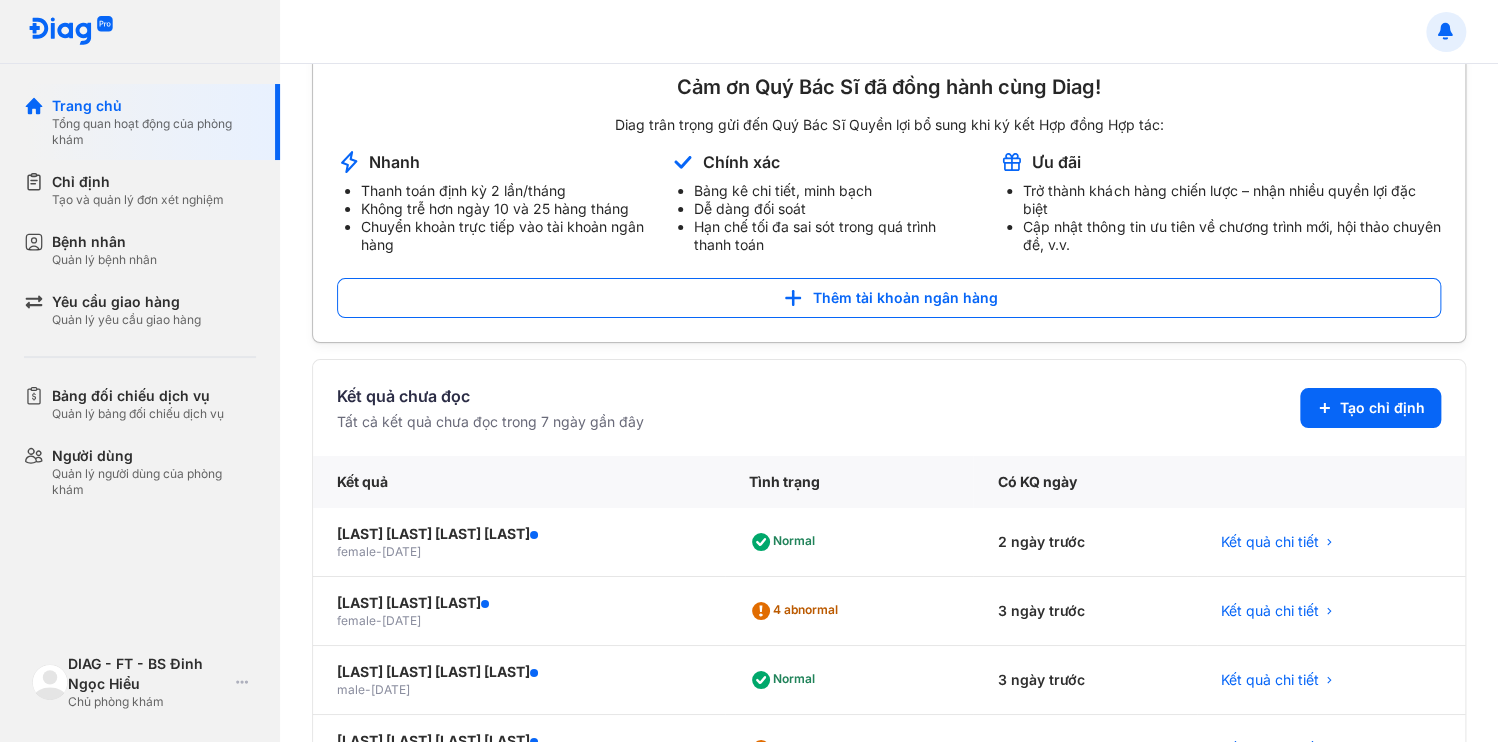 click at bounding box center [71, 31] 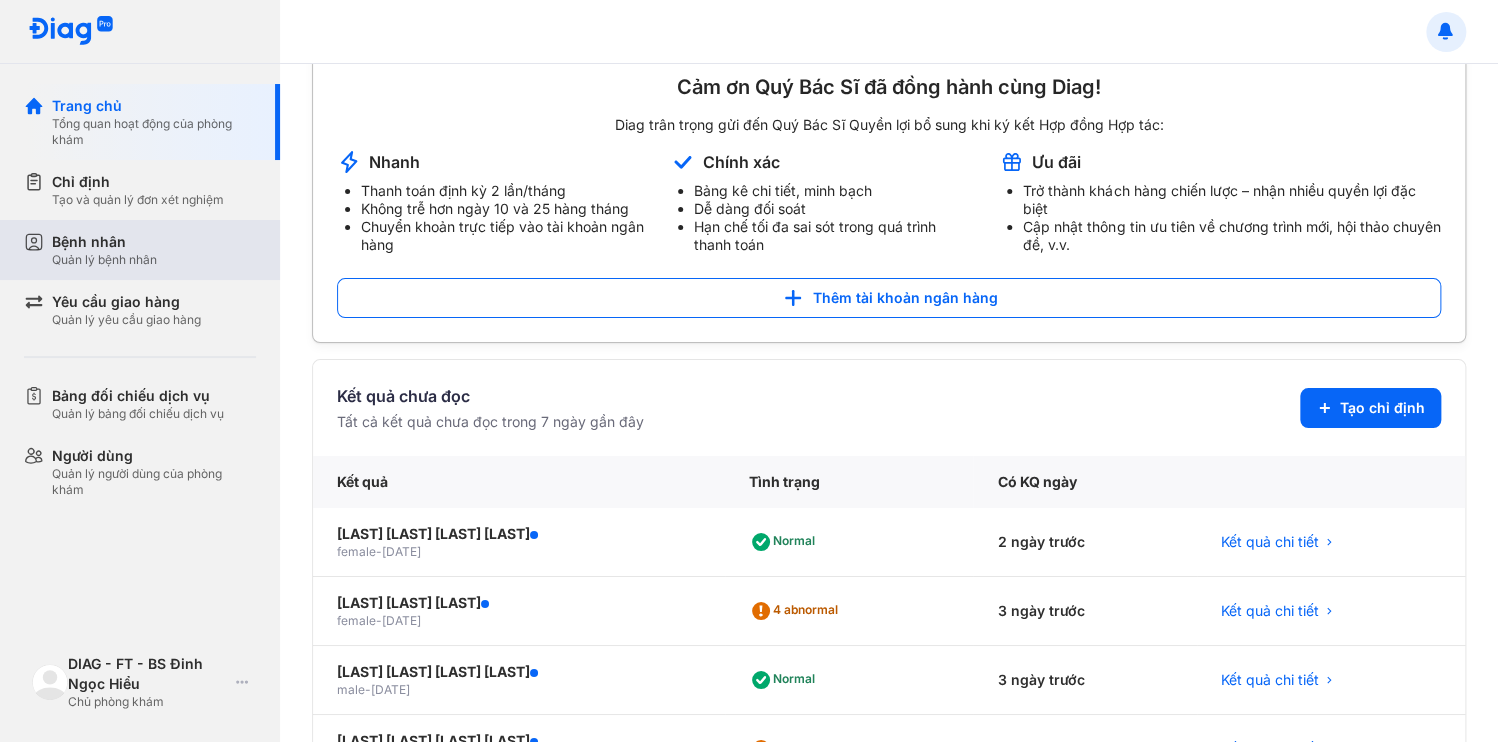 click on "Quản lý bệnh nhân" at bounding box center [104, 260] 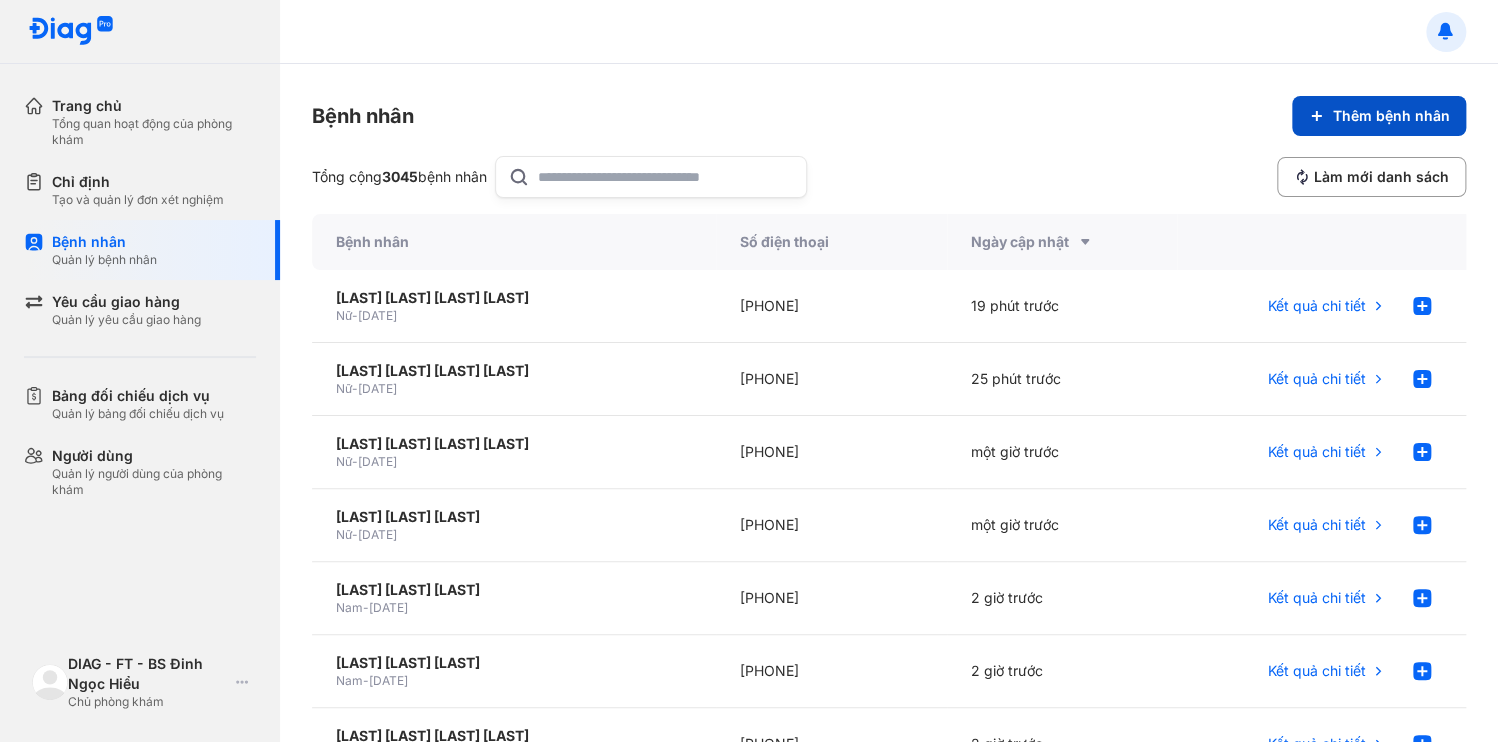 click on "Thêm bệnh nhân" at bounding box center [1379, 116] 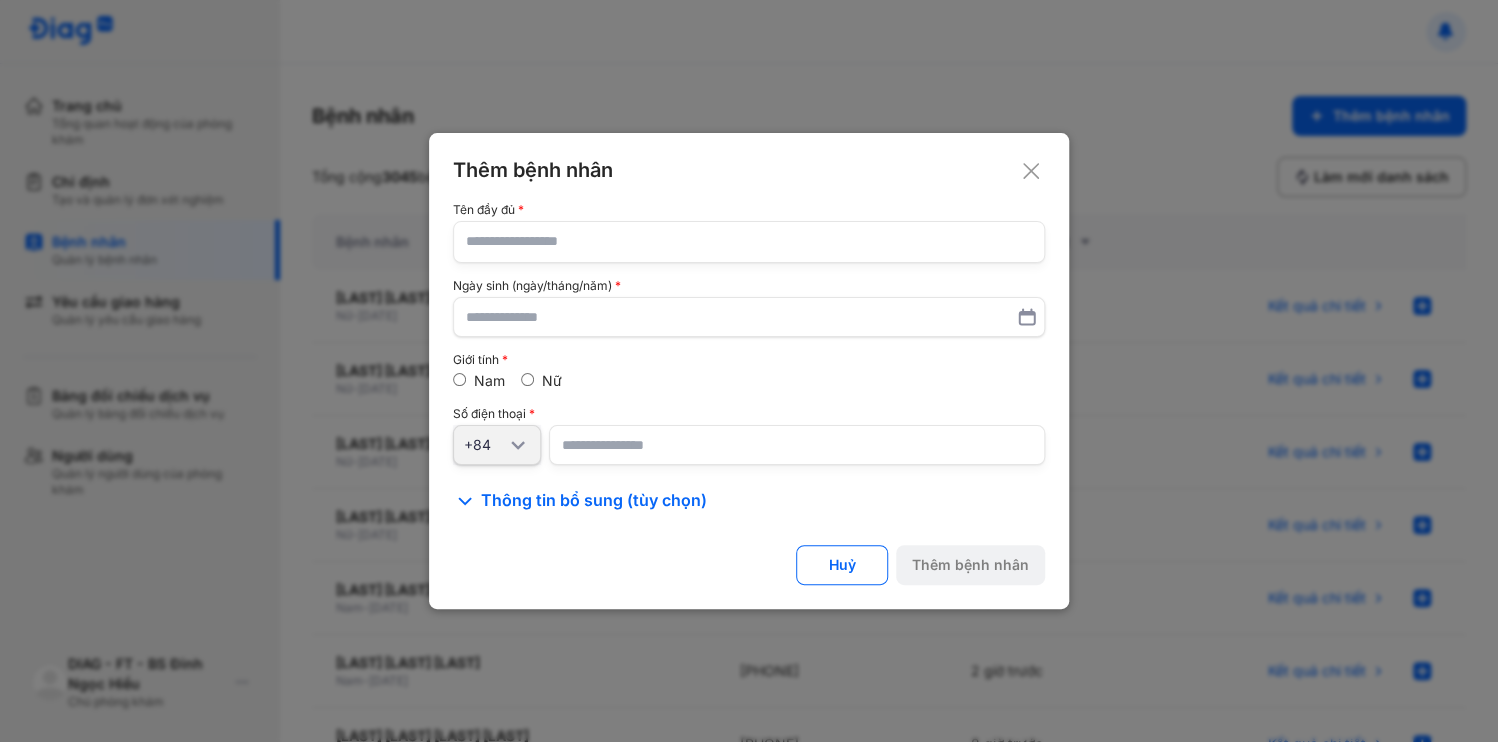 type 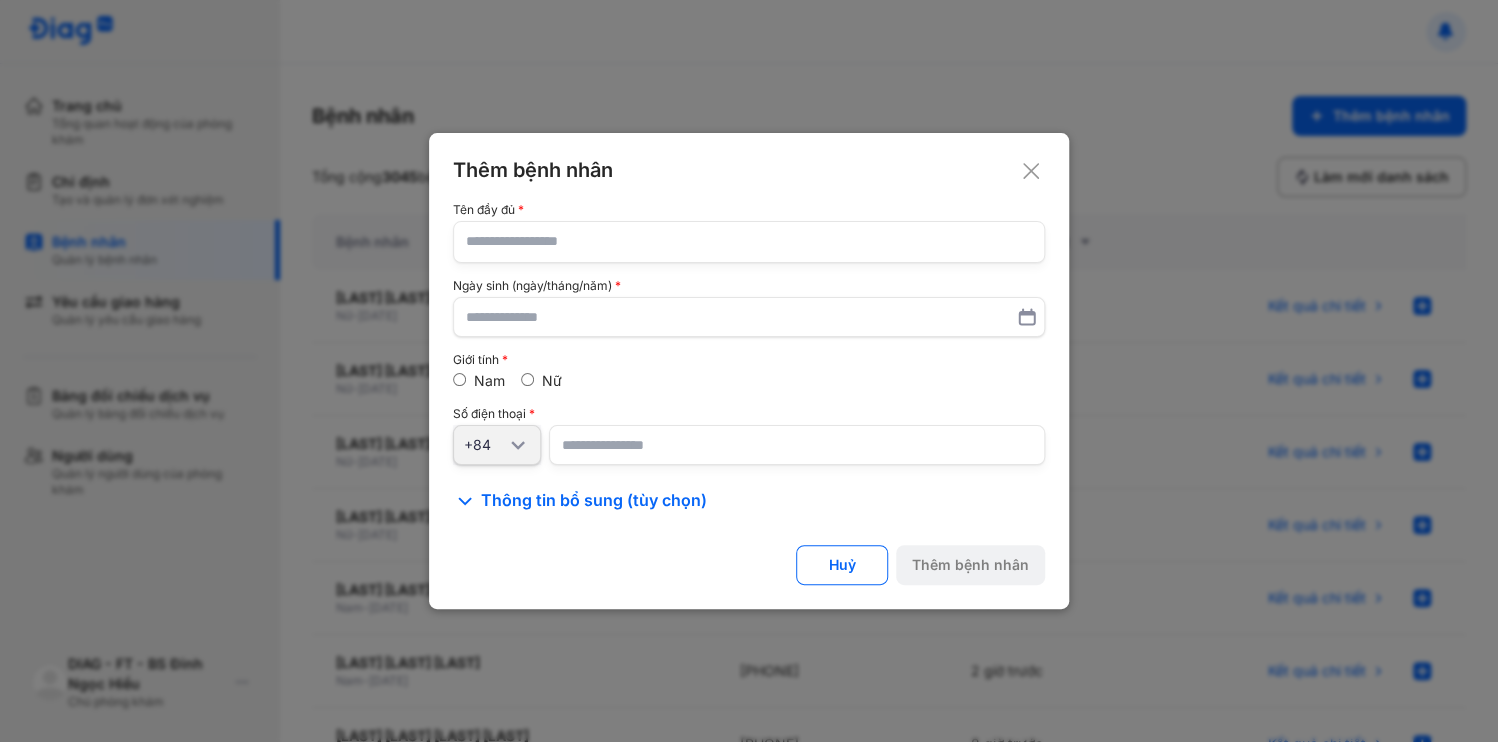 click 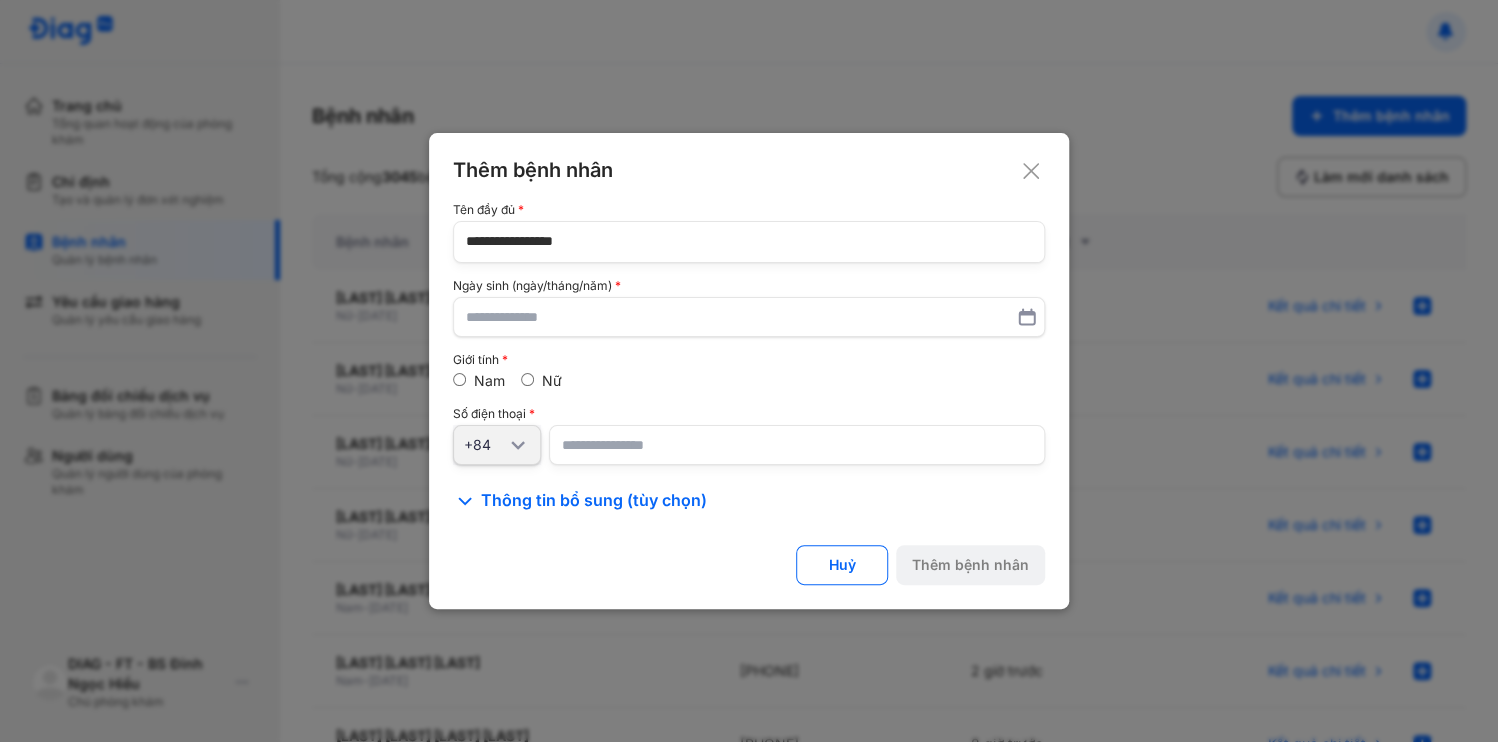 type on "**********" 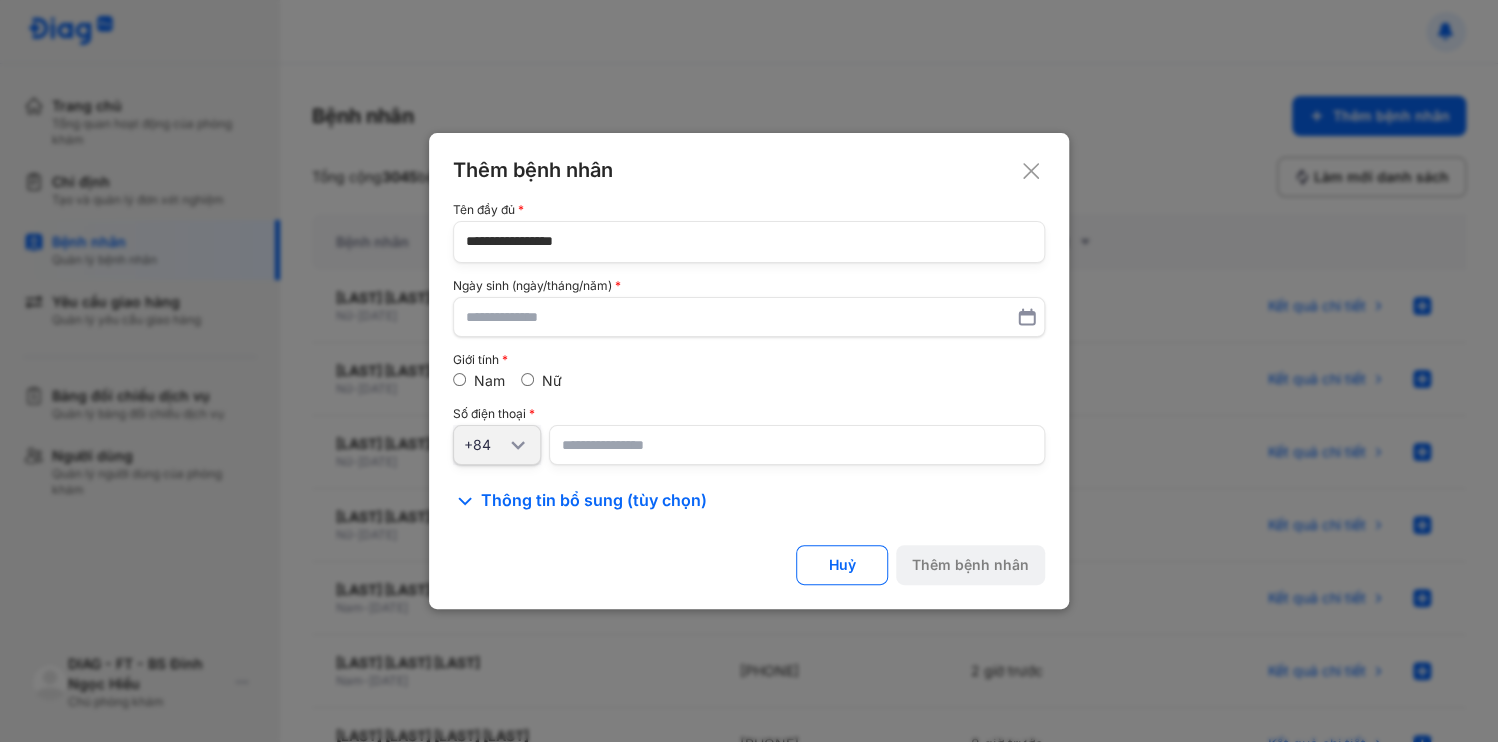 click at bounding box center (797, 445) 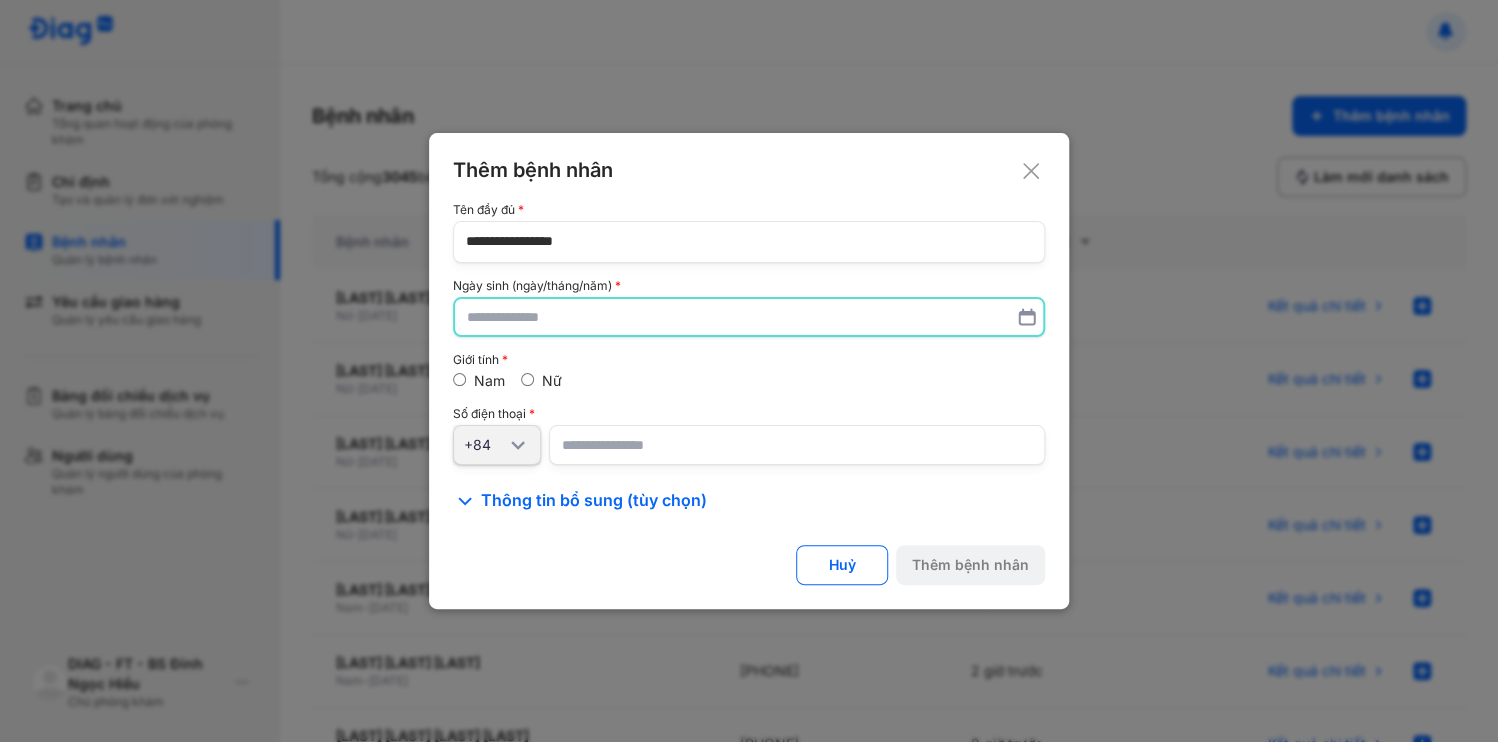 click at bounding box center (749, 317) 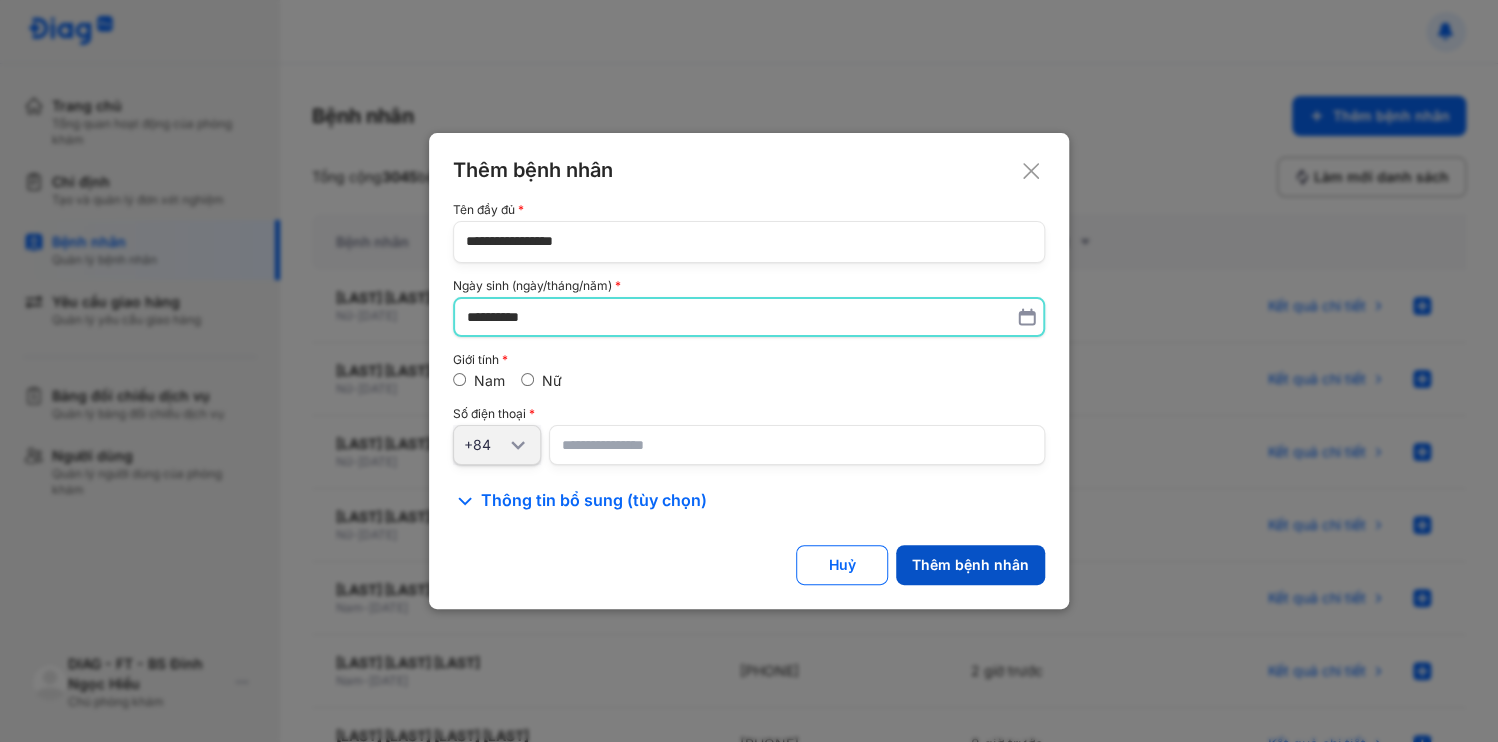 type on "**********" 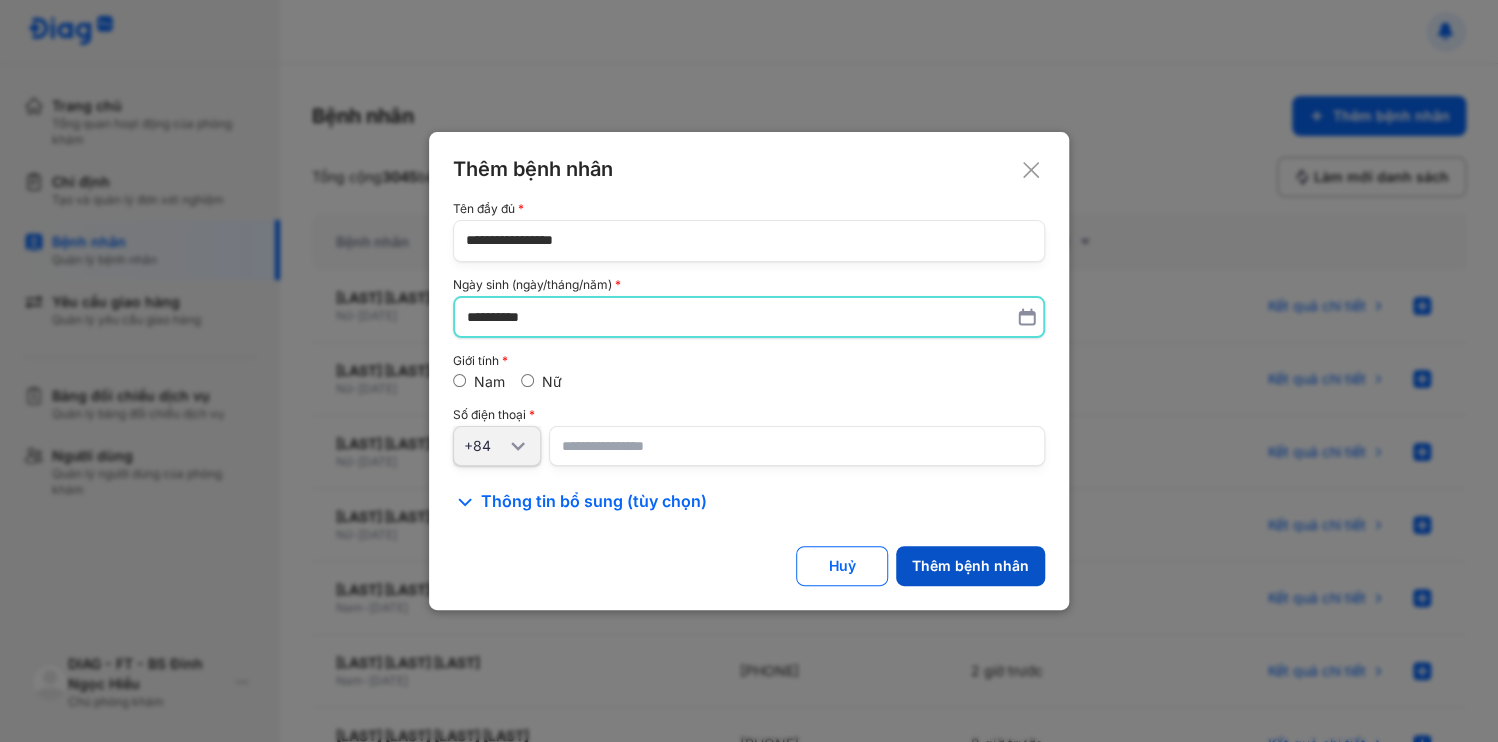 click on "Thêm bệnh nhân" 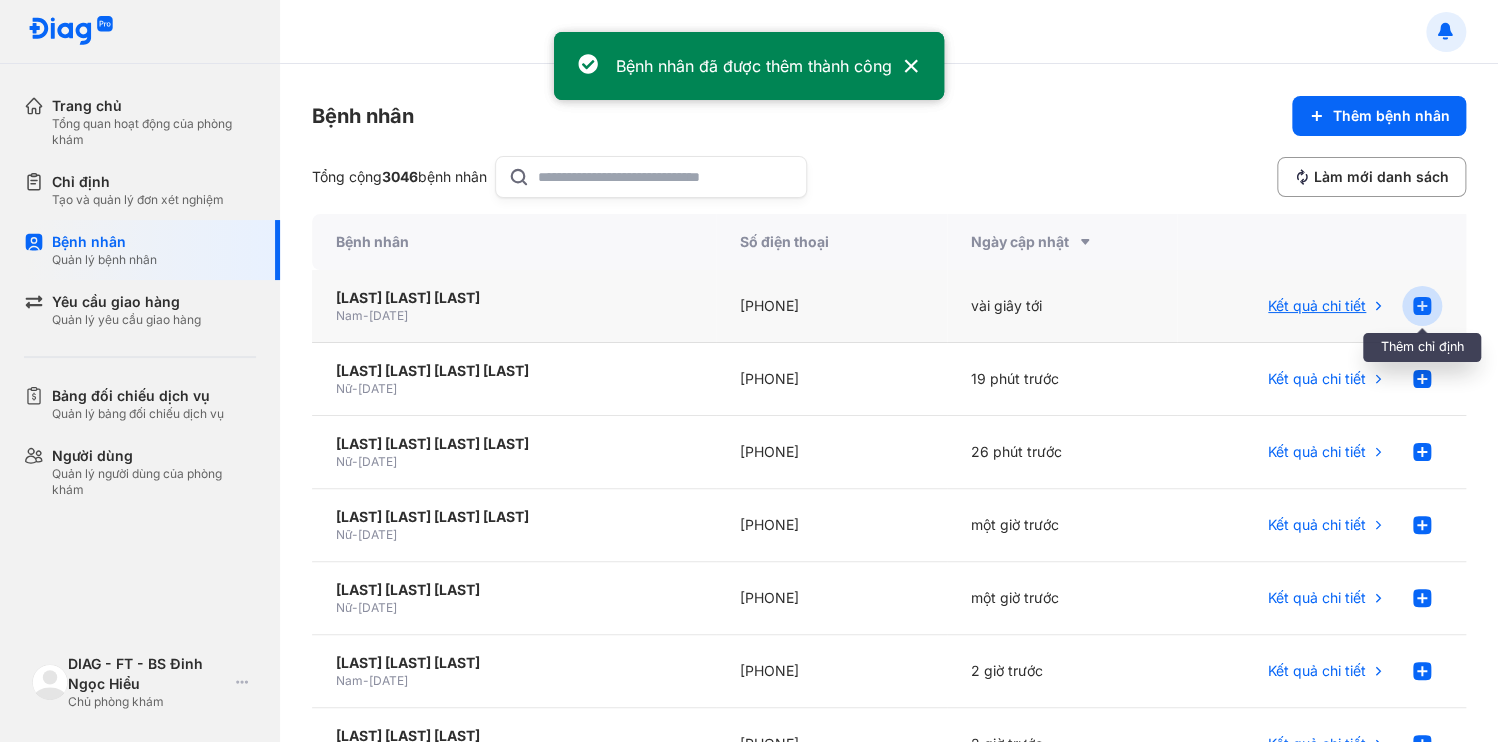 click 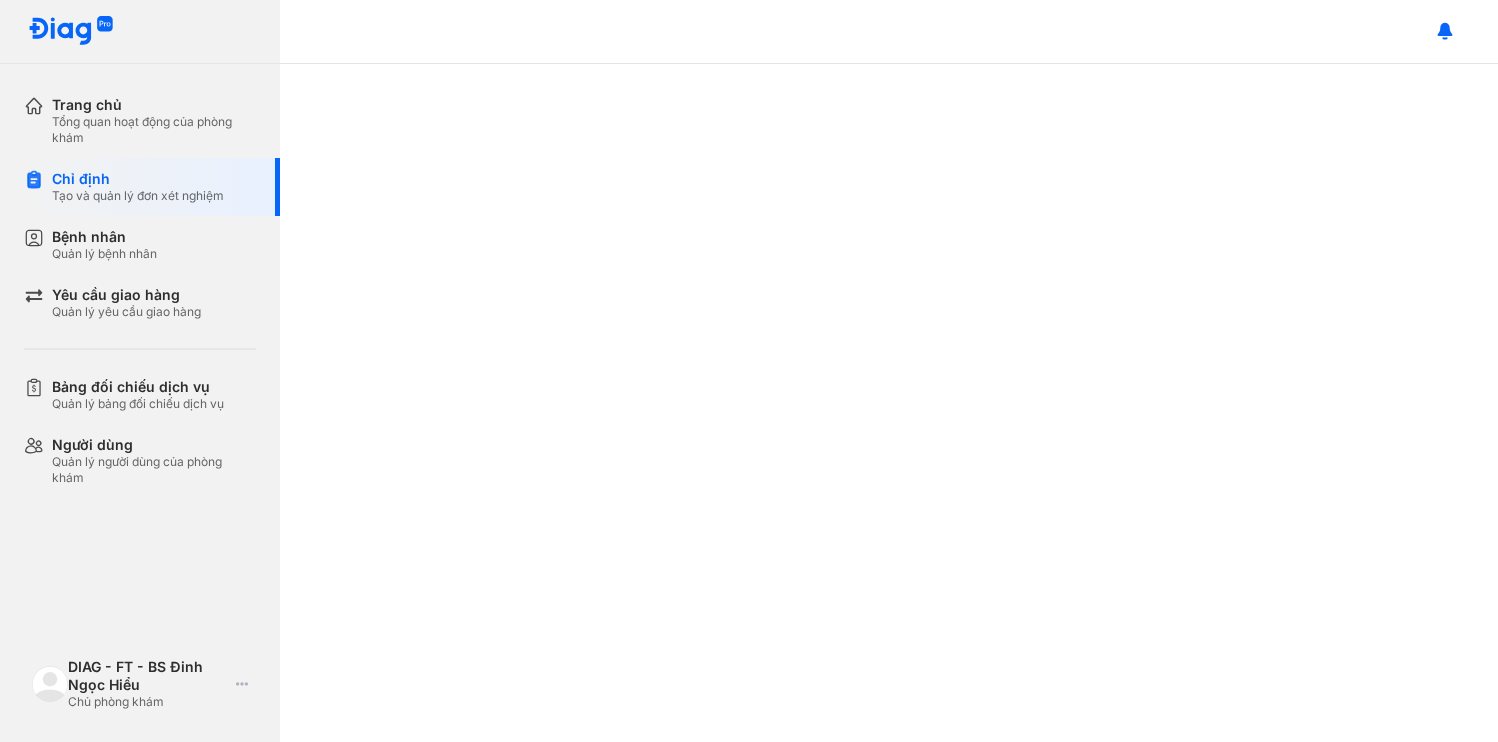 scroll, scrollTop: 0, scrollLeft: 0, axis: both 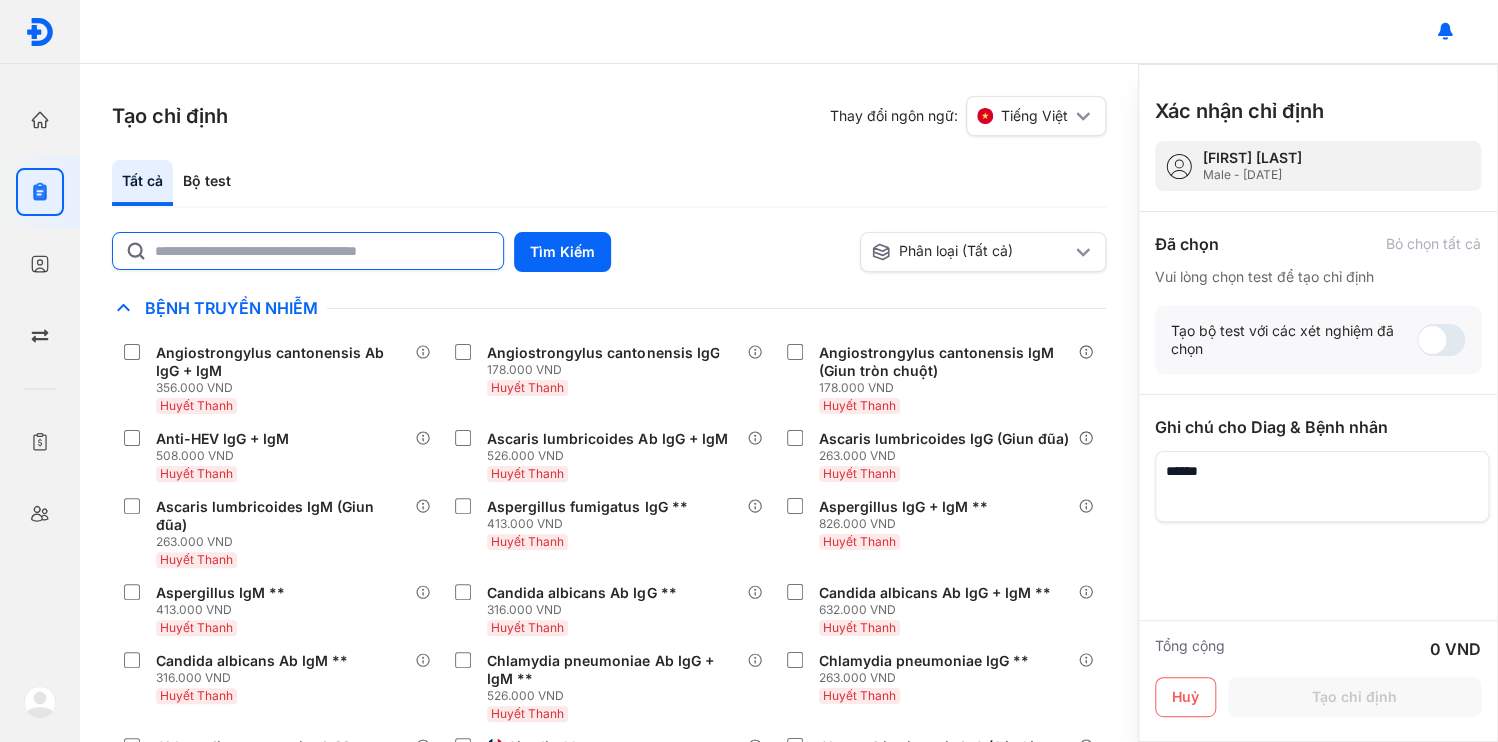 click 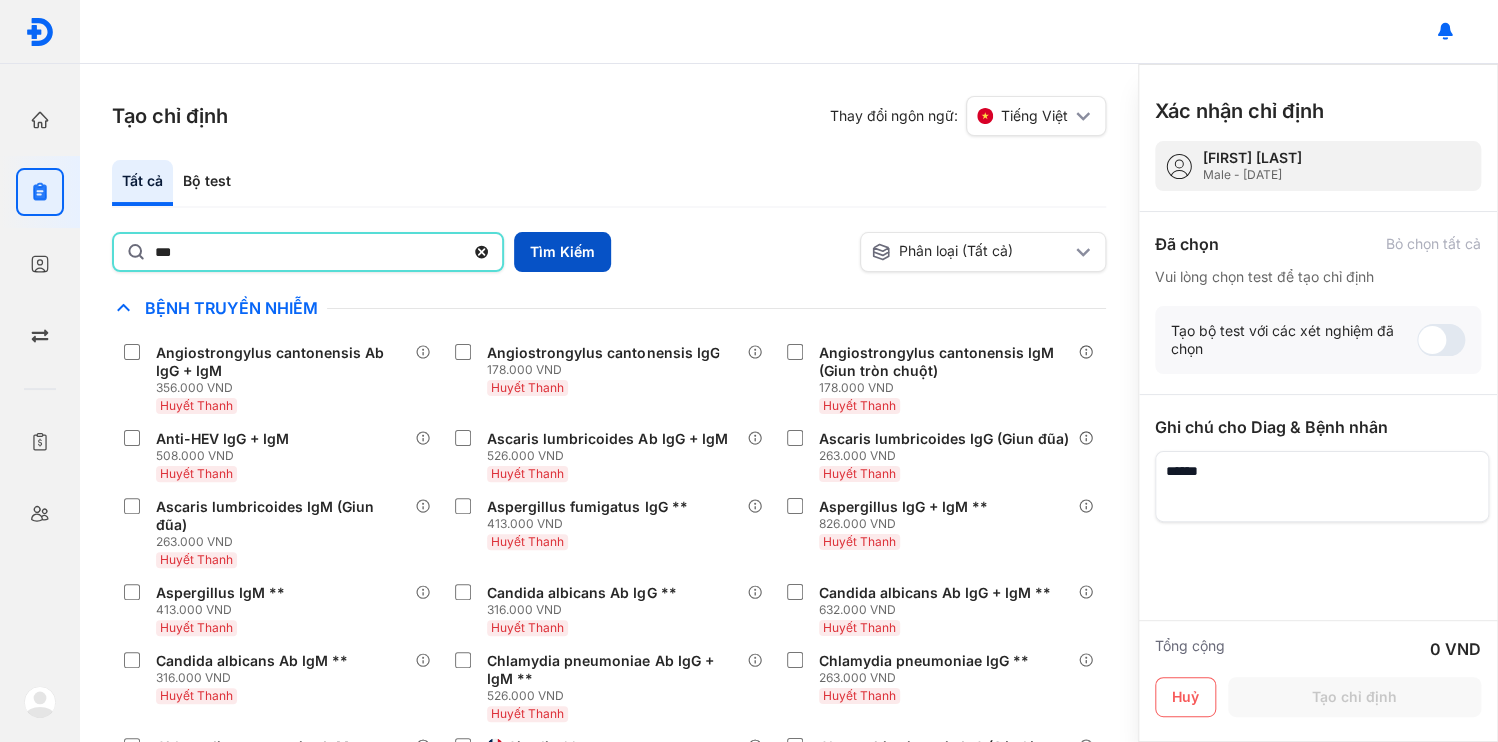 type on "***" 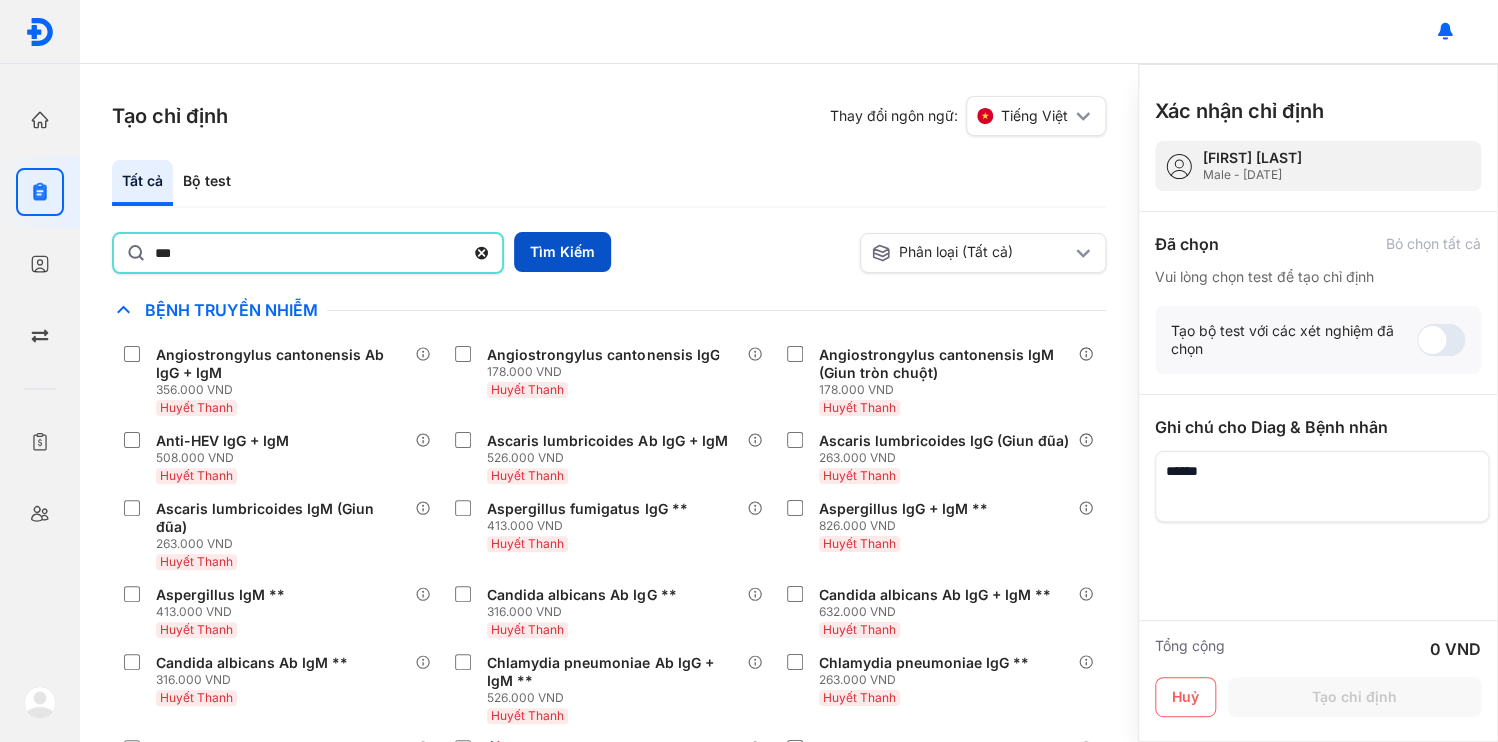 click on "Tìm Kiếm" at bounding box center [562, 252] 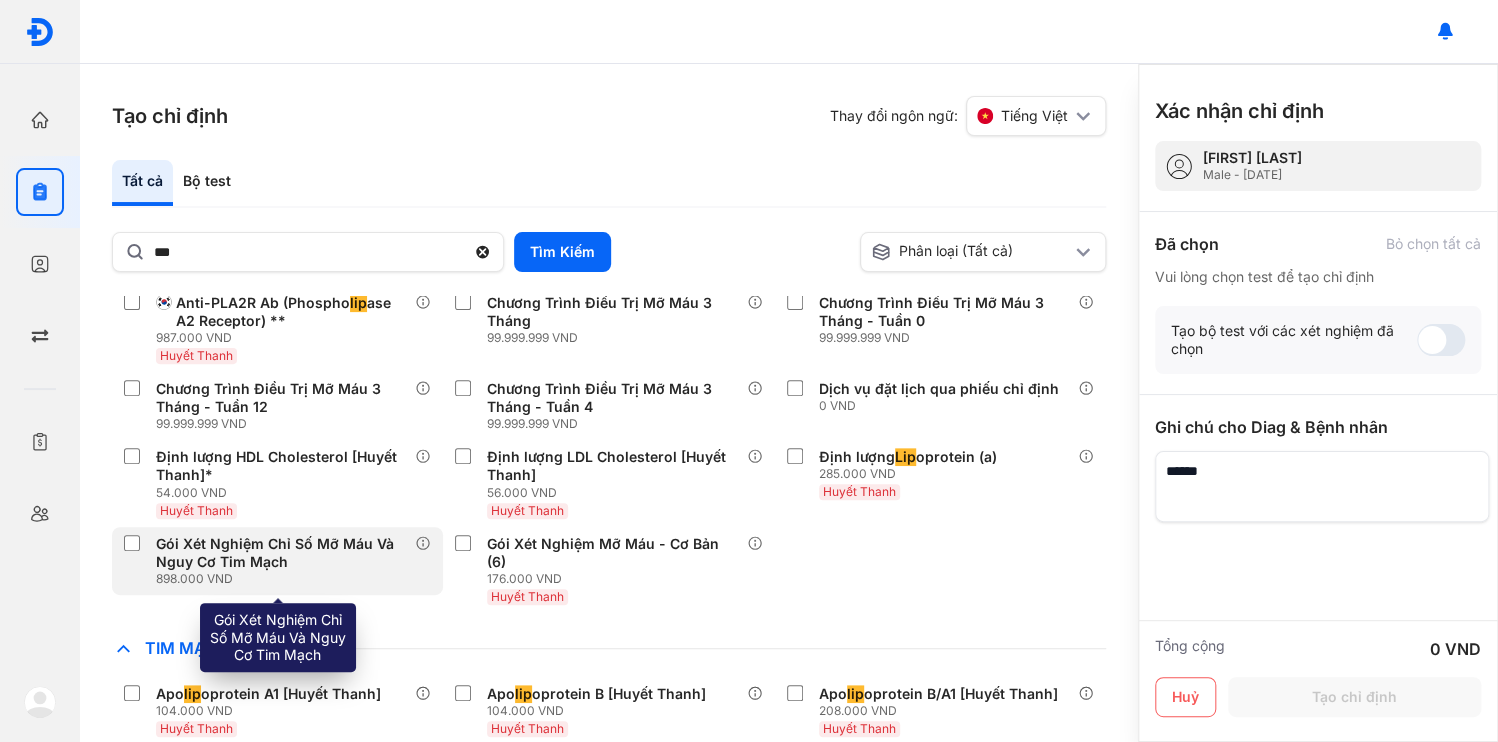 scroll, scrollTop: 499, scrollLeft: 0, axis: vertical 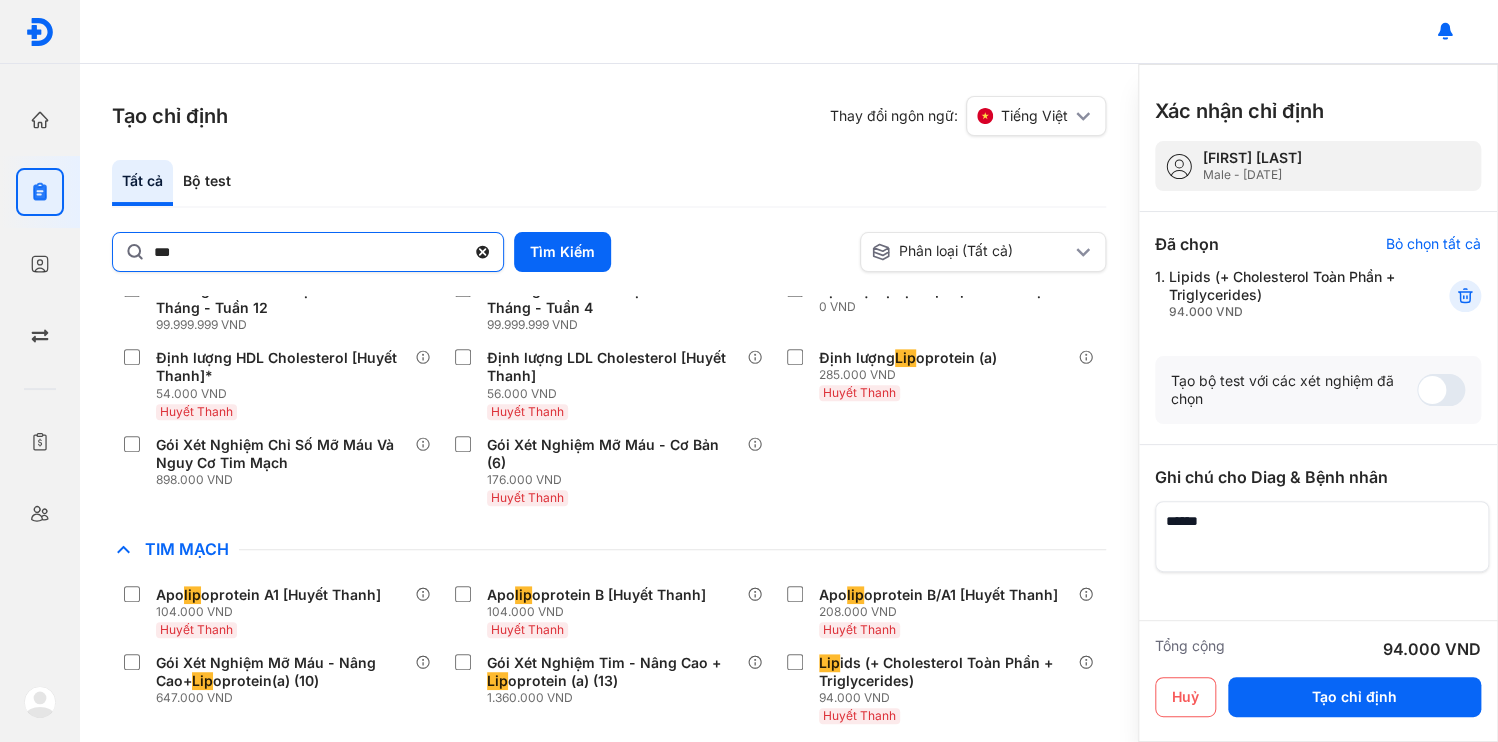 click 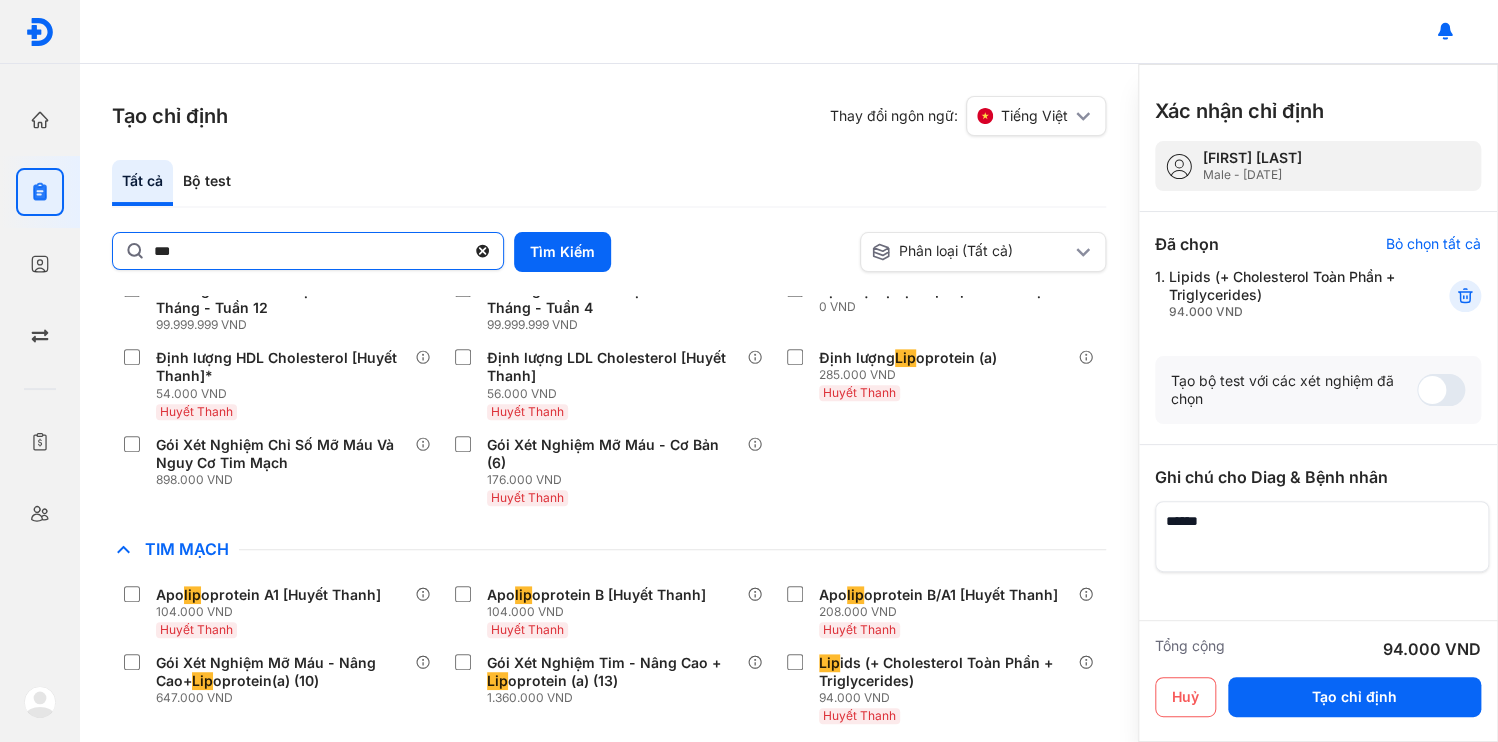 click on "***" 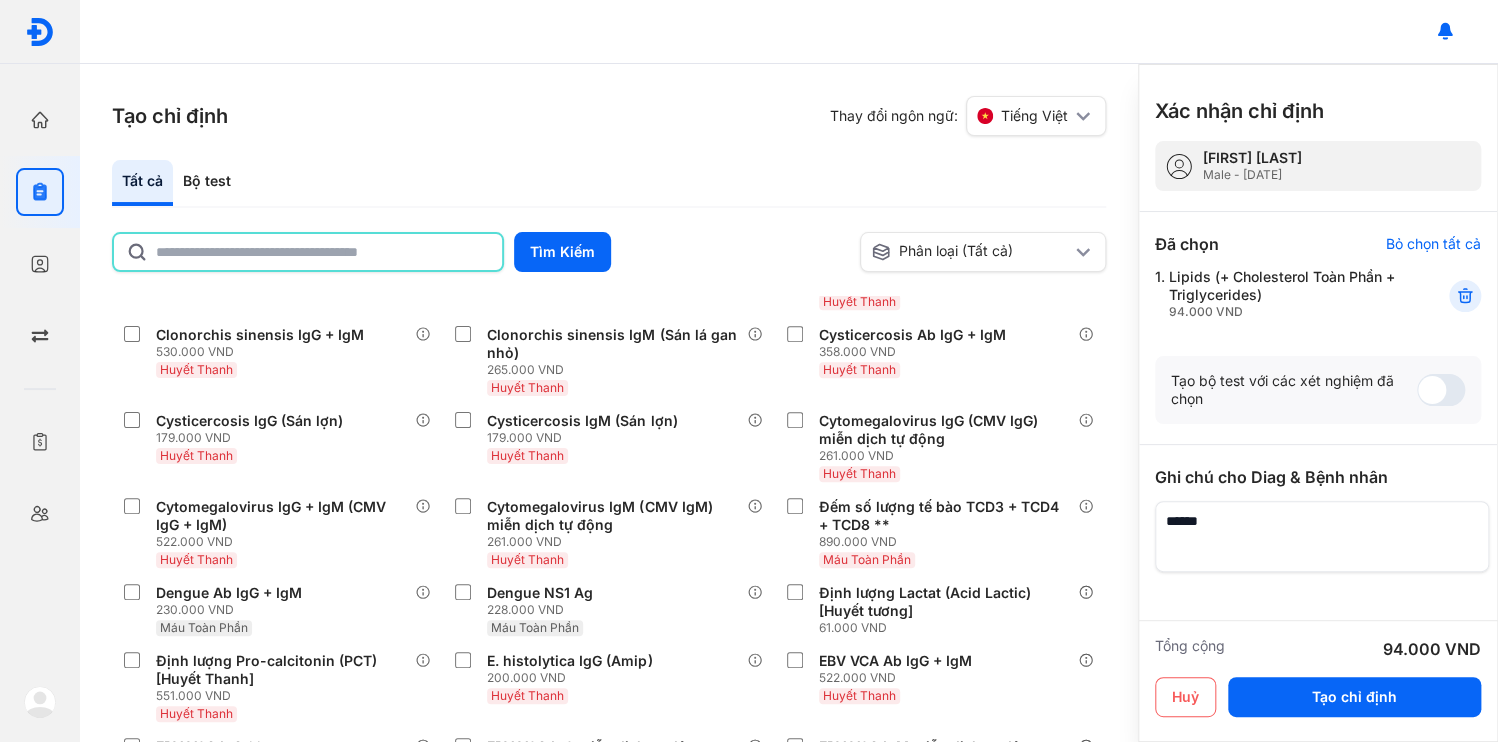click 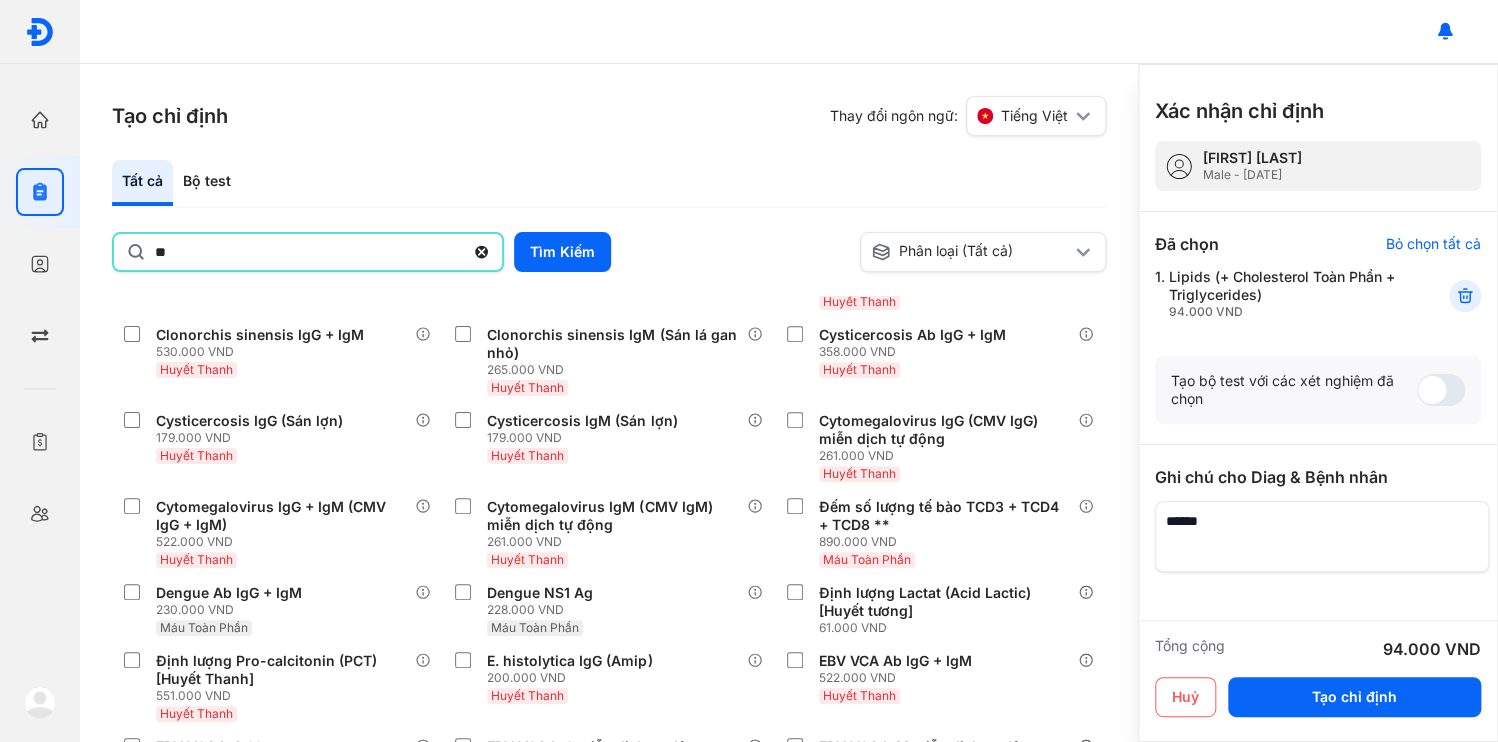 type on "*" 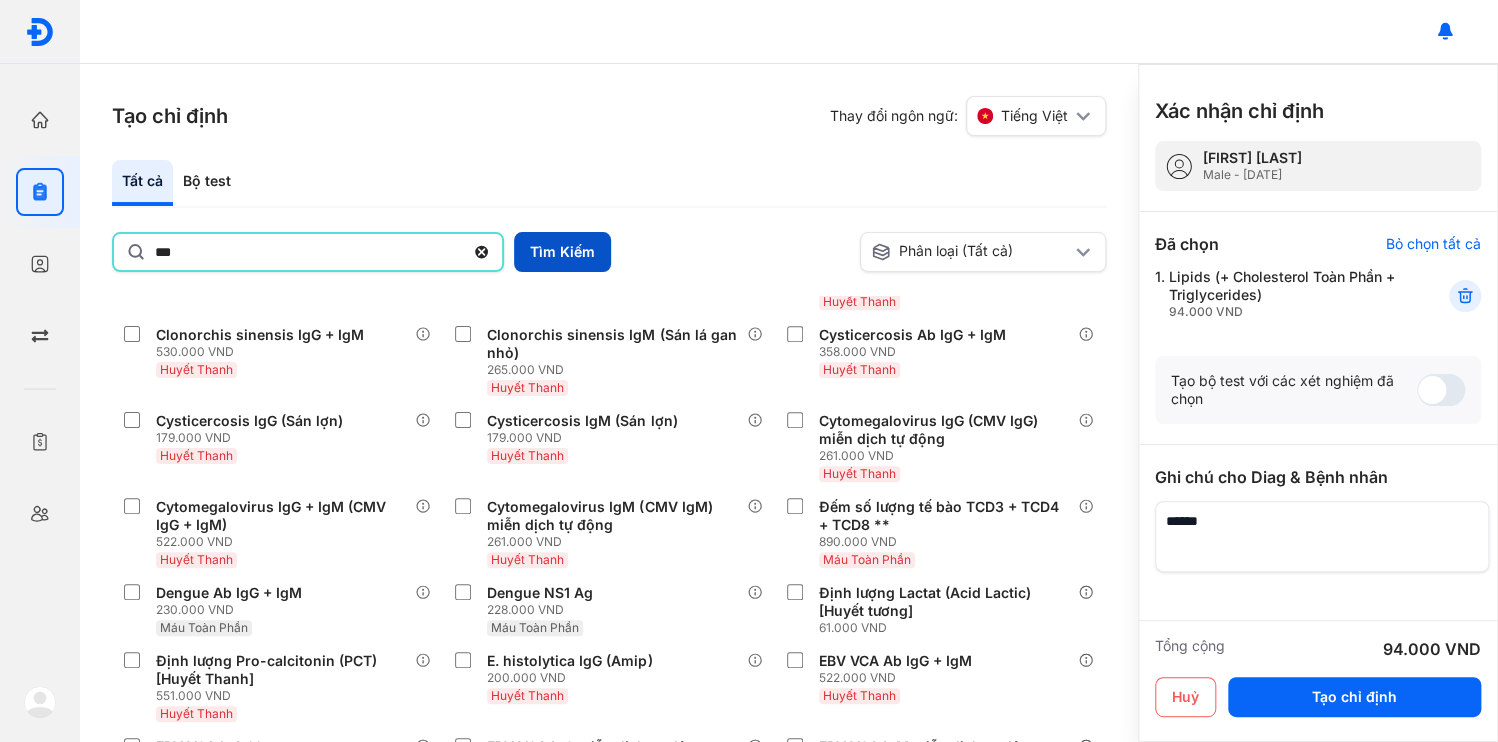 type on "***" 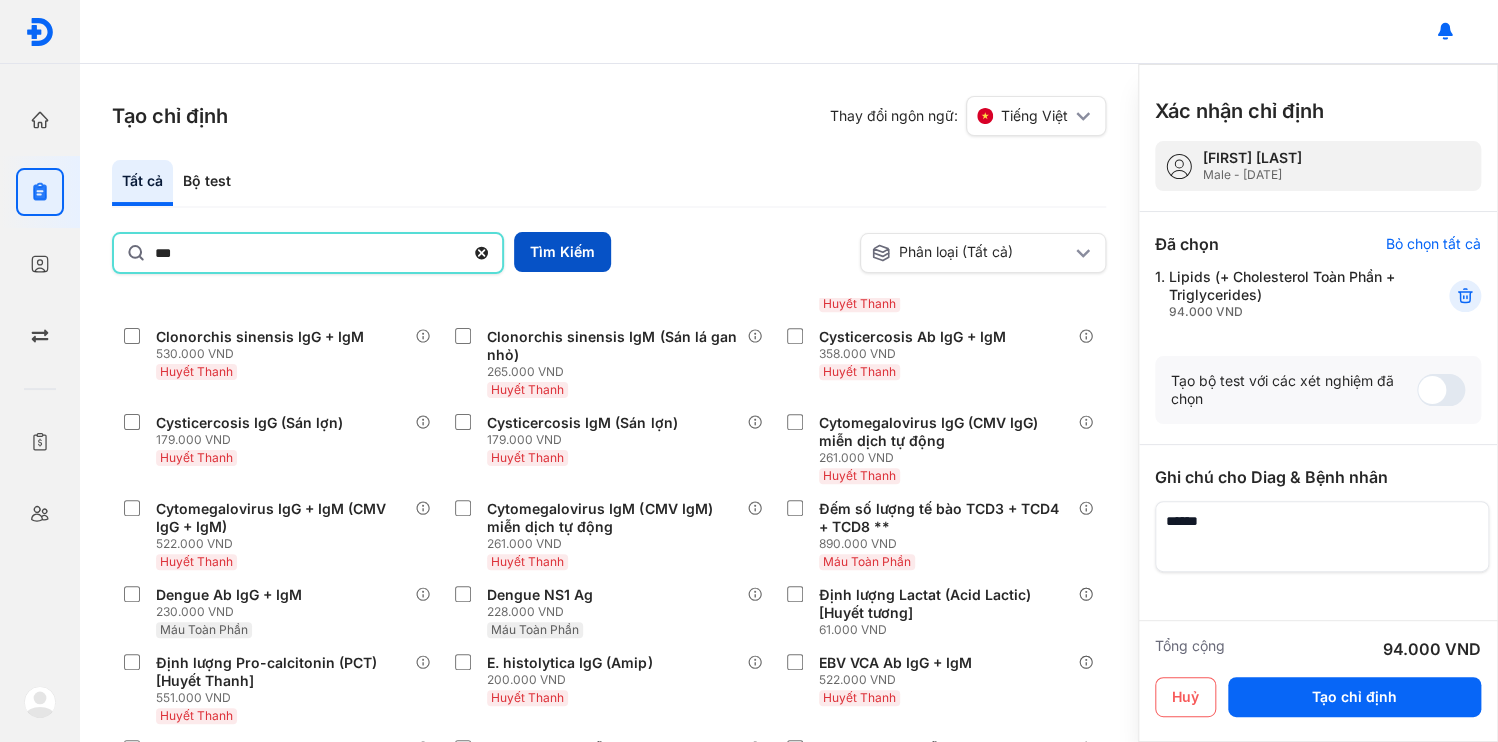drag, startPoint x: 530, startPoint y: 216, endPoint x: 511, endPoint y: 222, distance: 19.924858 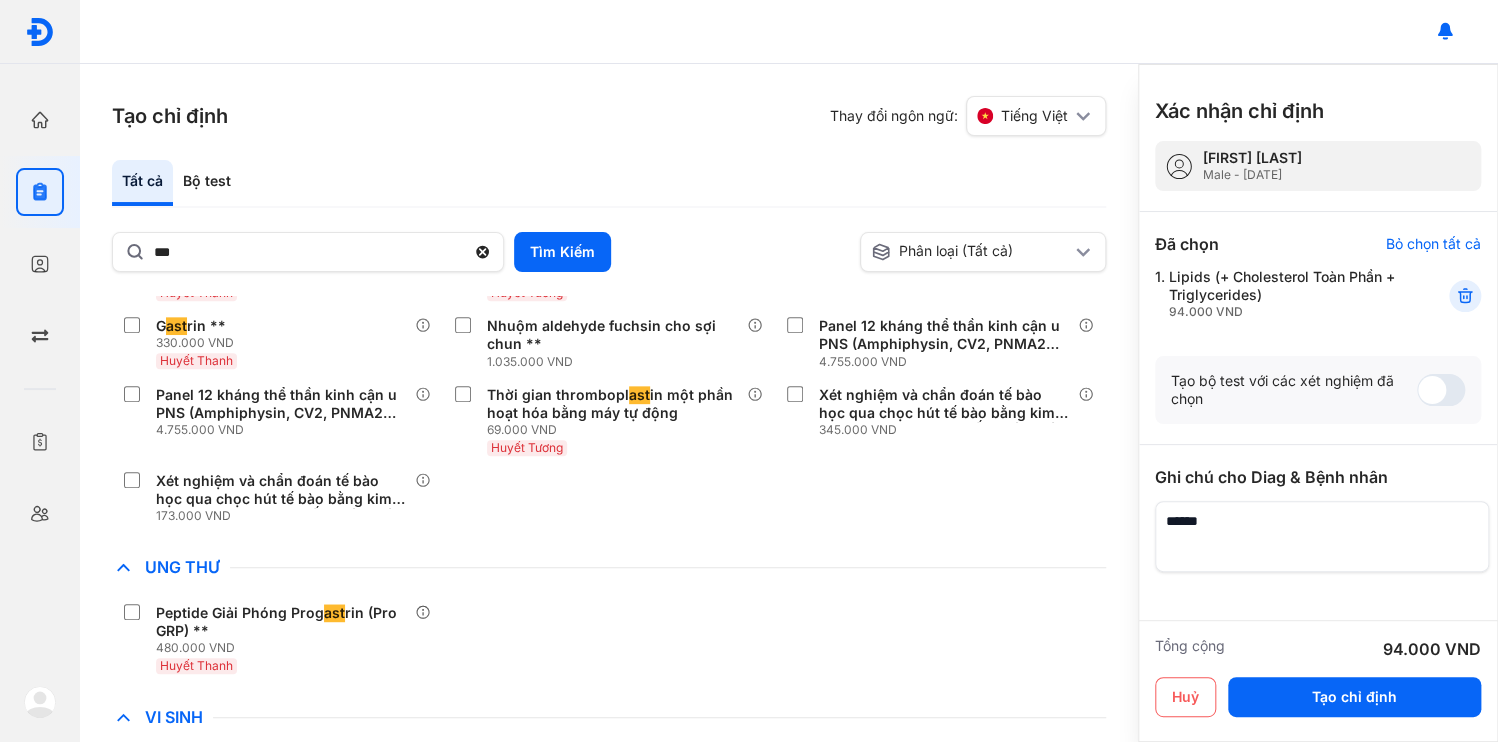 scroll, scrollTop: 308, scrollLeft: 0, axis: vertical 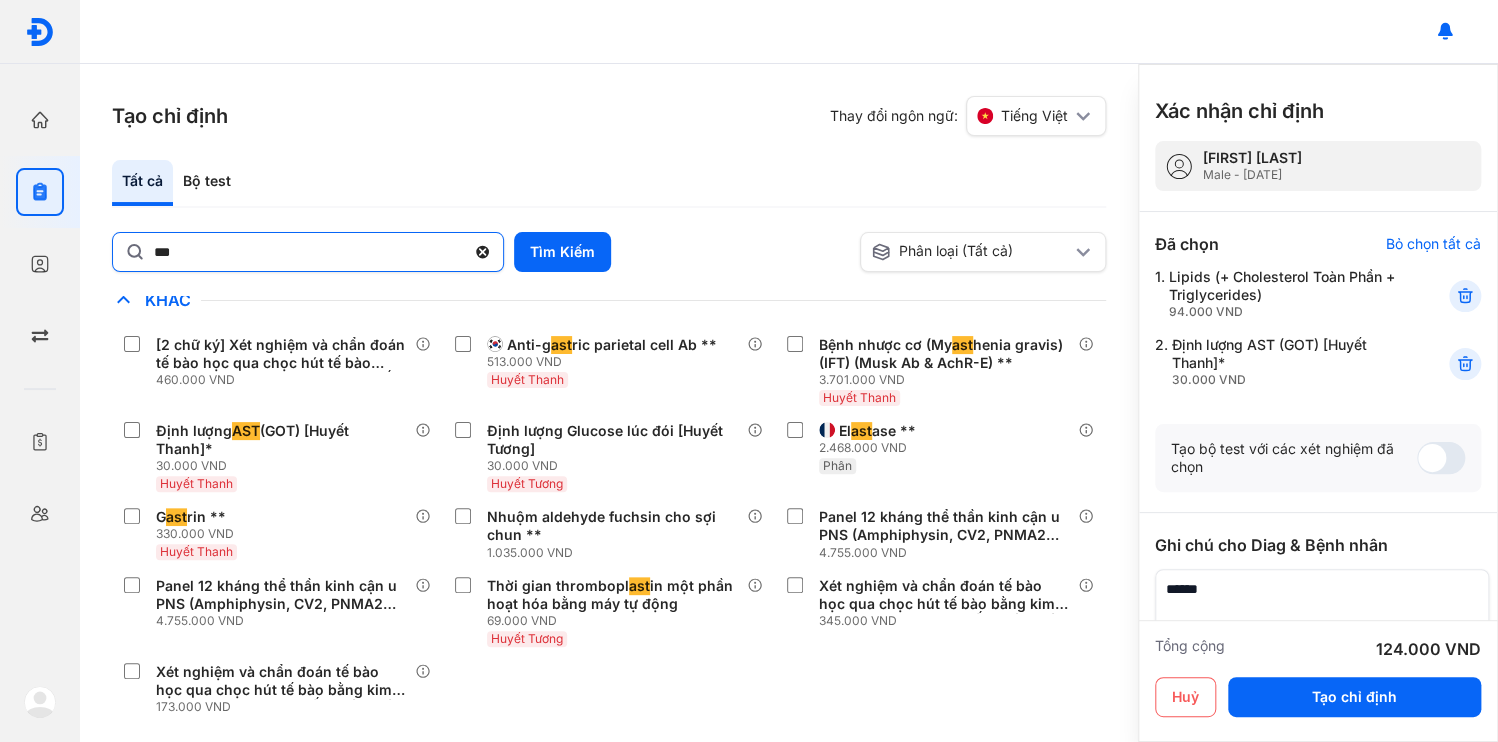 click 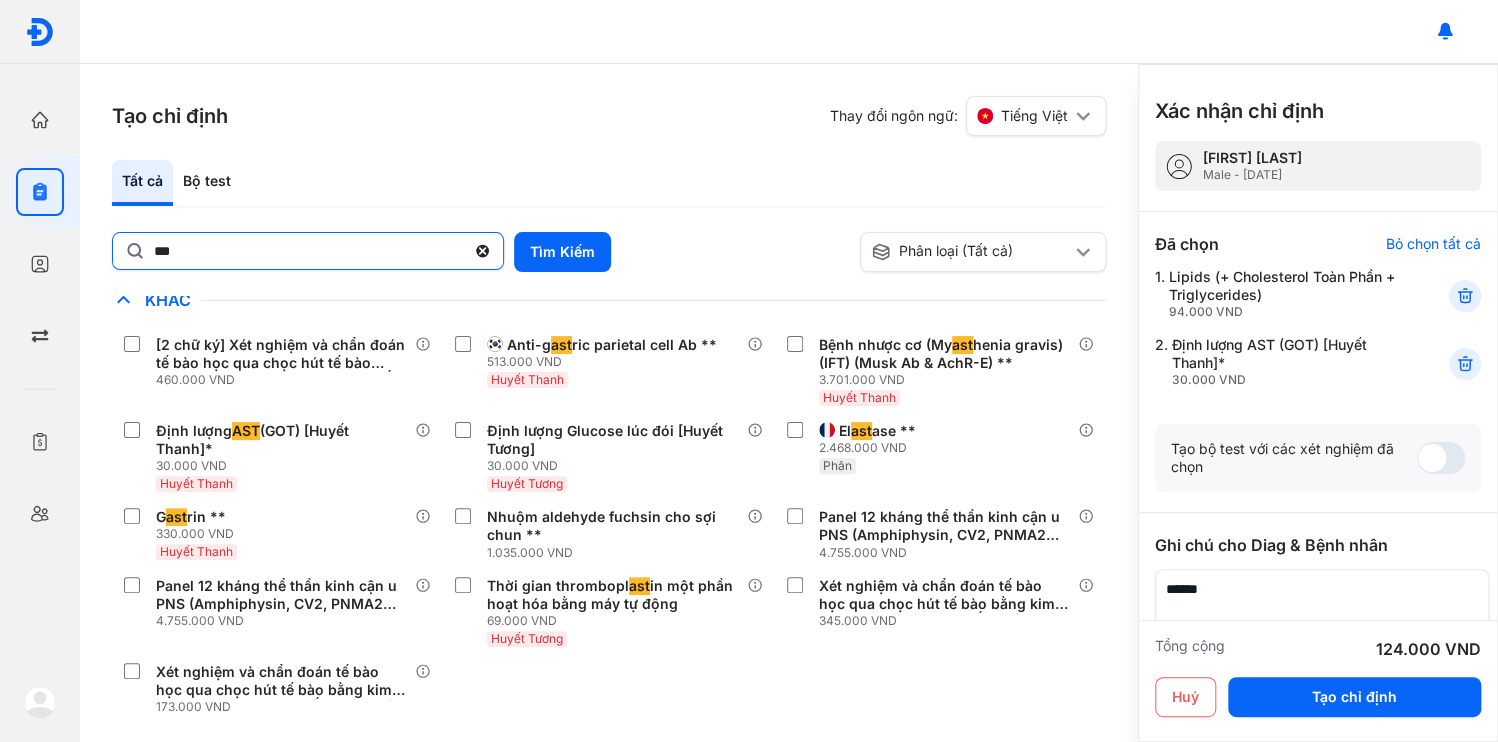 click on "***" 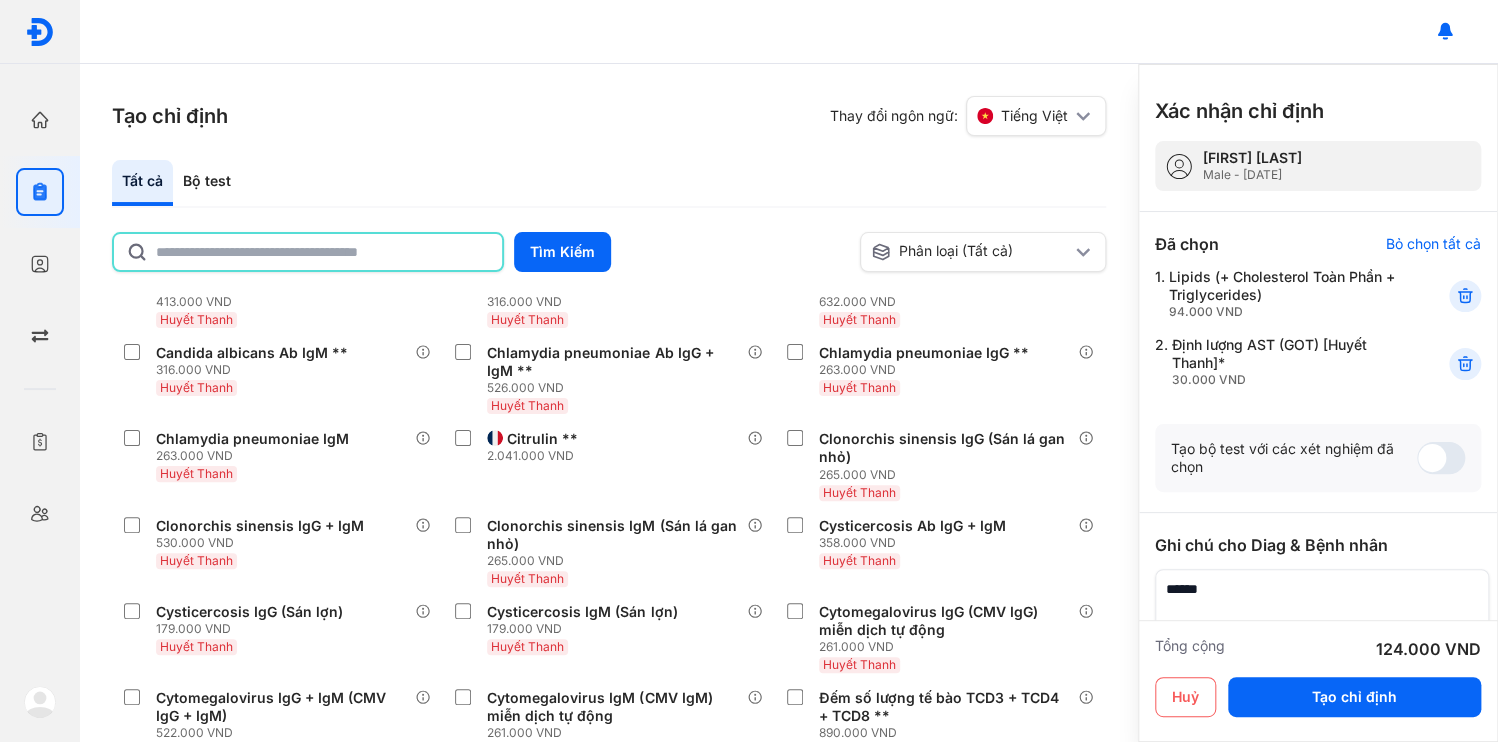 click 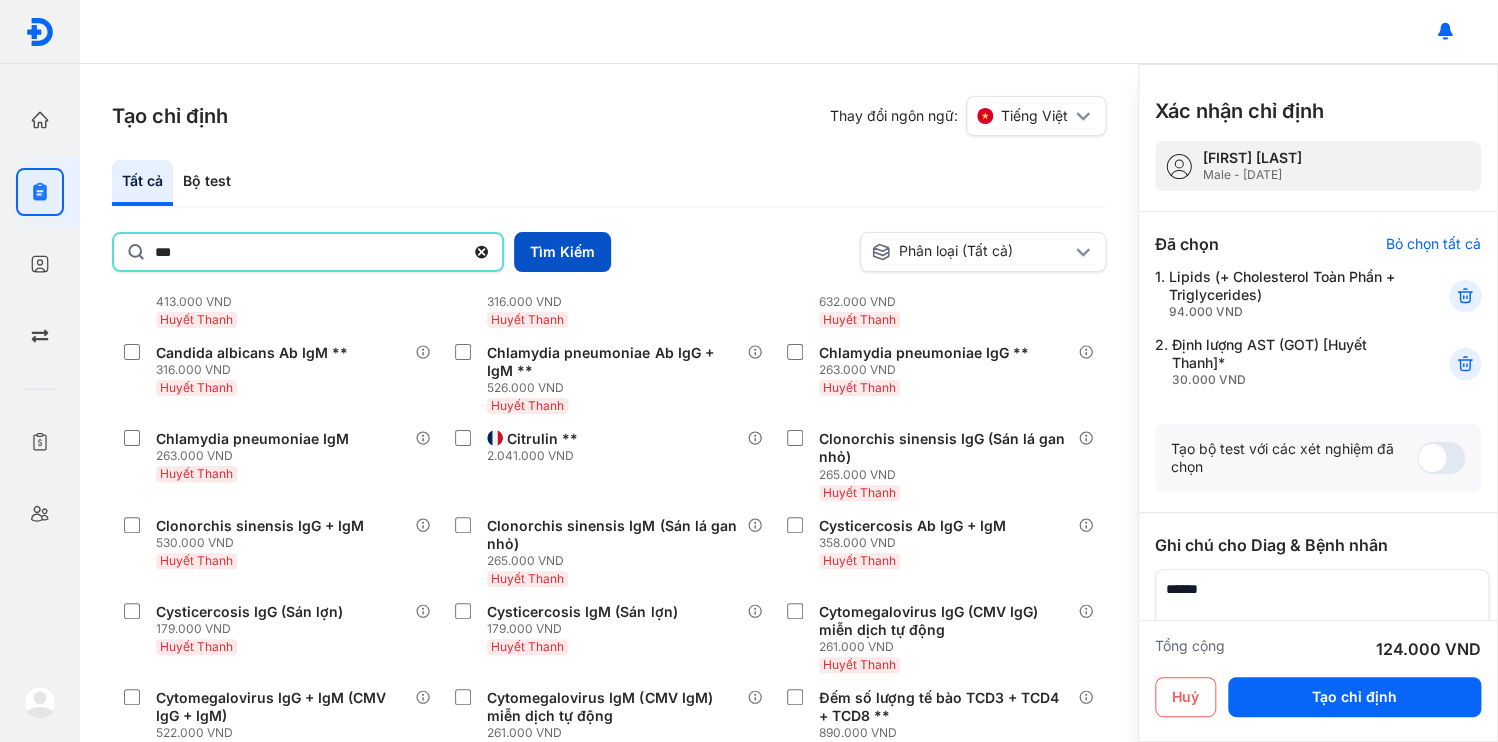 type on "***" 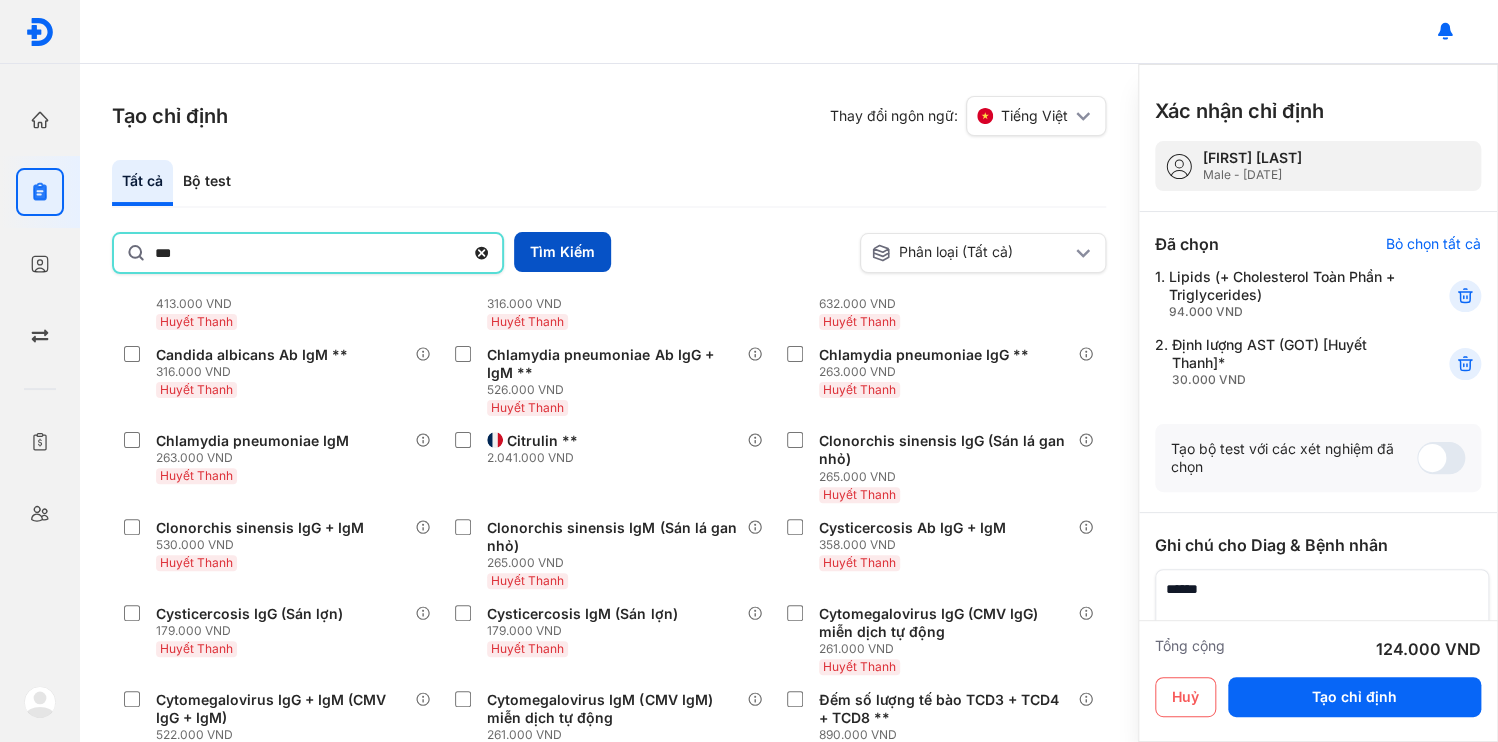 click on "Tìm Kiếm" at bounding box center [562, 252] 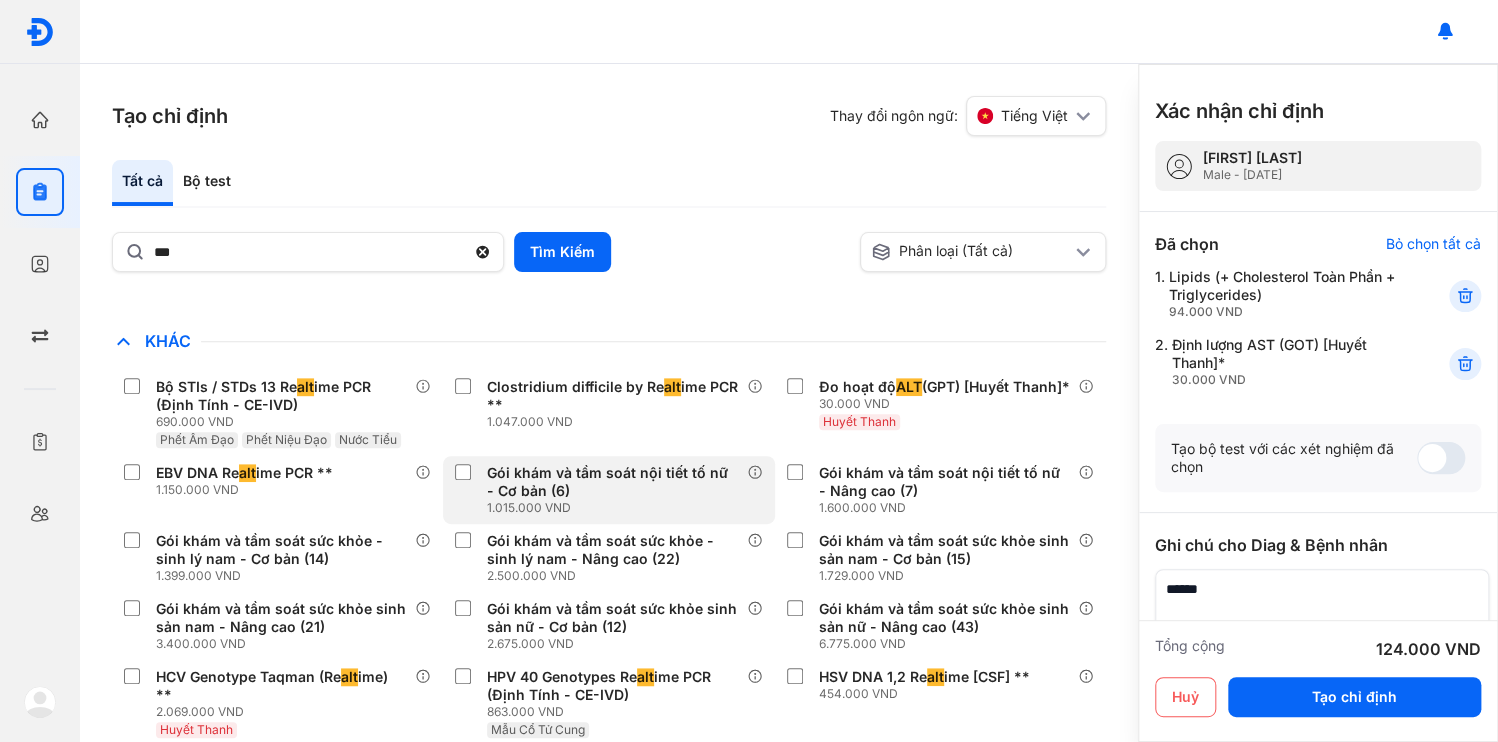 scroll, scrollTop: 388, scrollLeft: 0, axis: vertical 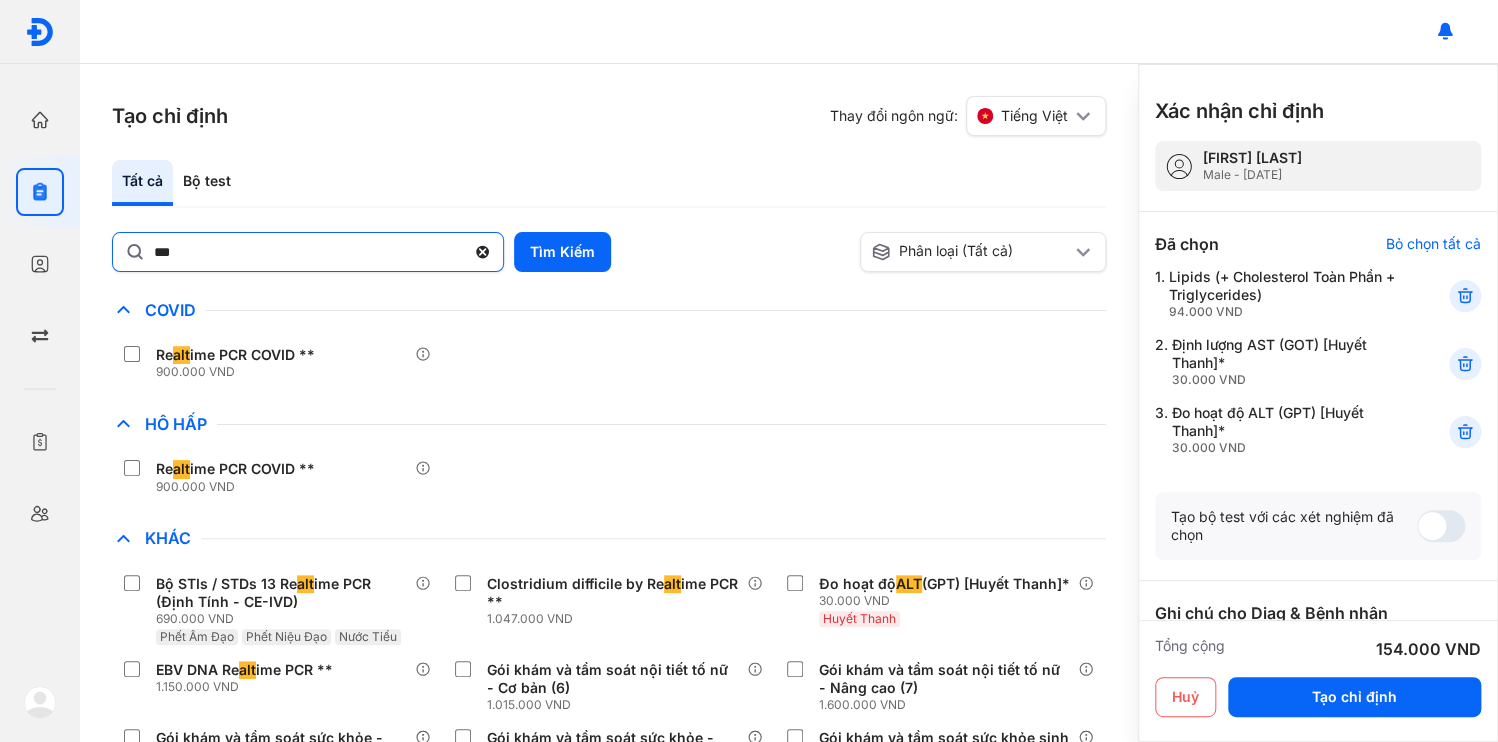 click 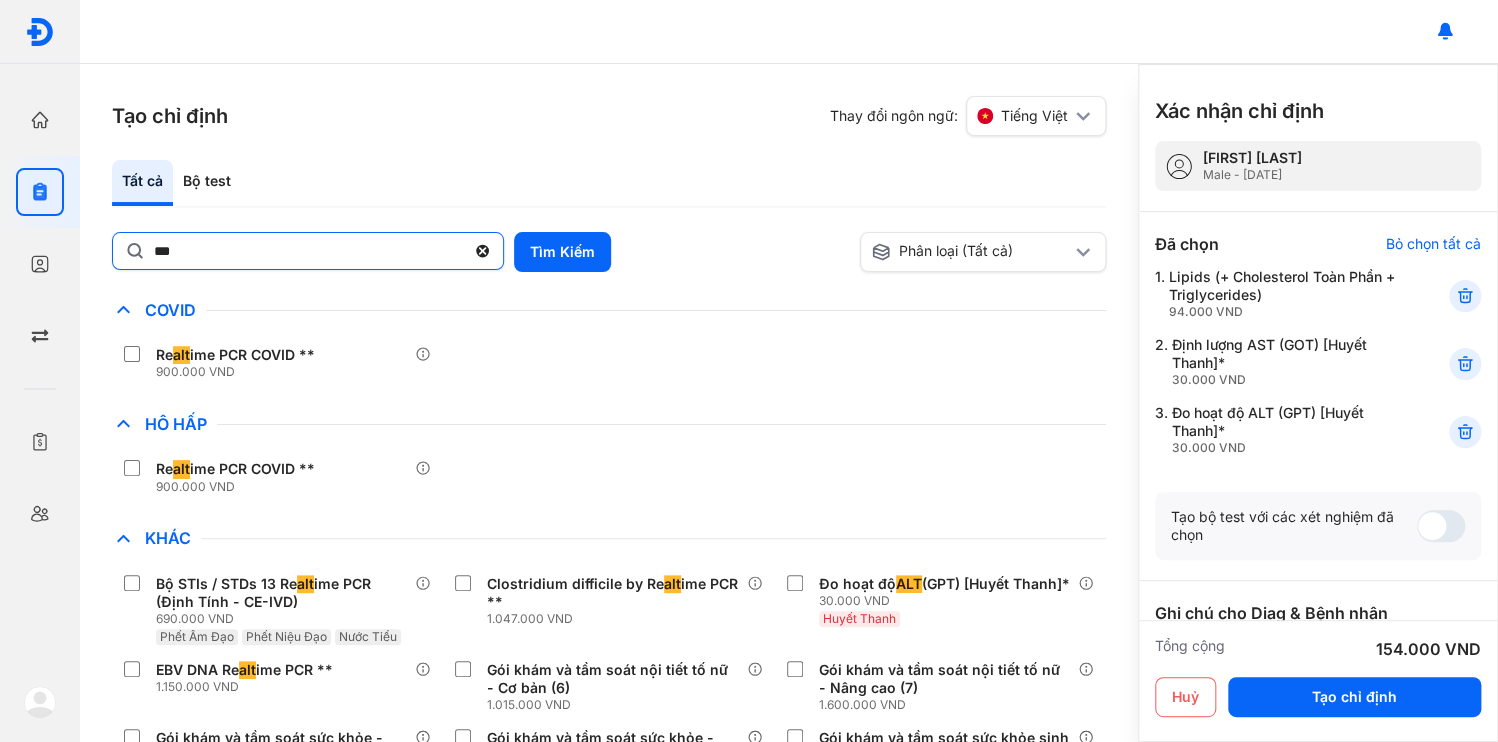 click on "***" 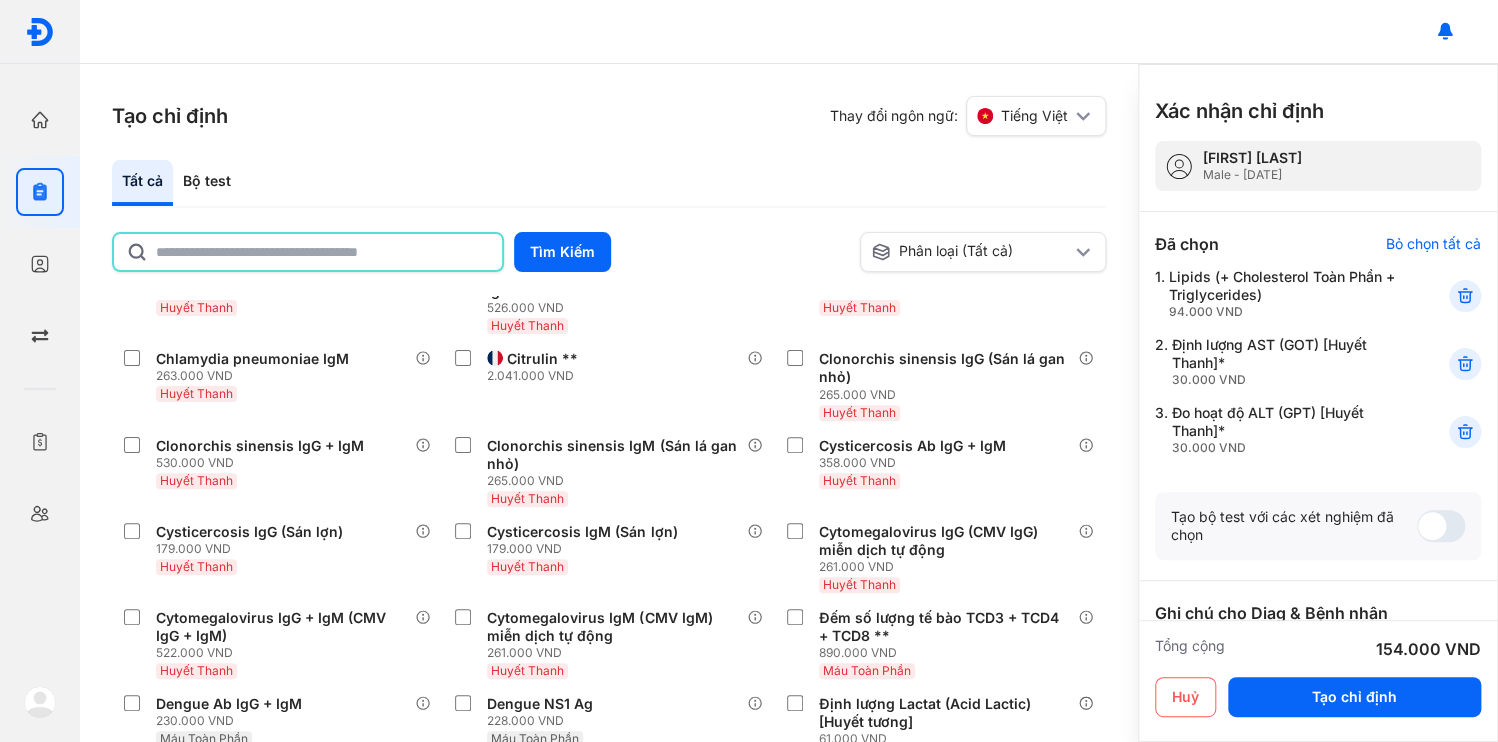 click 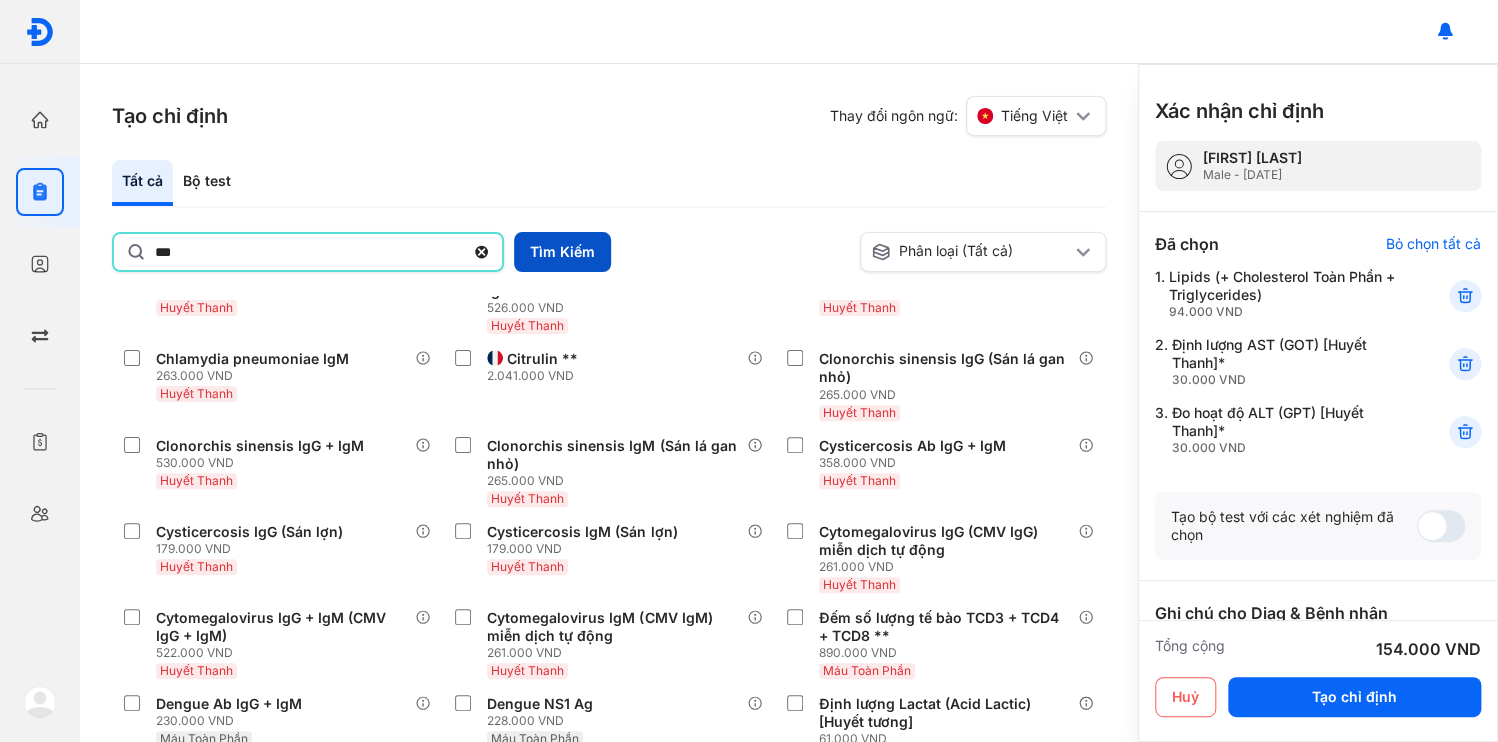 type on "***" 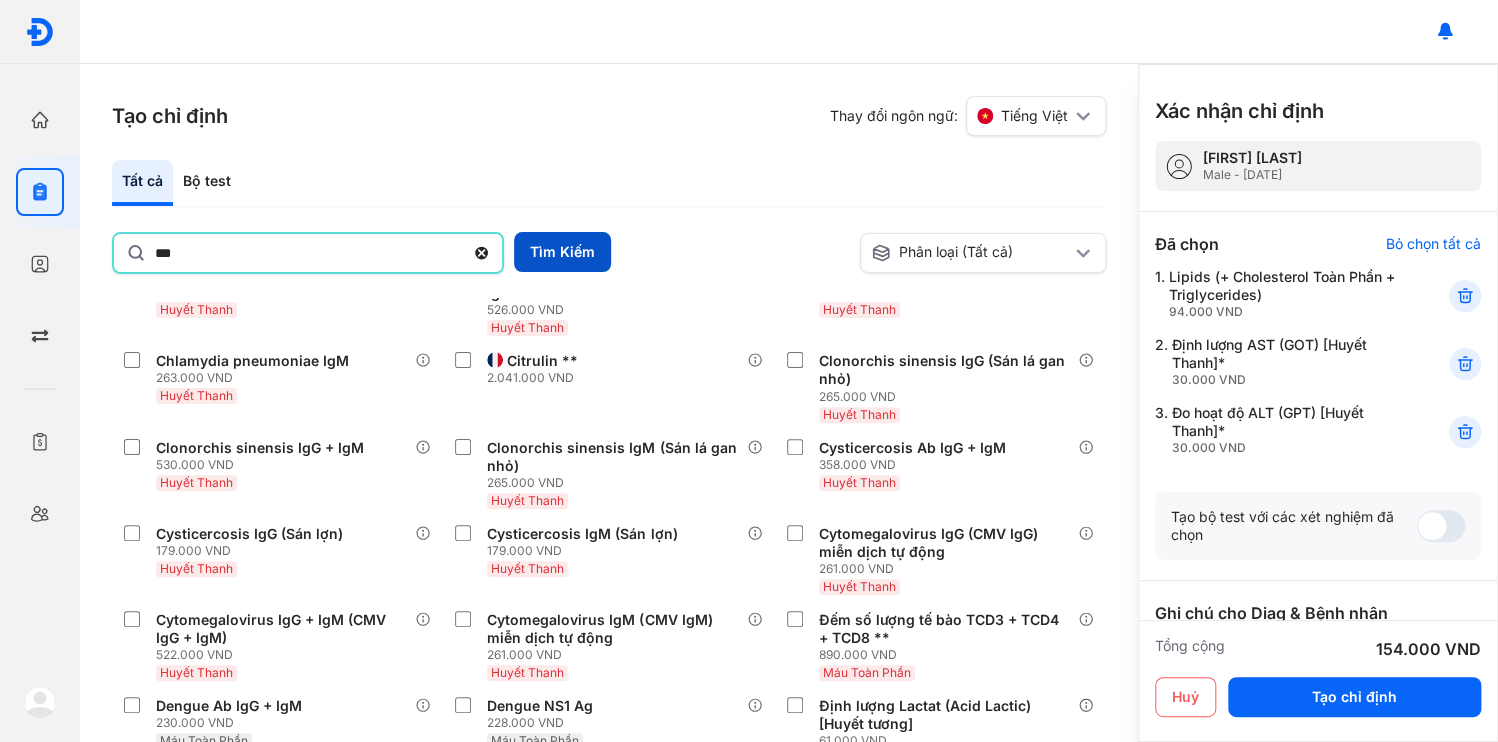 click on "Tìm Kiếm" at bounding box center (562, 252) 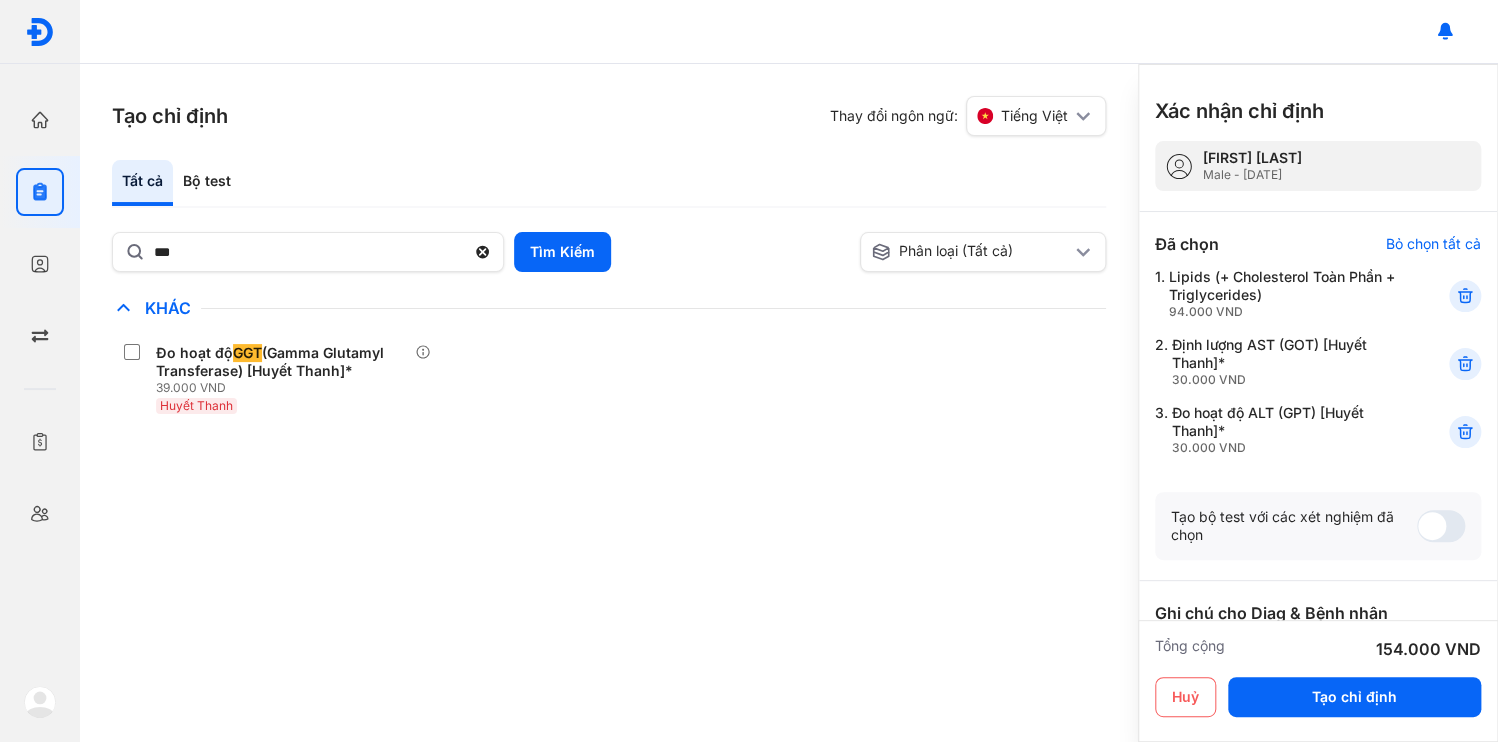 scroll, scrollTop: 0, scrollLeft: 0, axis: both 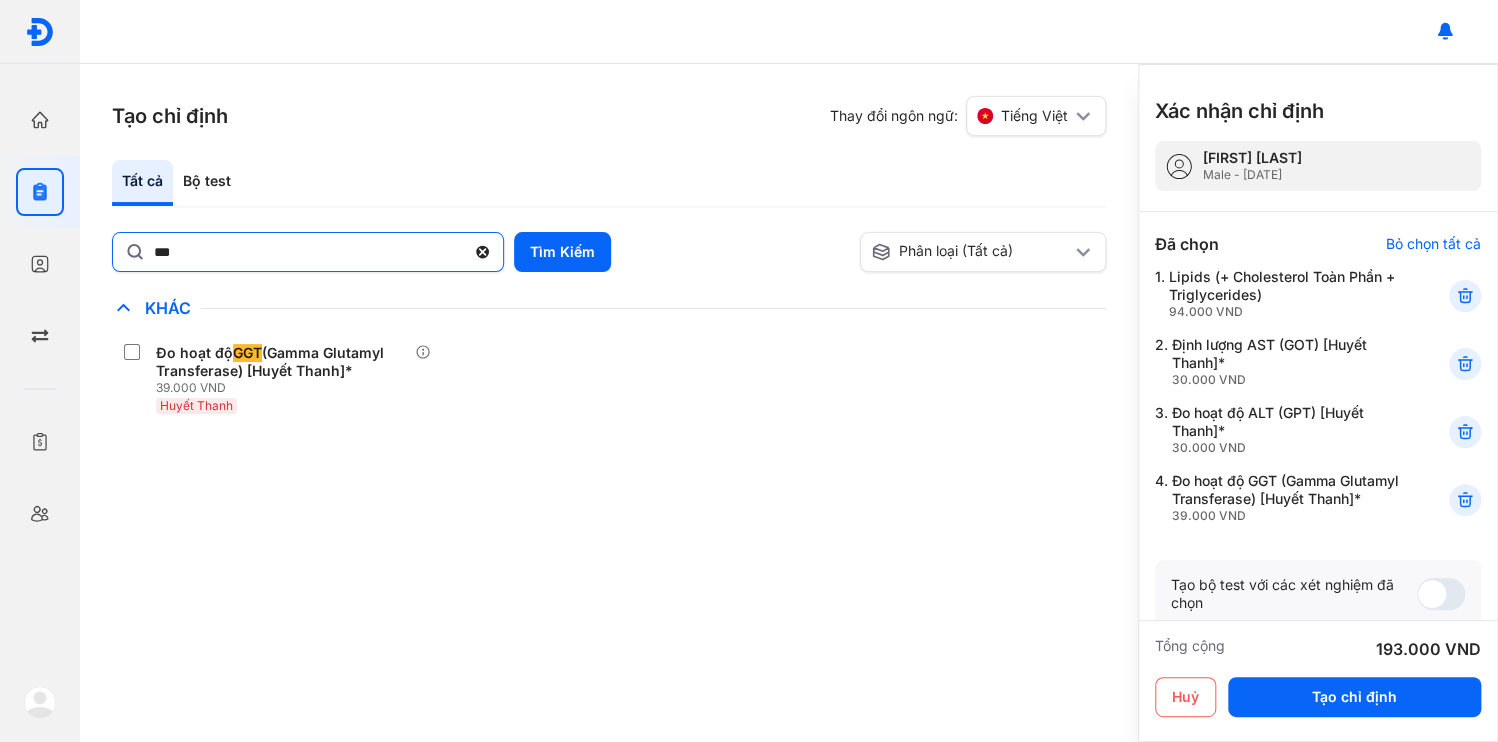 click 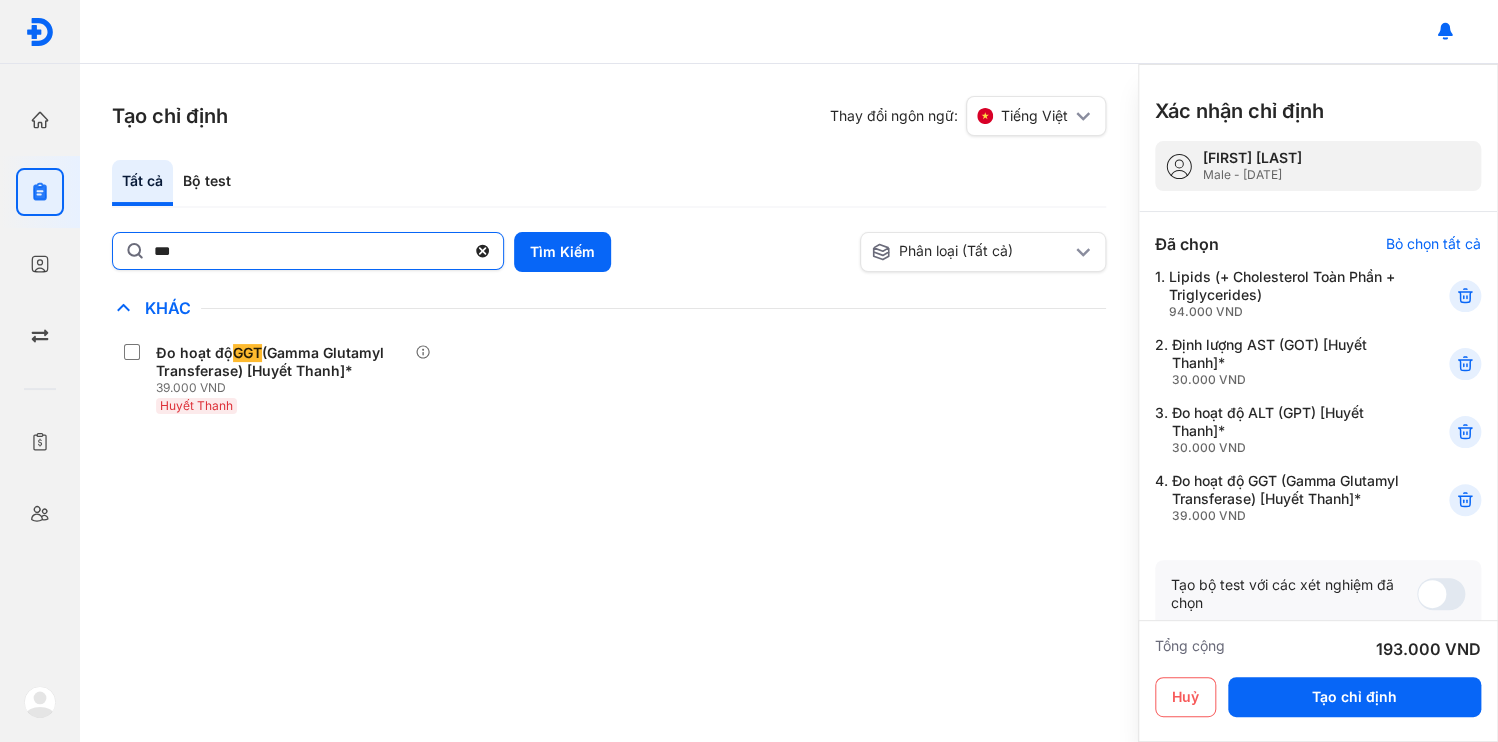 click on "***" 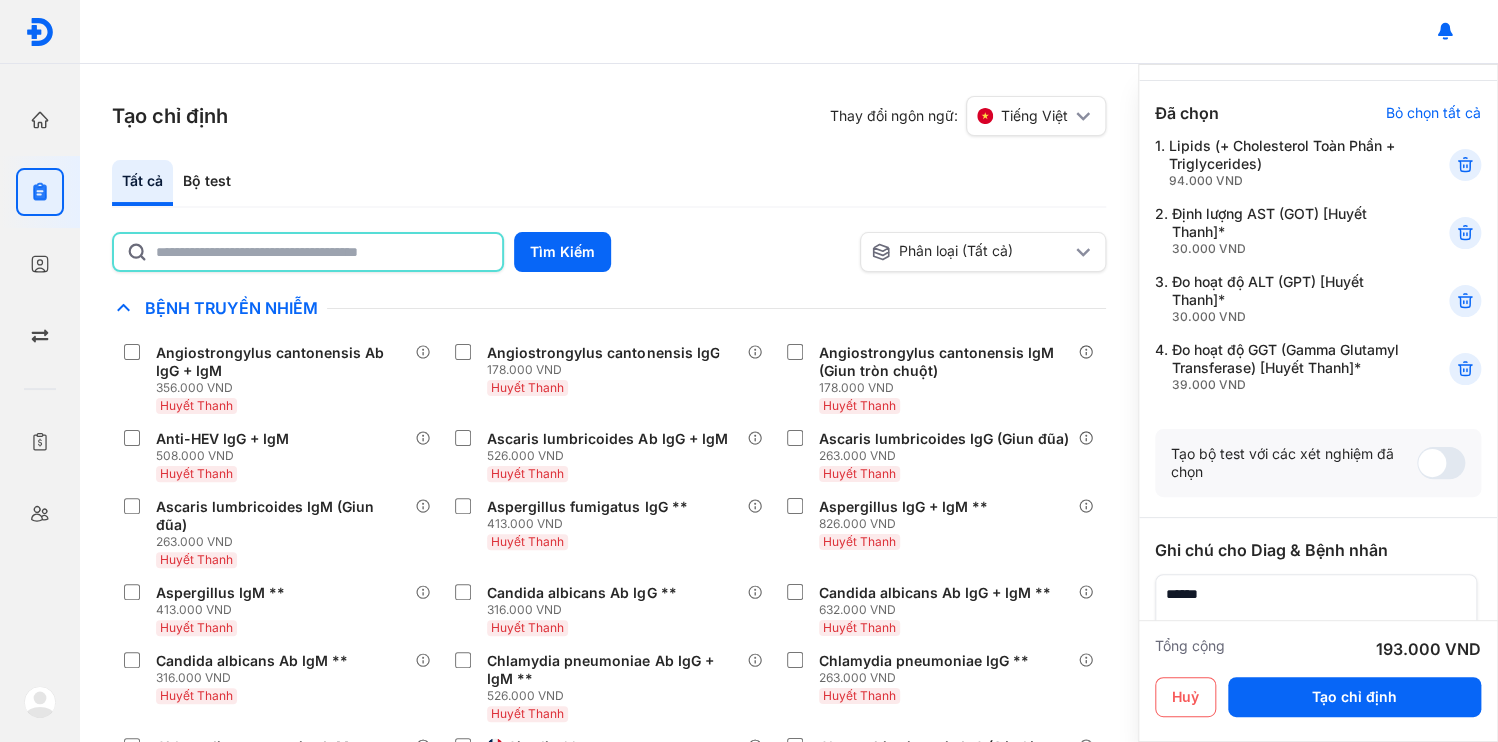 scroll, scrollTop: 137, scrollLeft: 0, axis: vertical 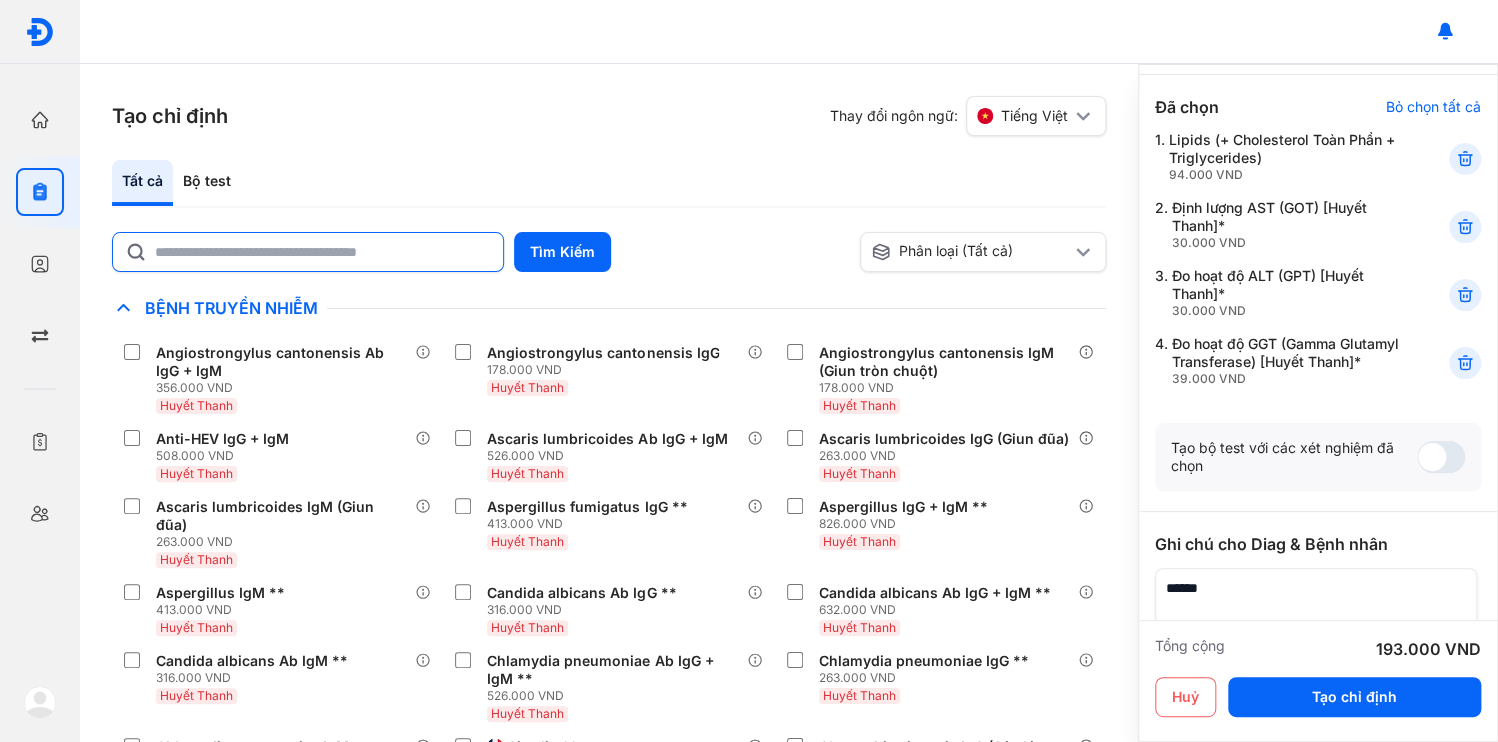 click at bounding box center (1316, 603) 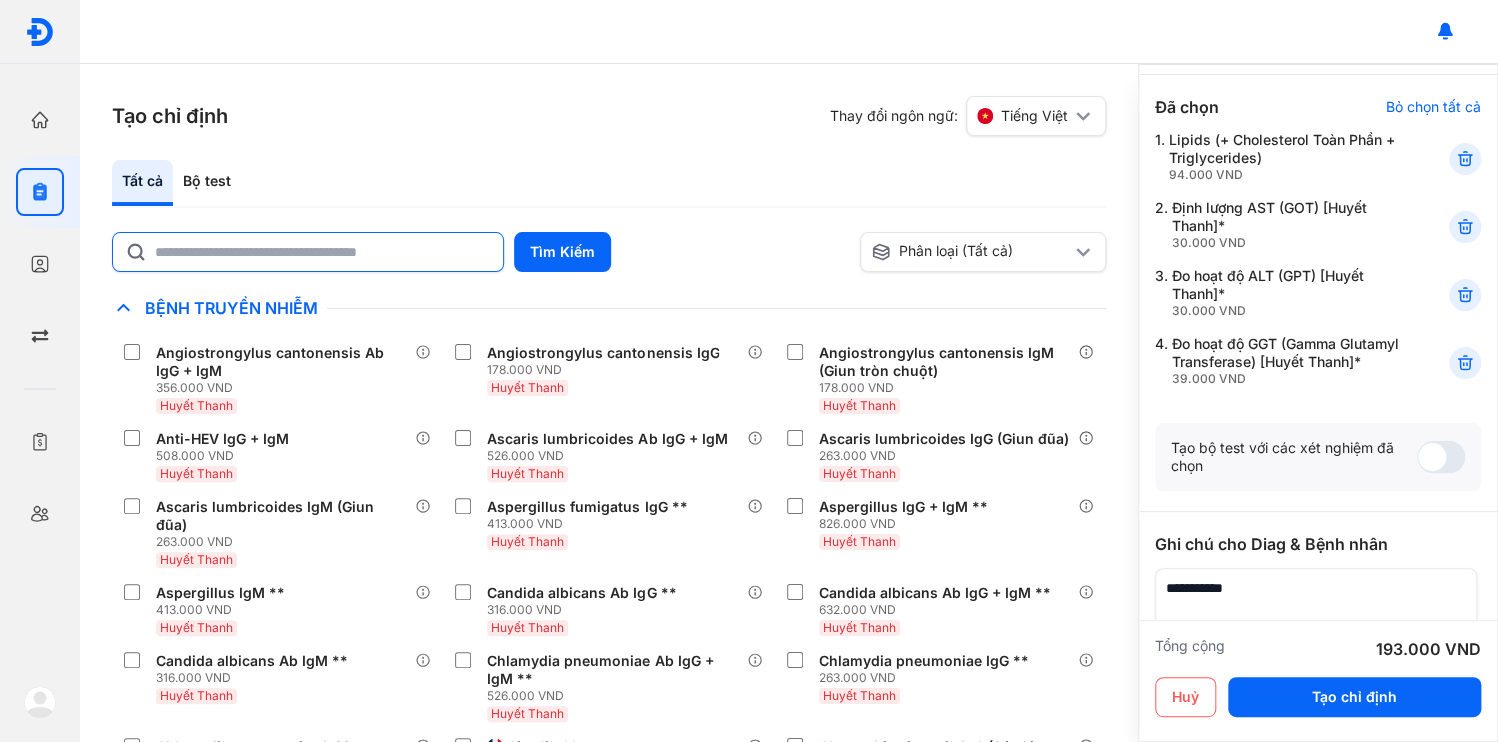 scroll, scrollTop: 57, scrollLeft: 0, axis: vertical 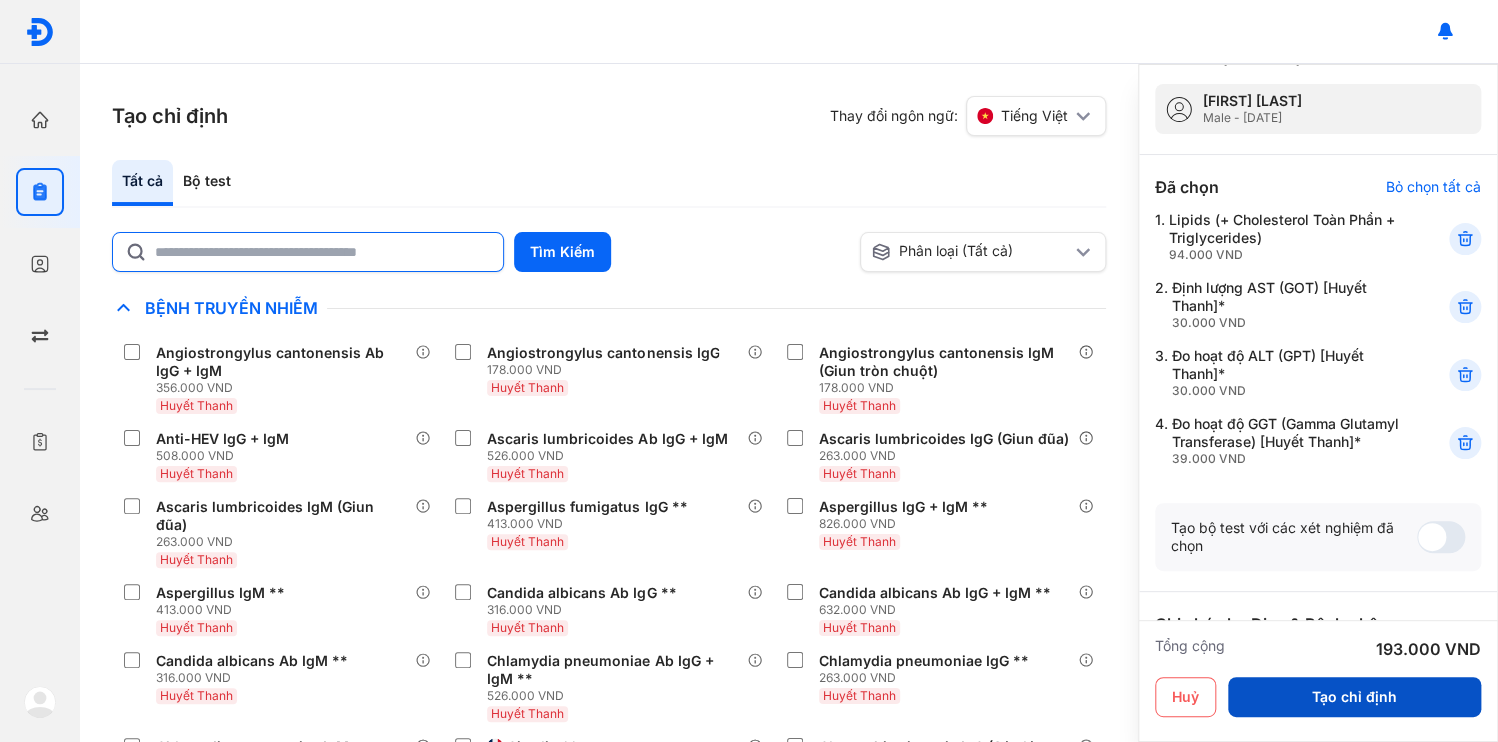 type on "**********" 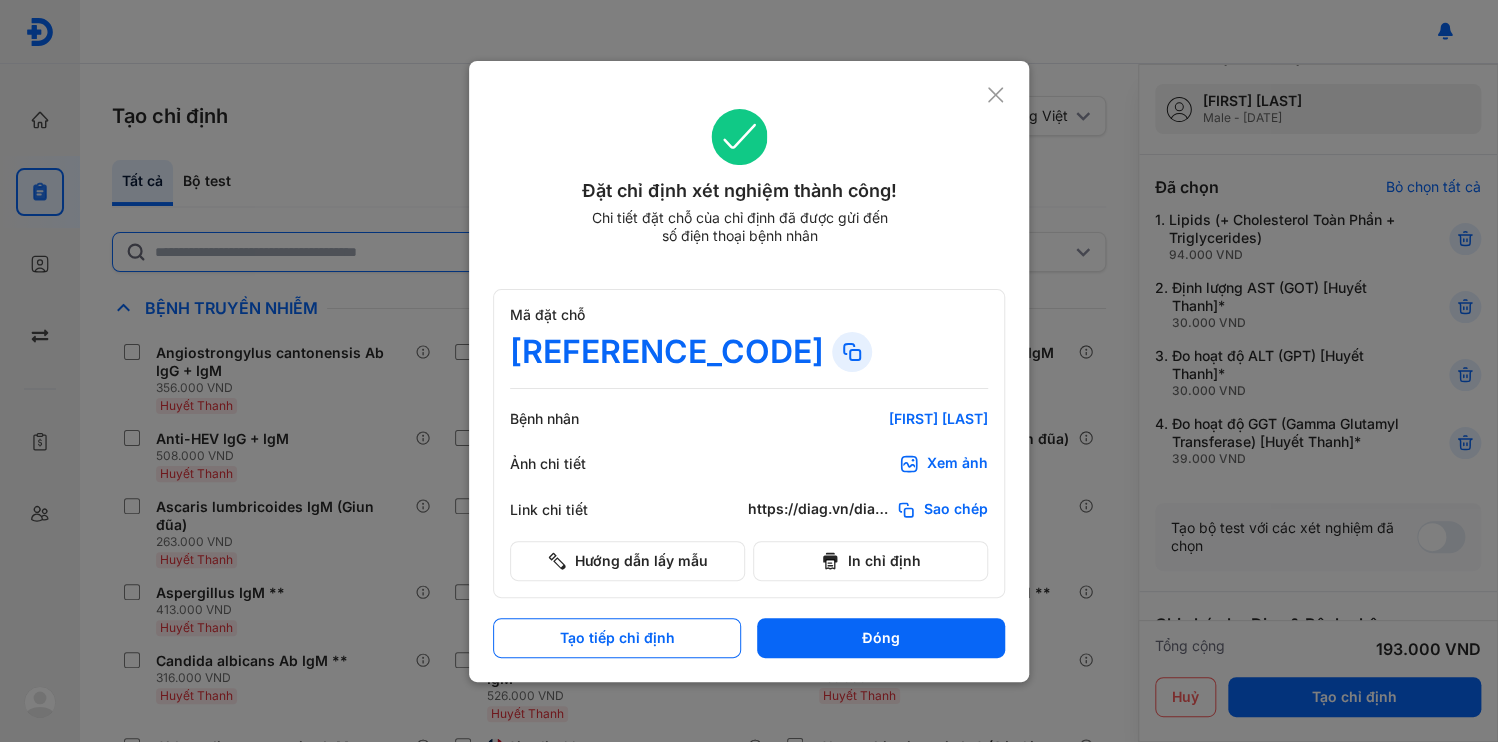 click 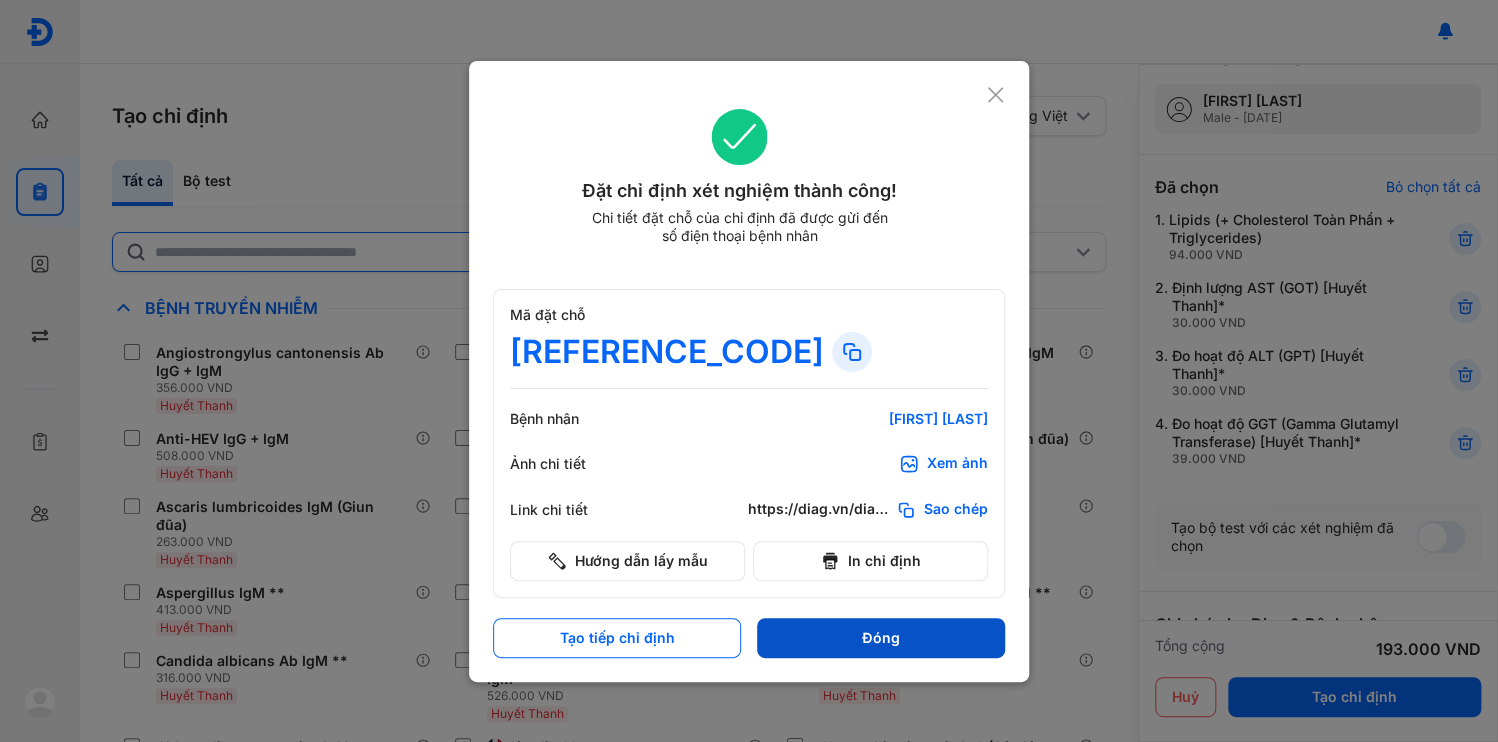 click on "Đóng" at bounding box center (881, 638) 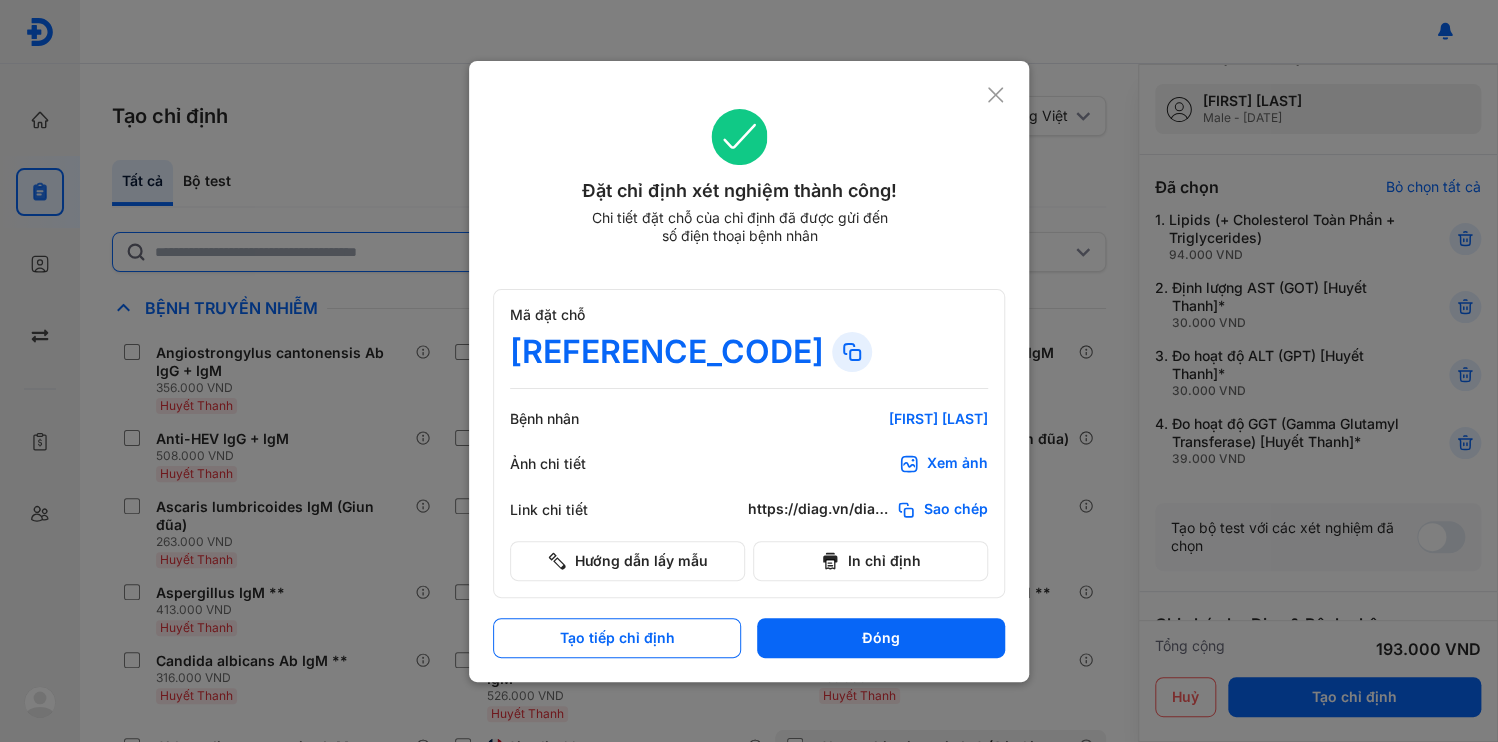 scroll, scrollTop: 0, scrollLeft: 0, axis: both 